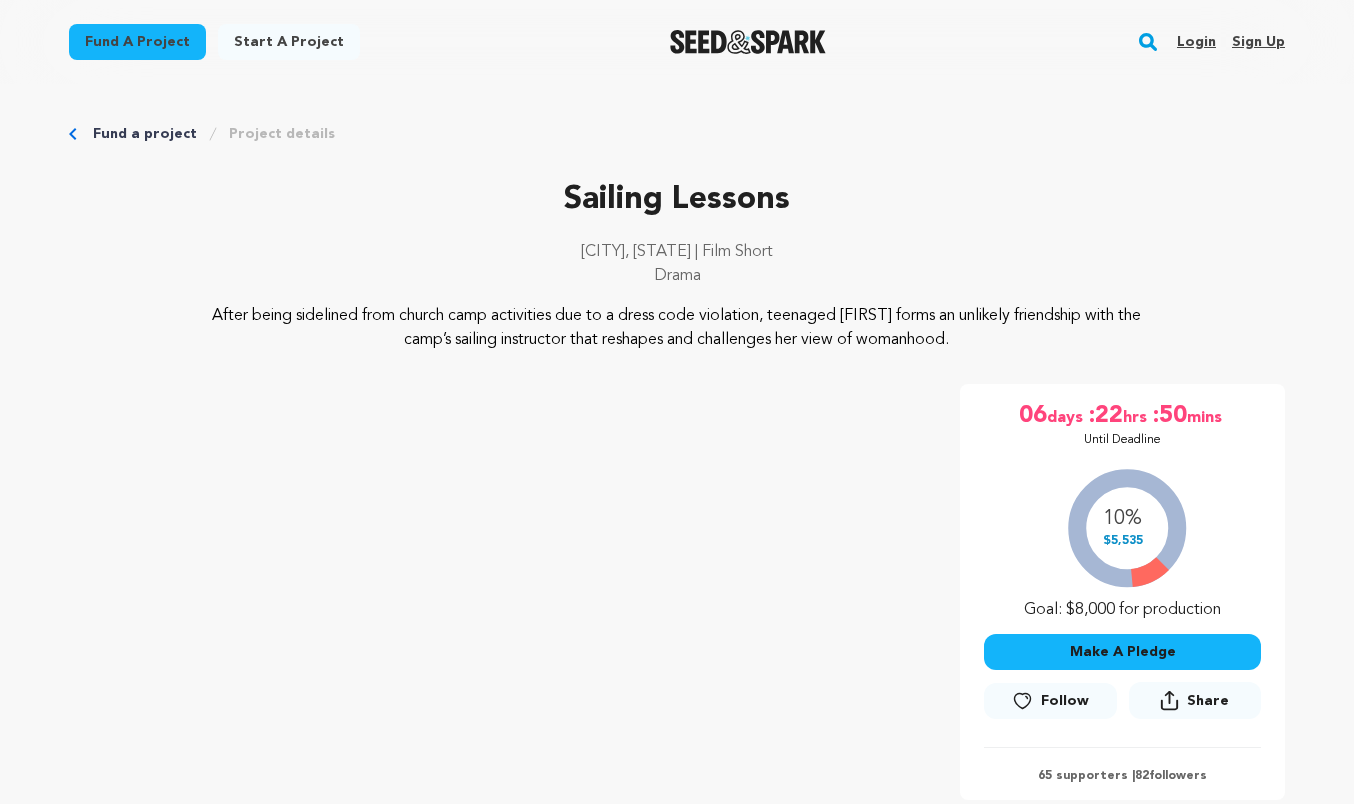 scroll, scrollTop: 0, scrollLeft: 0, axis: both 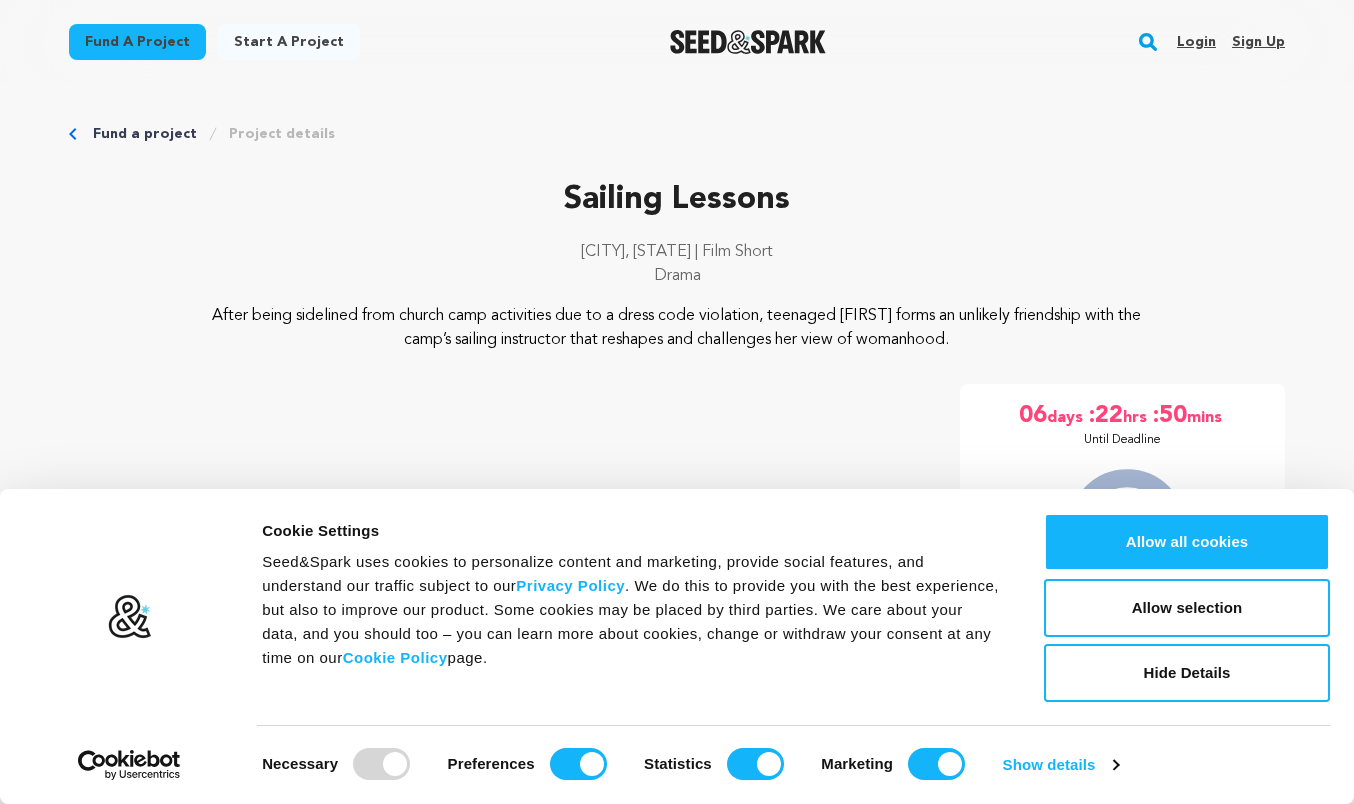 click on "Hide Details" at bounding box center [1187, 673] 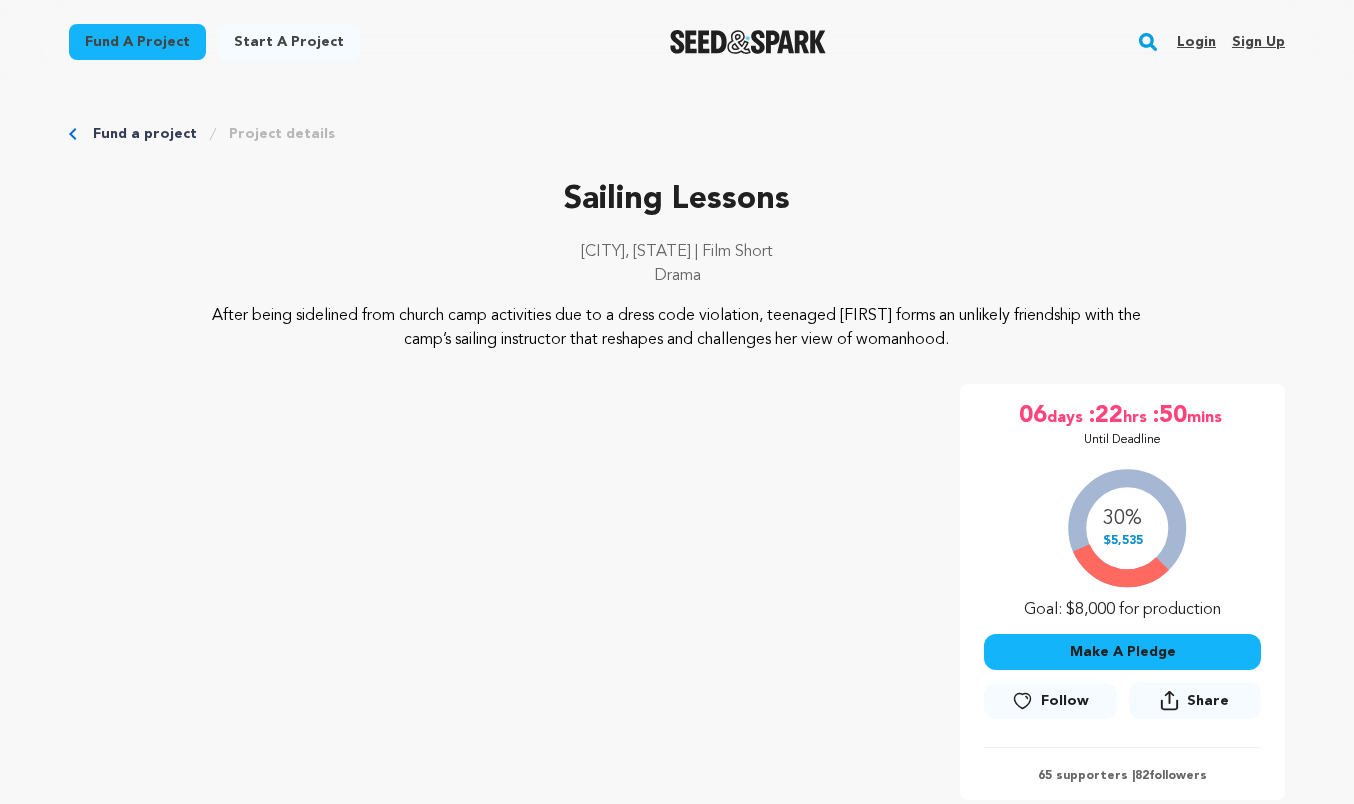 click on "Hide Details" at bounding box center (1187, 673) 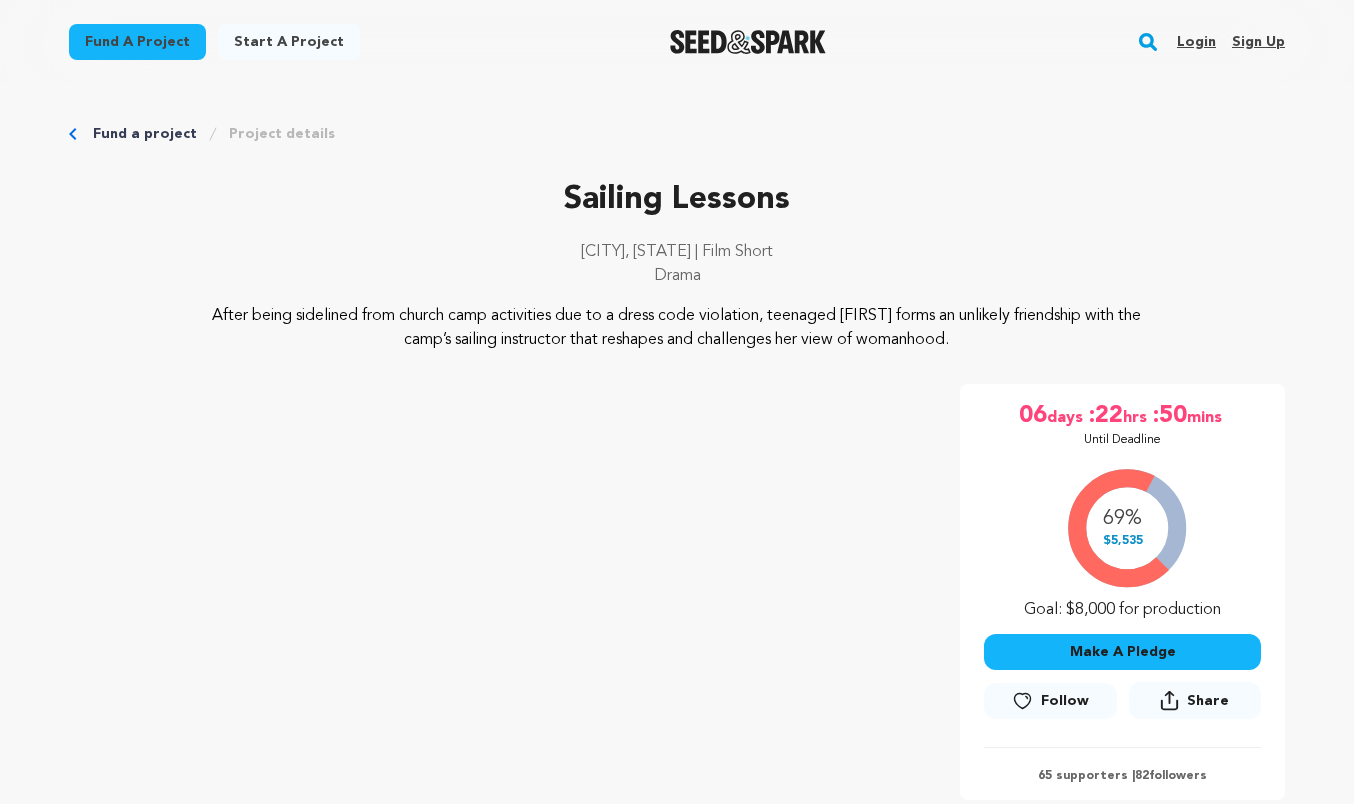 click on "Make A Pledge" at bounding box center [1122, 652] 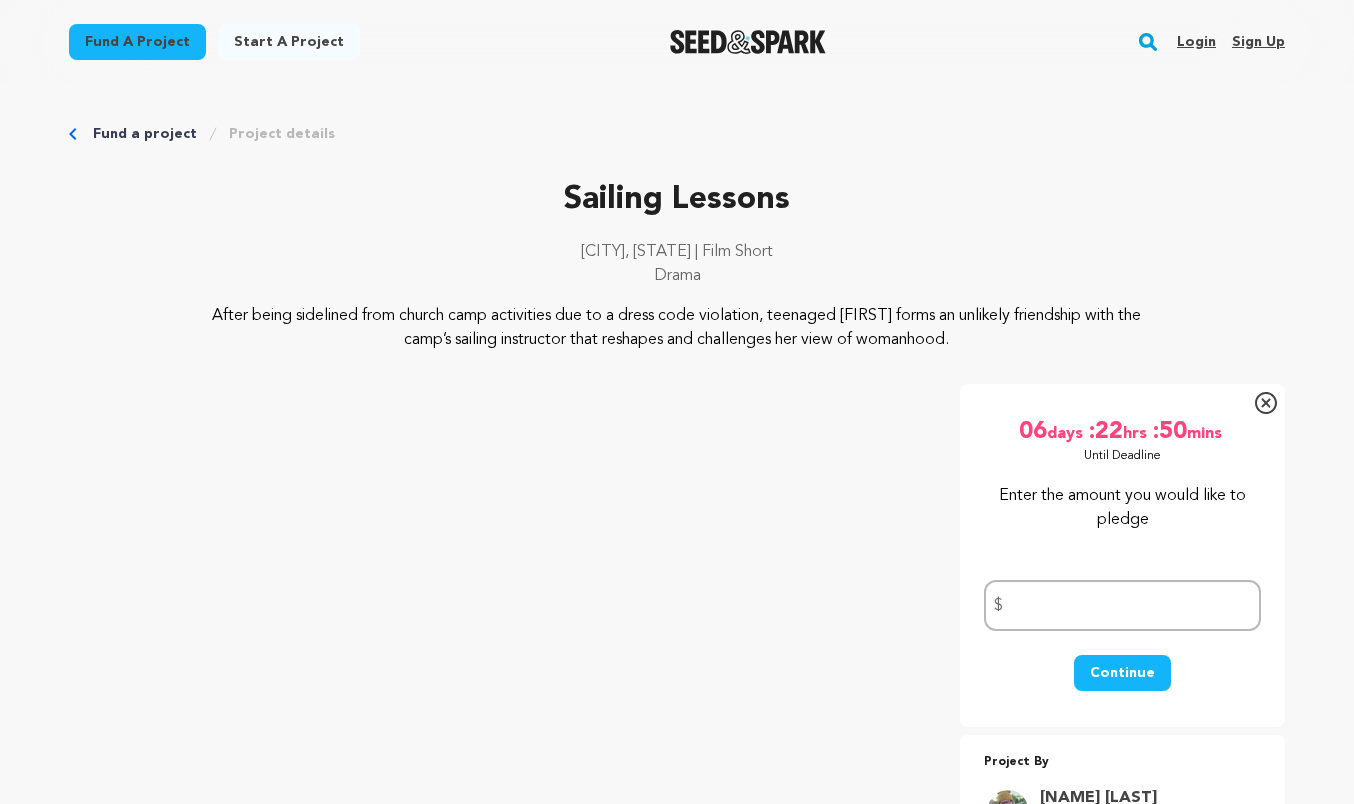 scroll, scrollTop: 260, scrollLeft: 0, axis: vertical 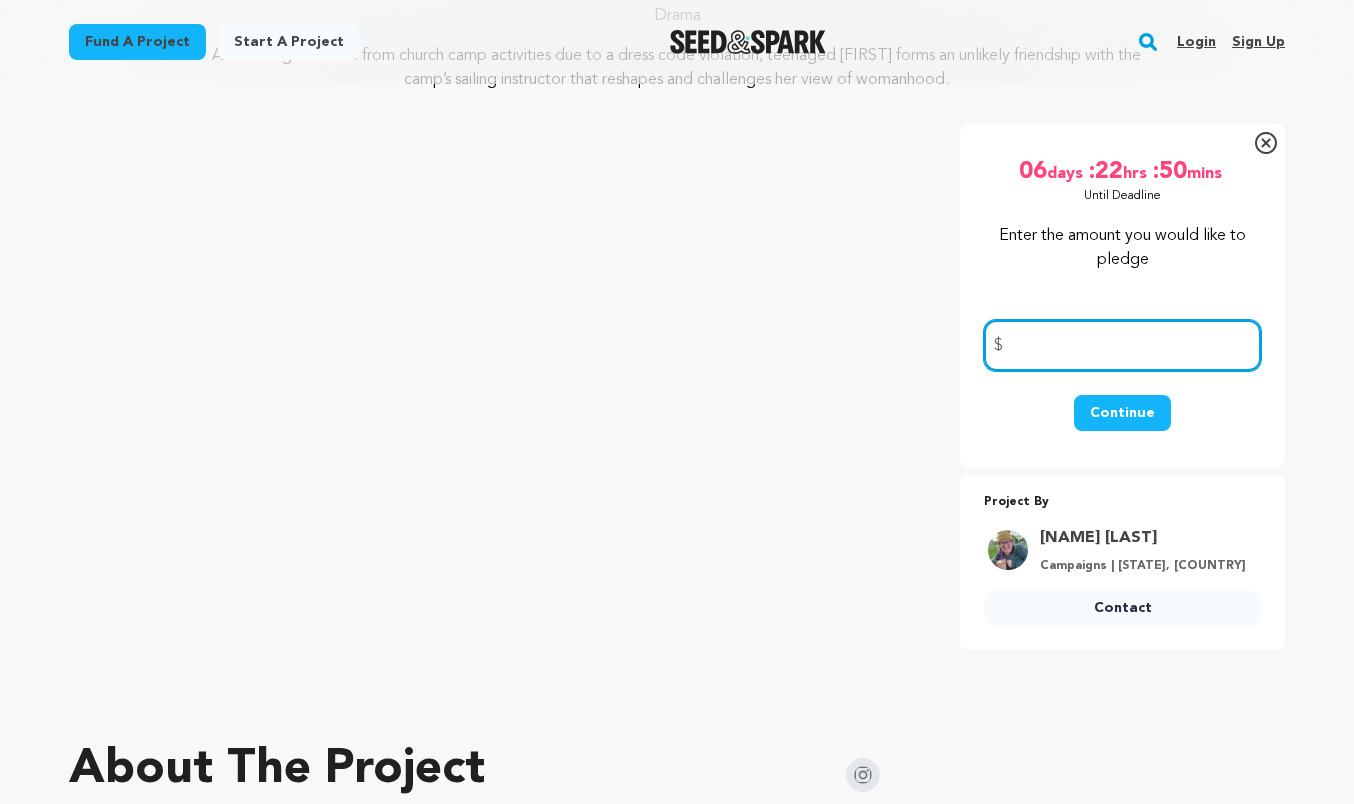 click at bounding box center (1122, 345) 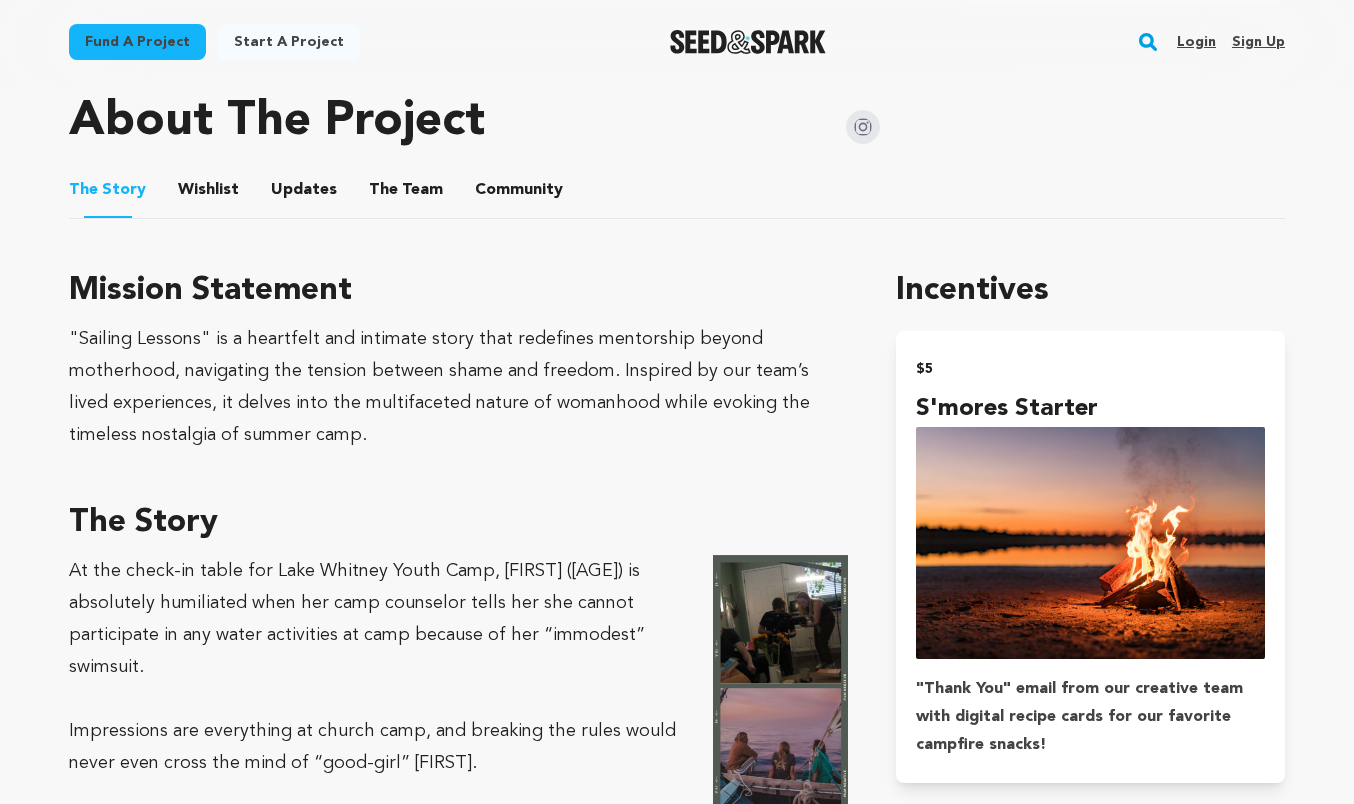 scroll, scrollTop: 0, scrollLeft: 0, axis: both 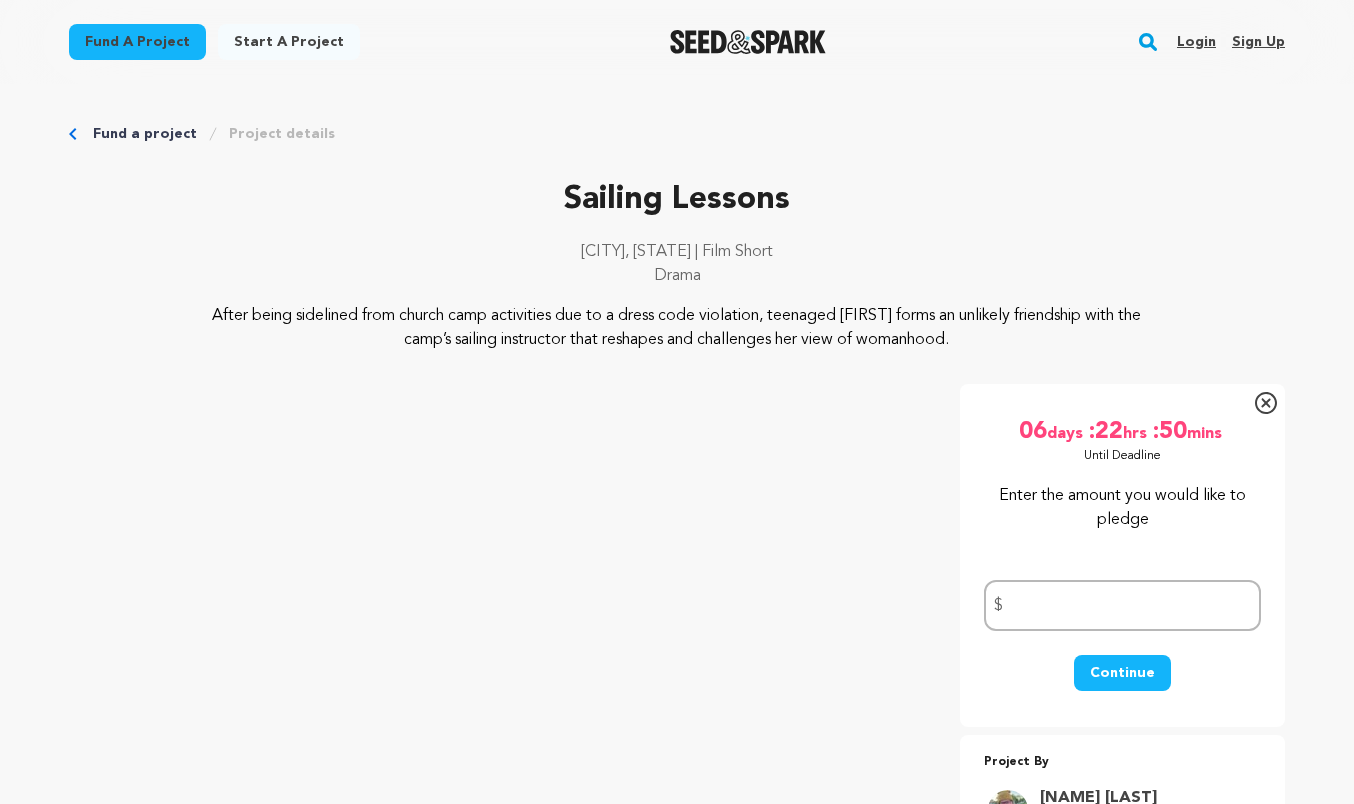 click 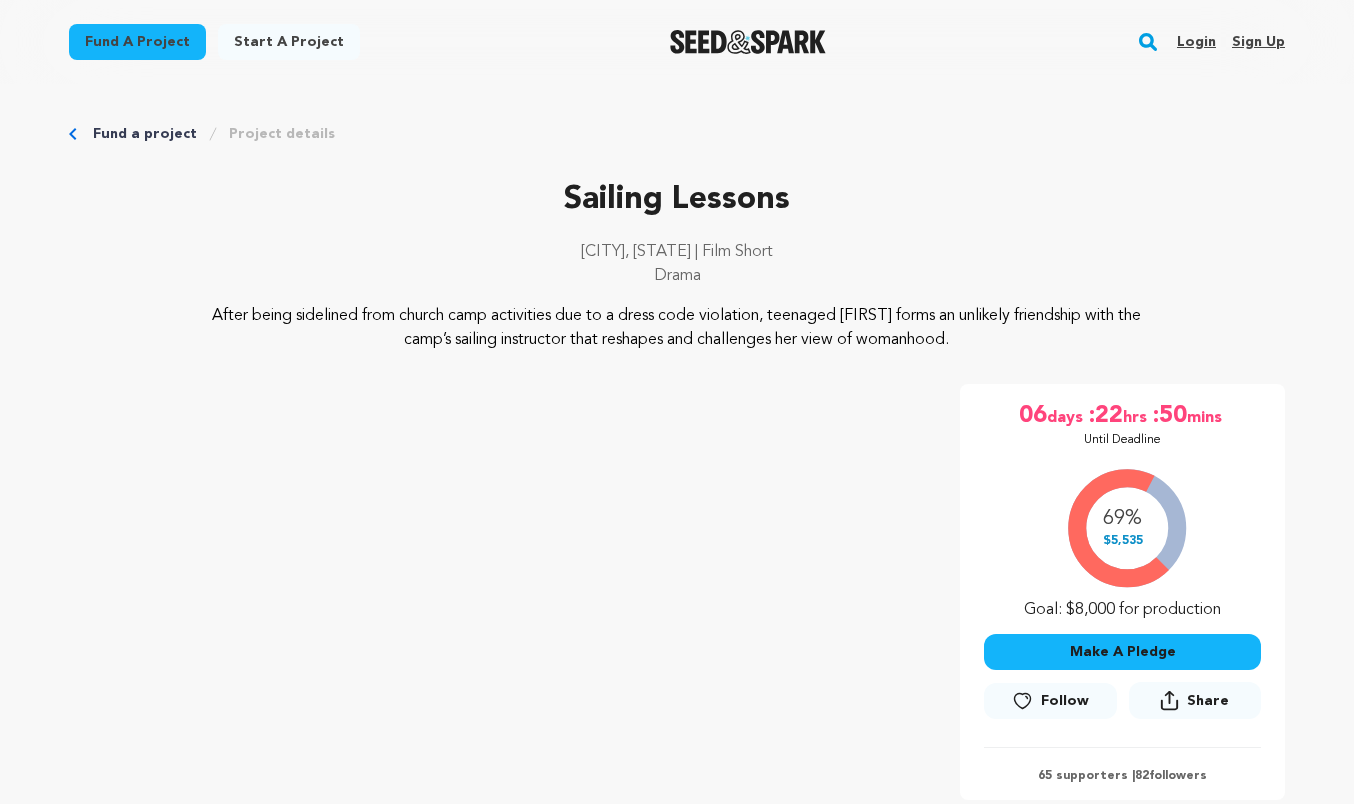 click on "69%
$5,535
Goal:
$8,000
for                             production" at bounding box center [1122, 539] 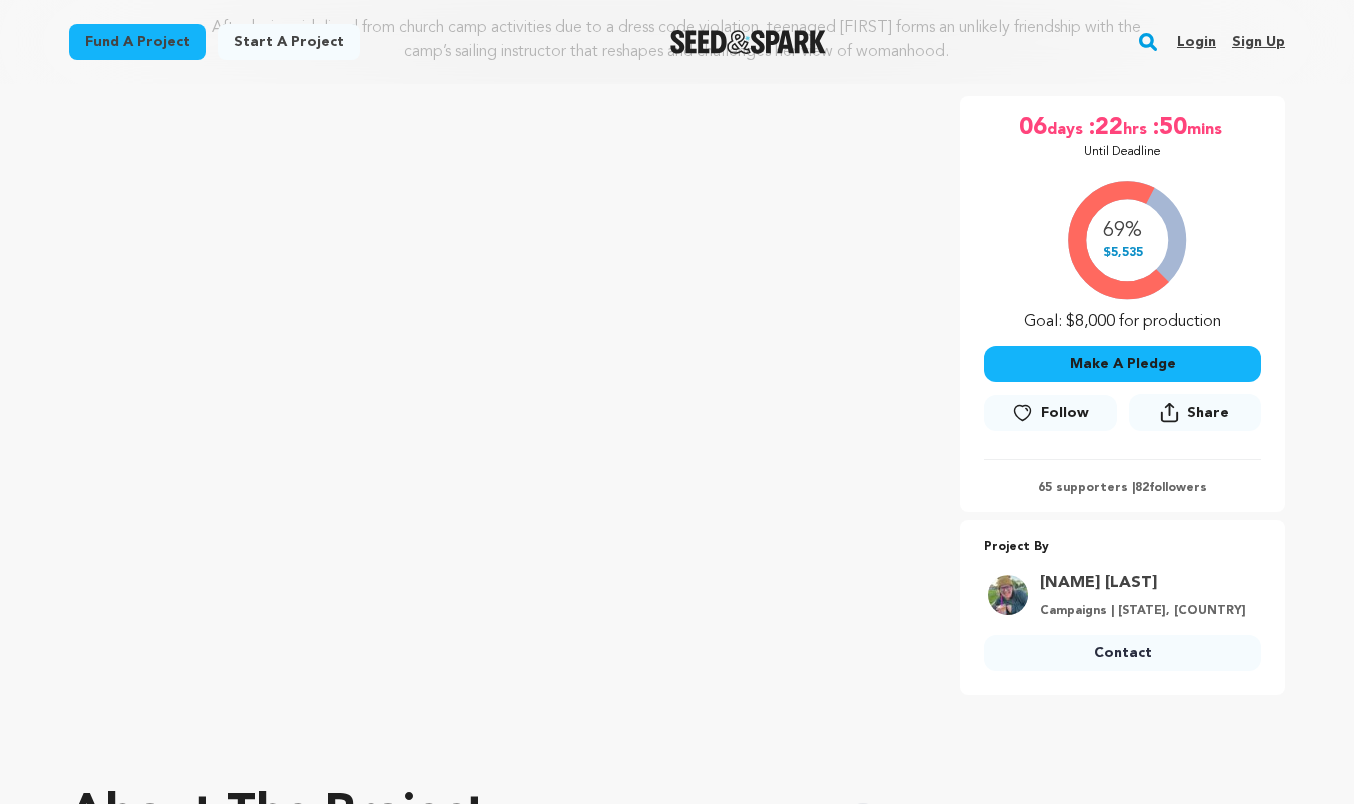 scroll, scrollTop: 289, scrollLeft: 0, axis: vertical 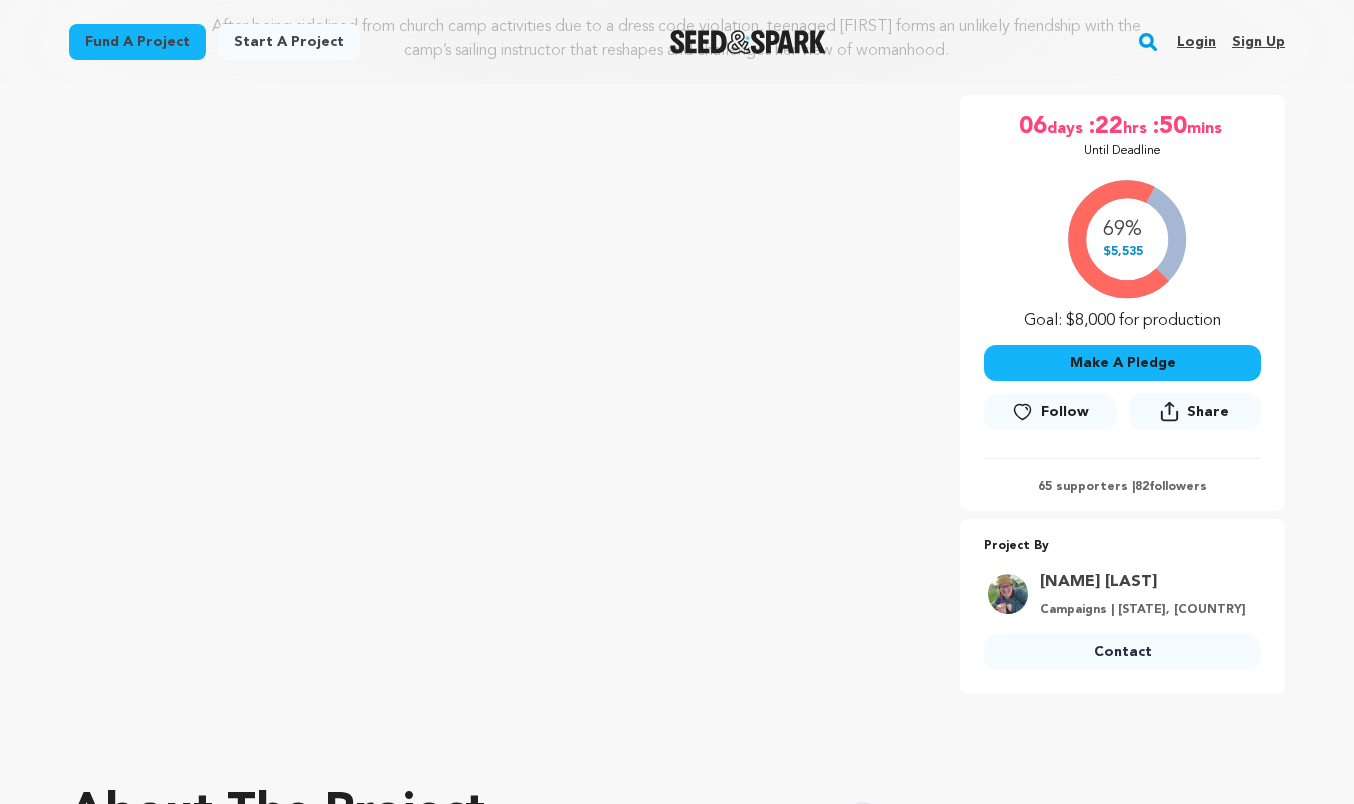 click on "65
supporters |  82
followers" at bounding box center [1122, 487] 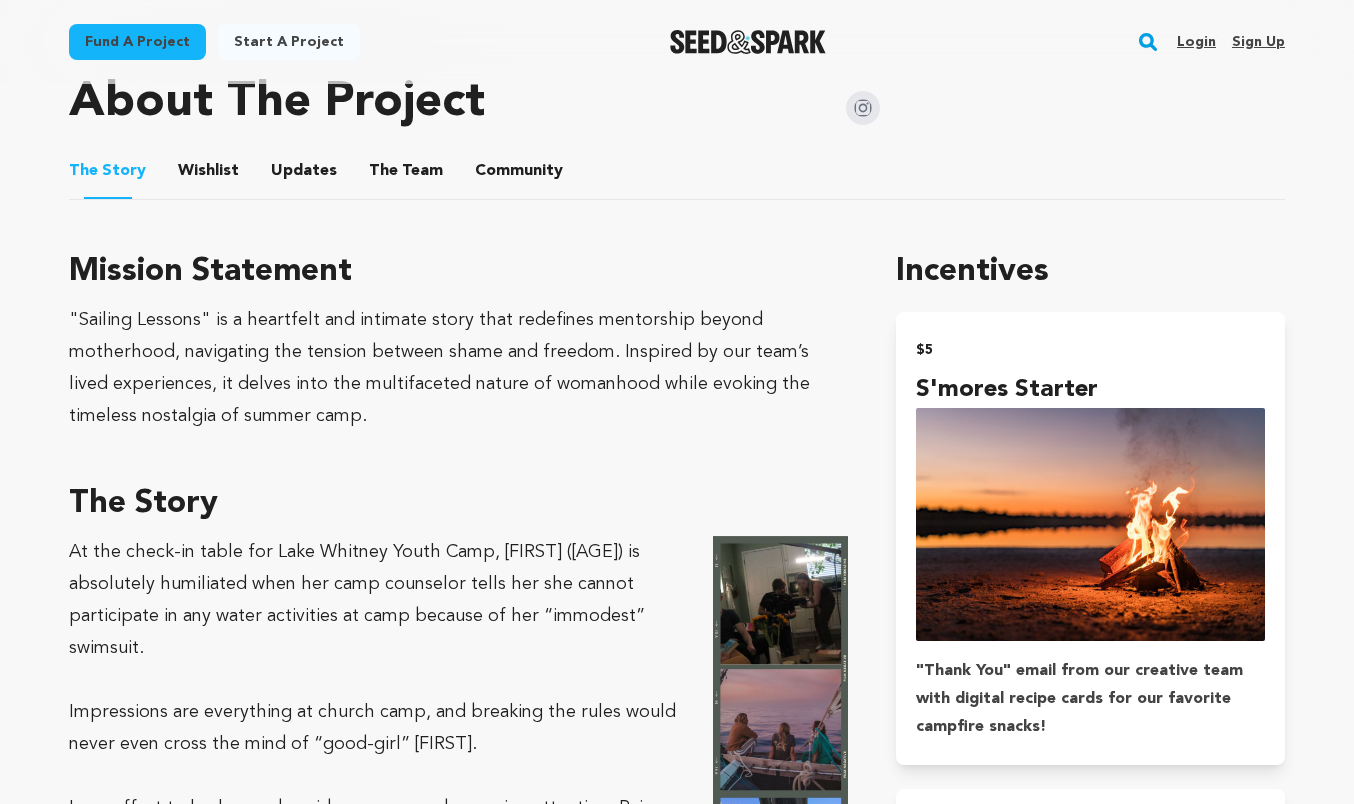 scroll, scrollTop: 1016, scrollLeft: 0, axis: vertical 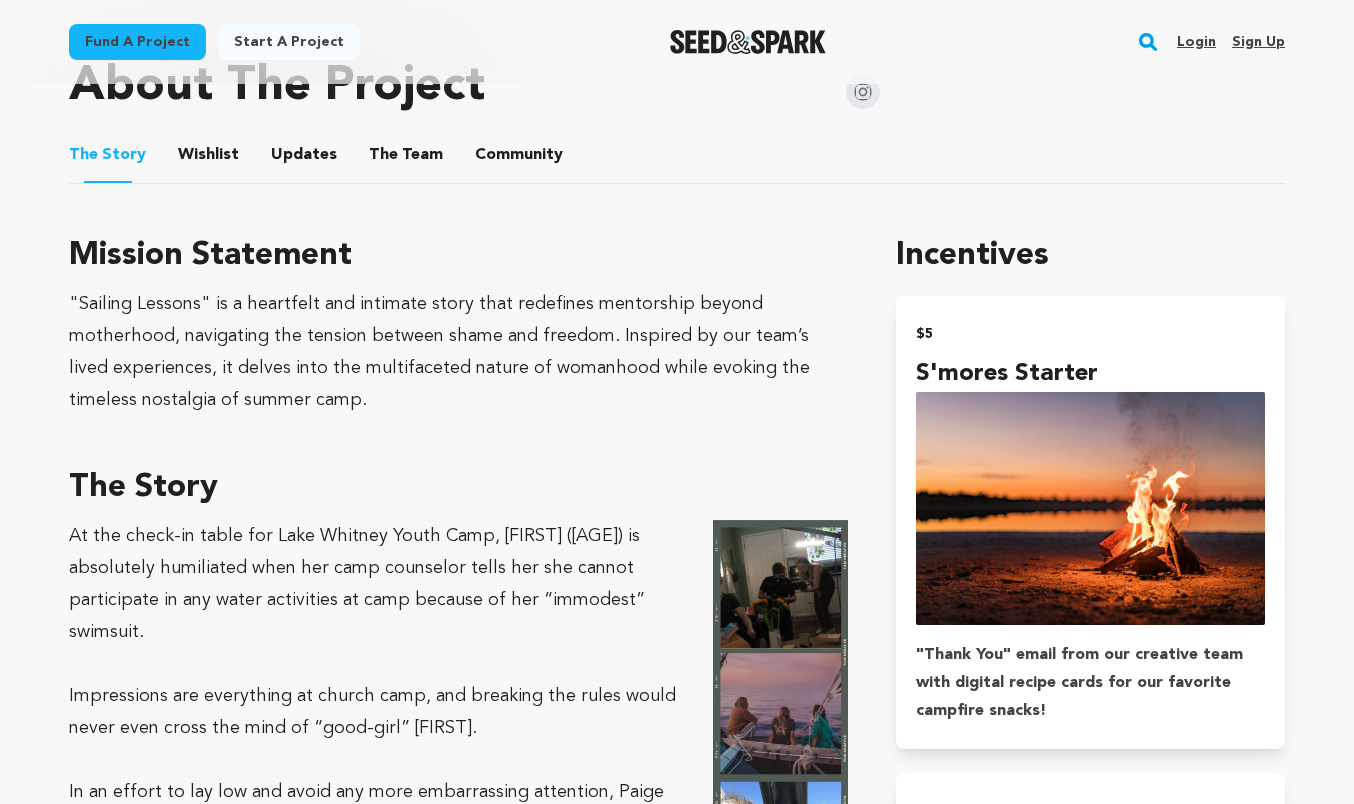 click on "Community" at bounding box center [519, 159] 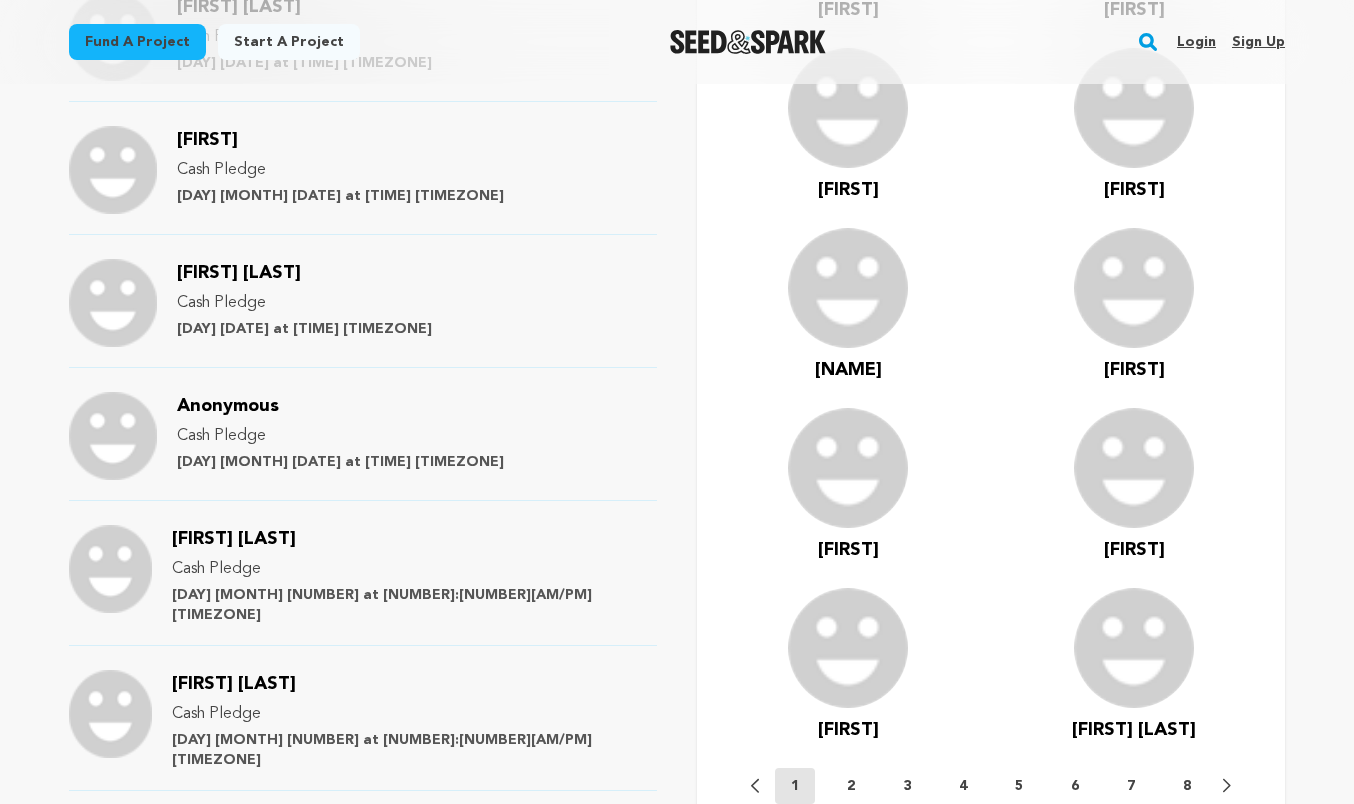scroll, scrollTop: 0, scrollLeft: 0, axis: both 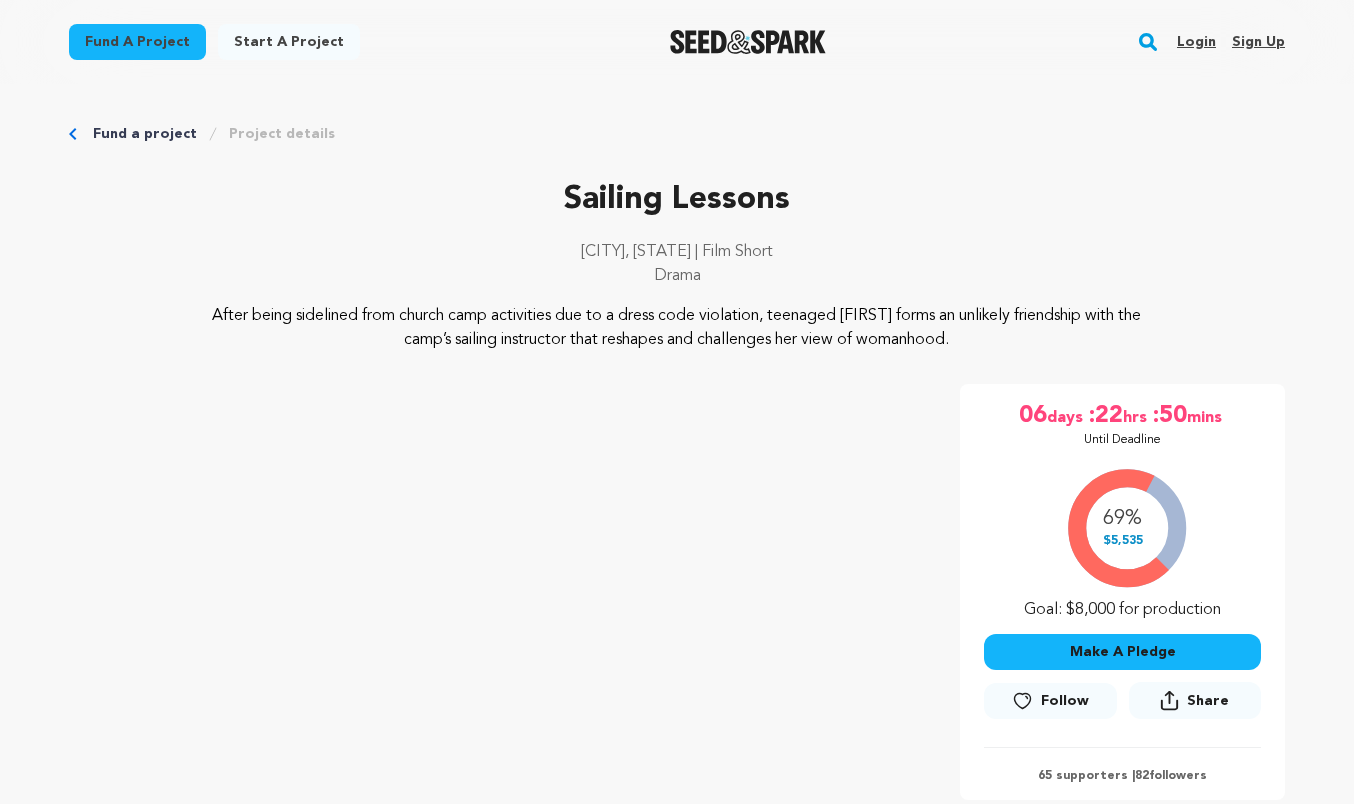 click on "Make A Pledge" at bounding box center [1122, 652] 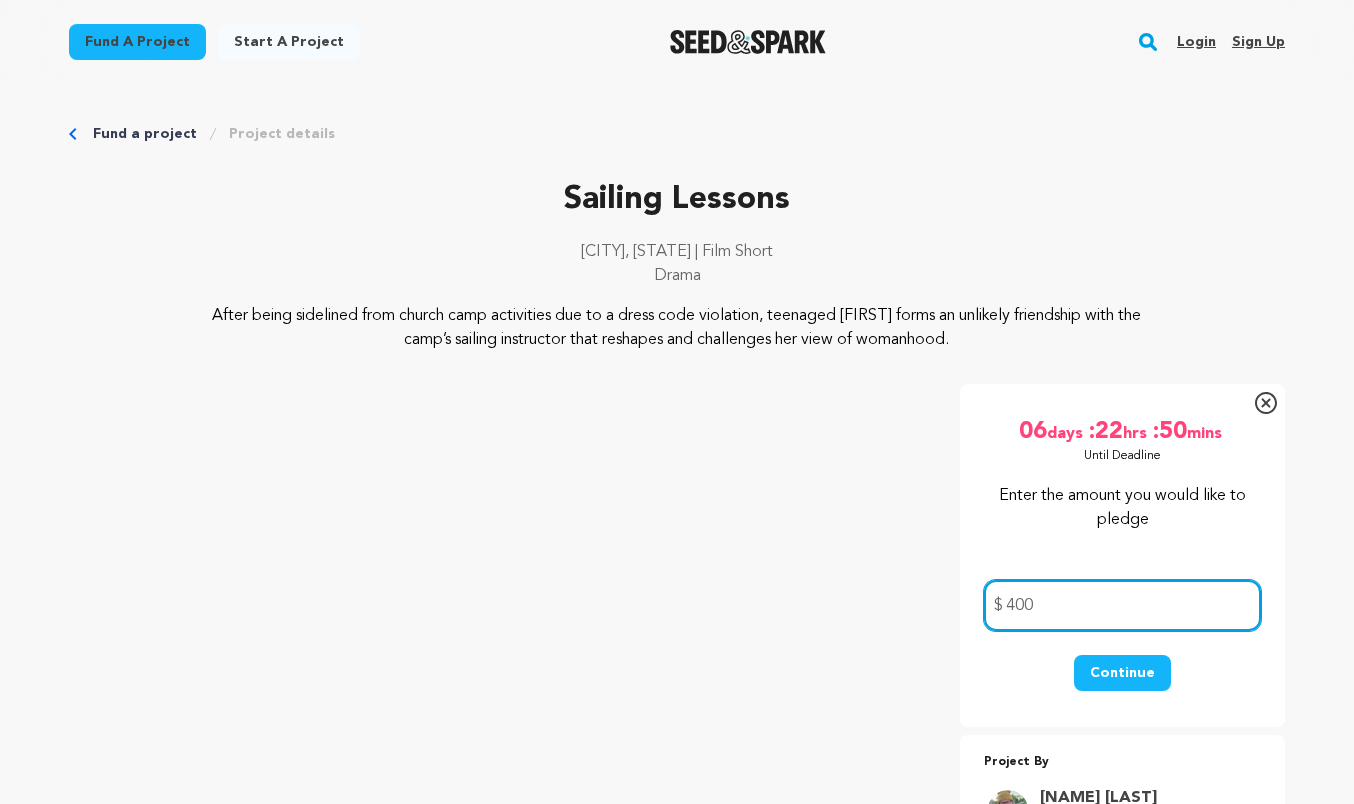 type on "400" 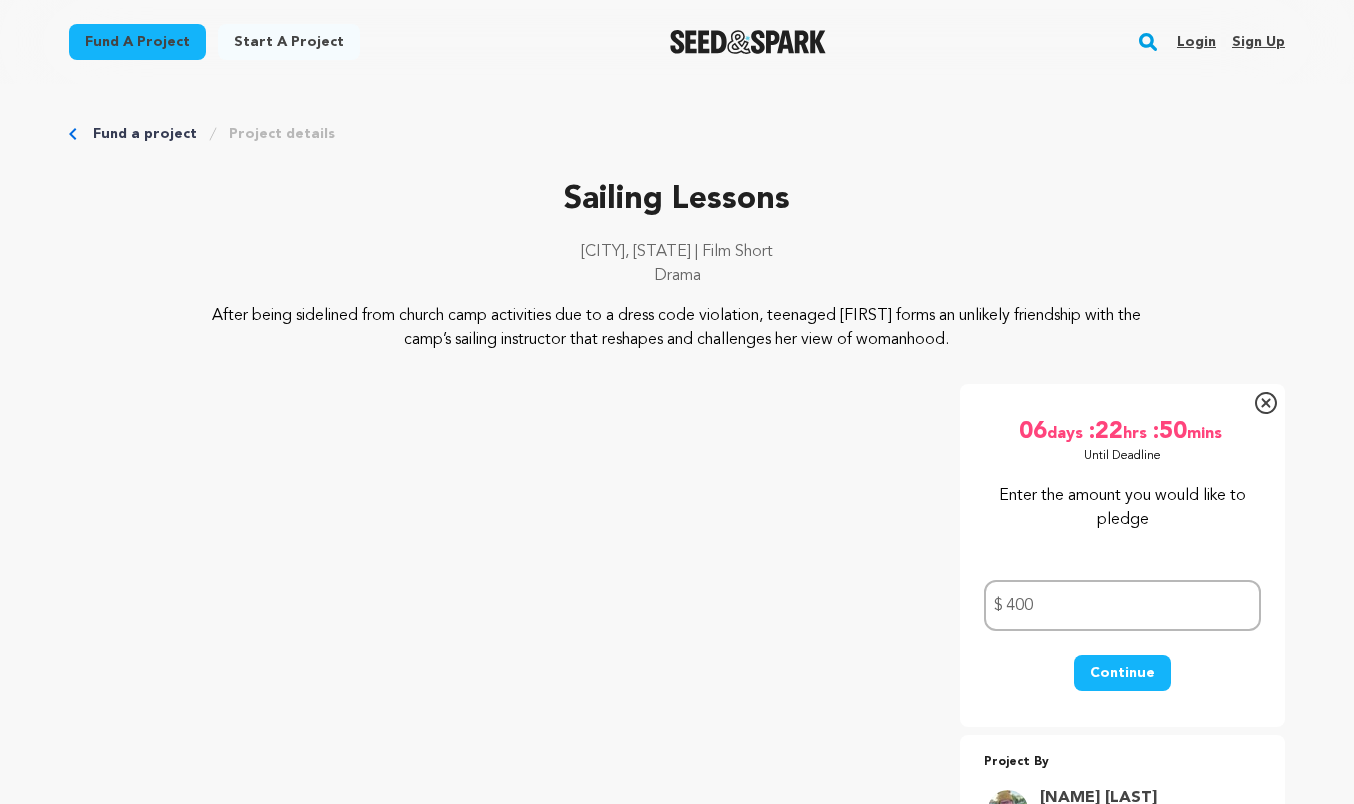 click on "Continue" at bounding box center [1122, 673] 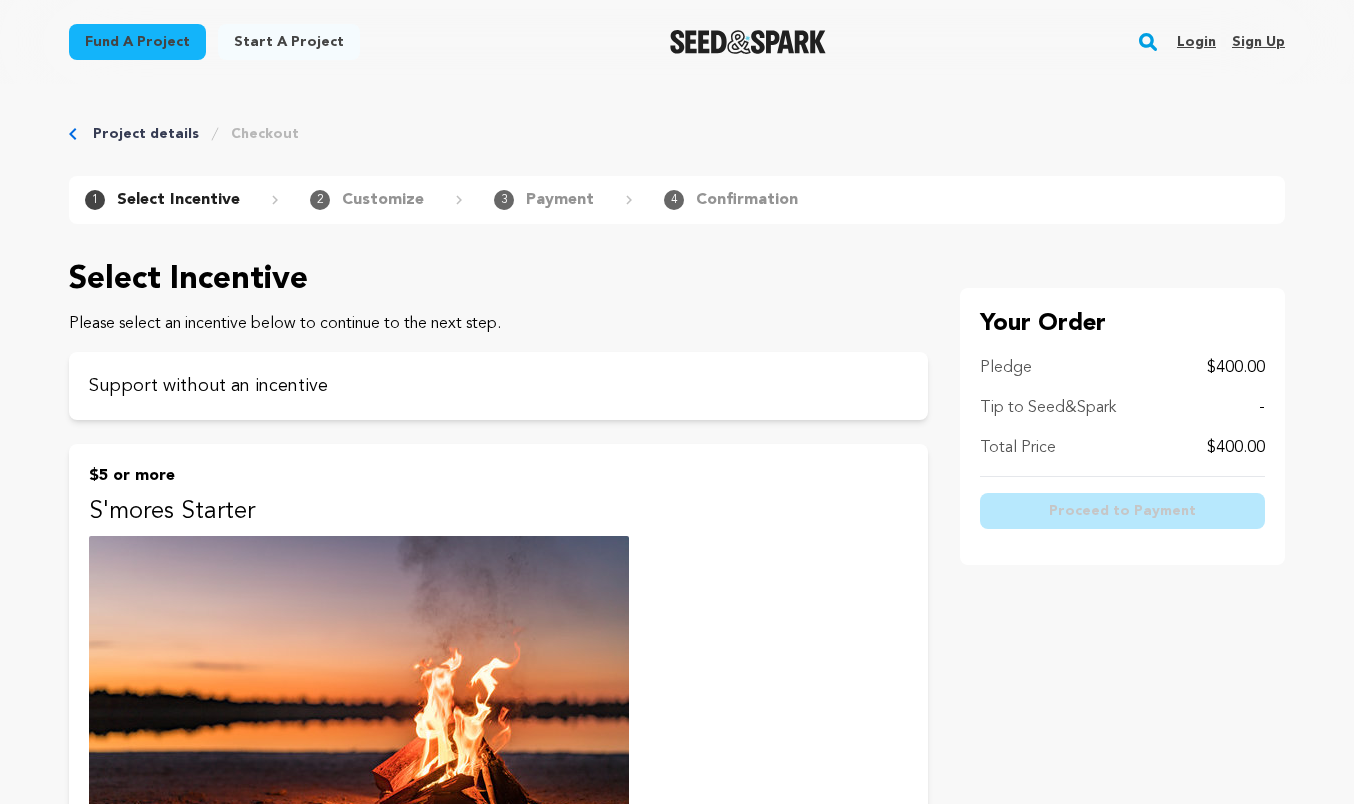 scroll, scrollTop: 0, scrollLeft: 0, axis: both 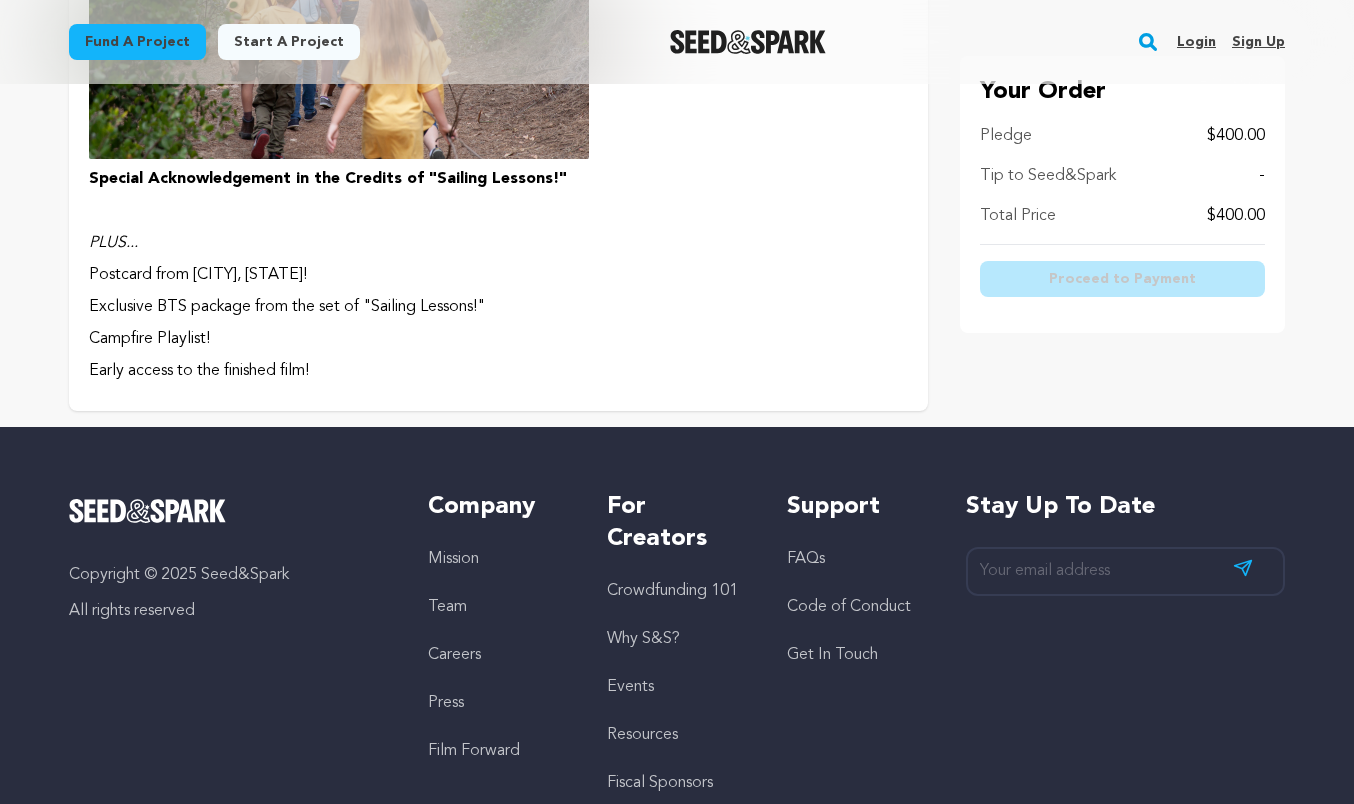 click at bounding box center [339, 9] 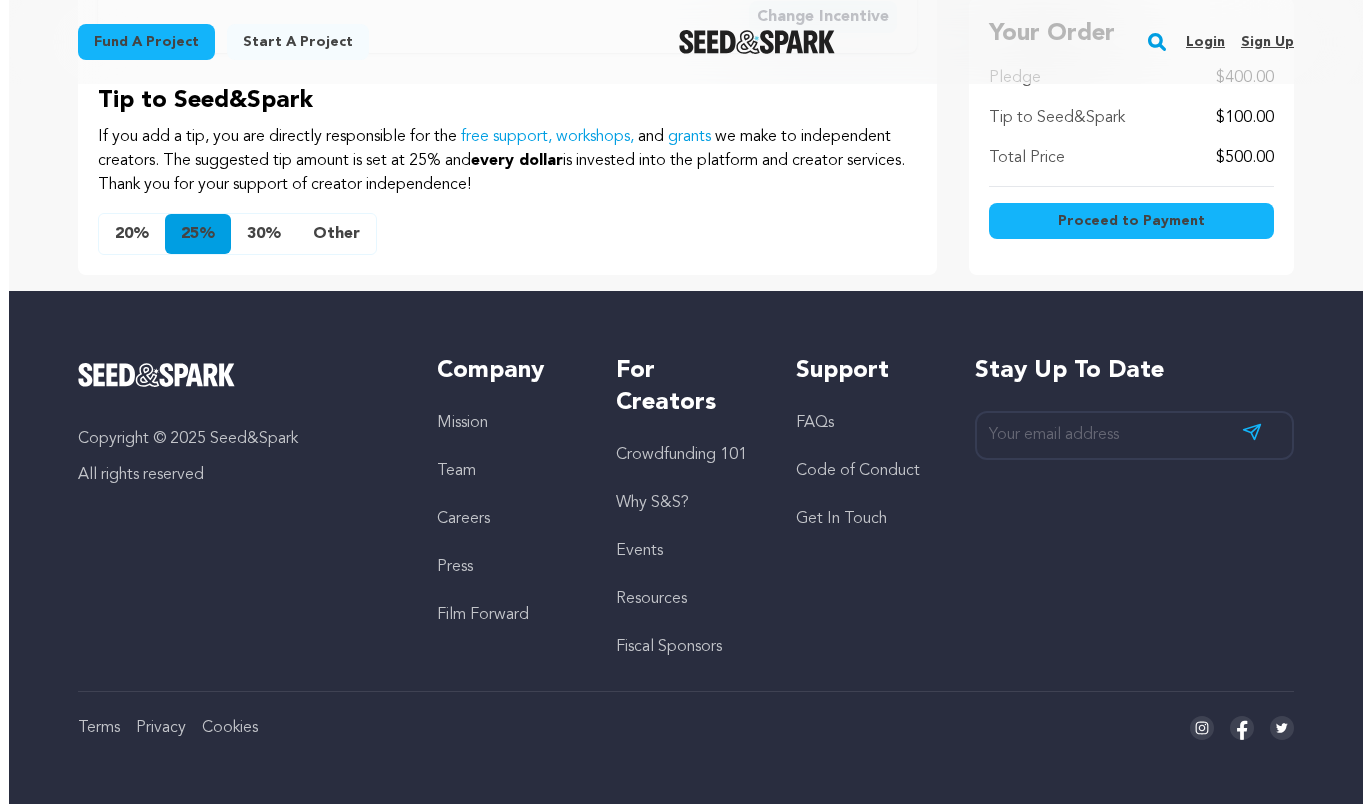 scroll, scrollTop: 902, scrollLeft: 0, axis: vertical 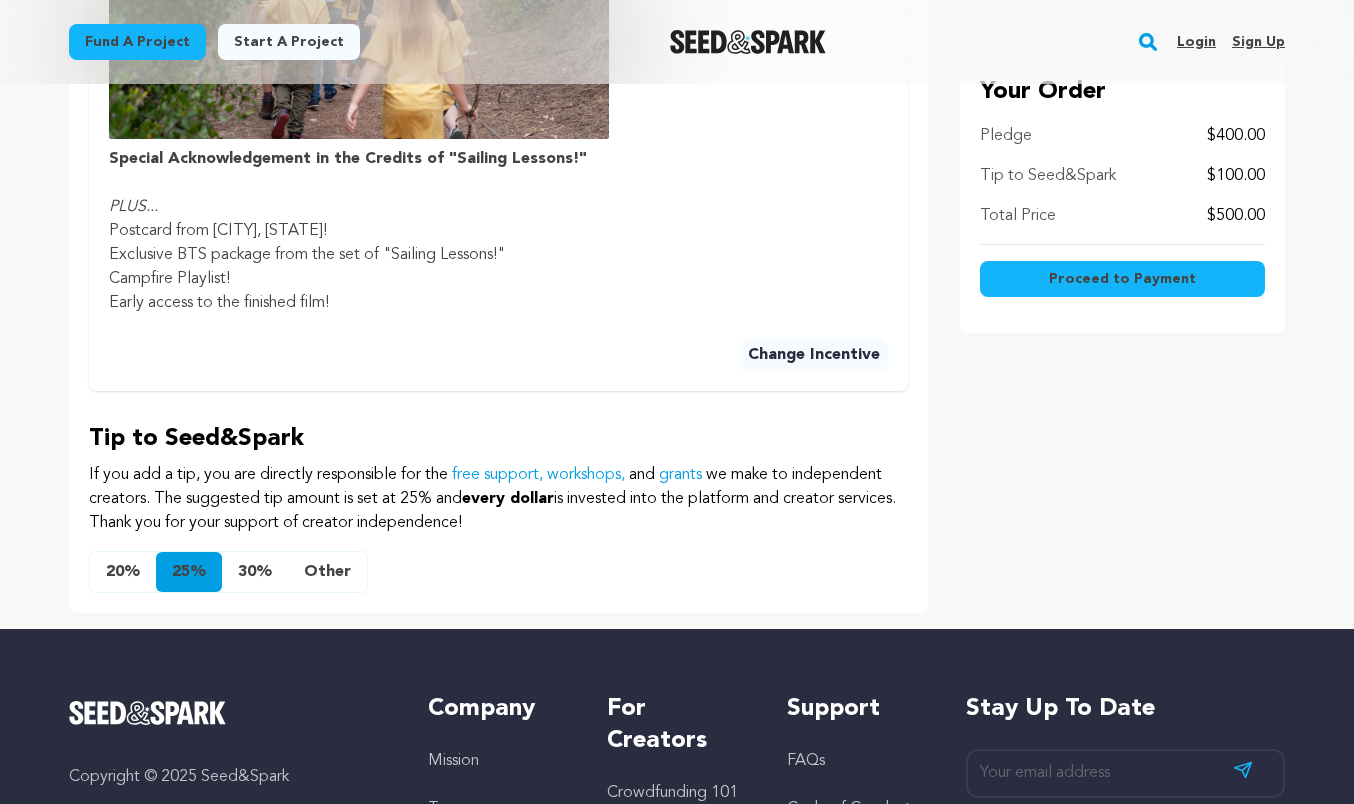 click on "Other" at bounding box center (327, 572) 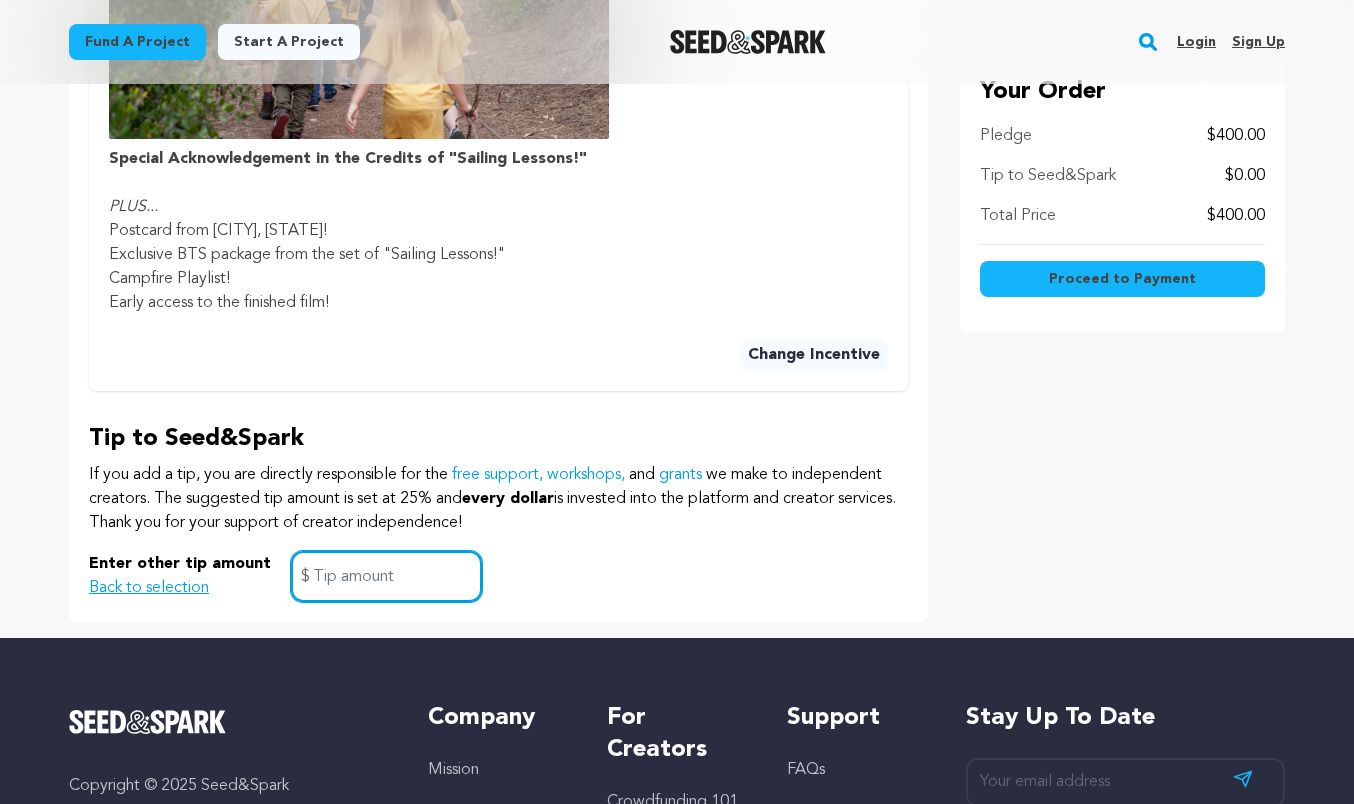 click at bounding box center (386, 576) 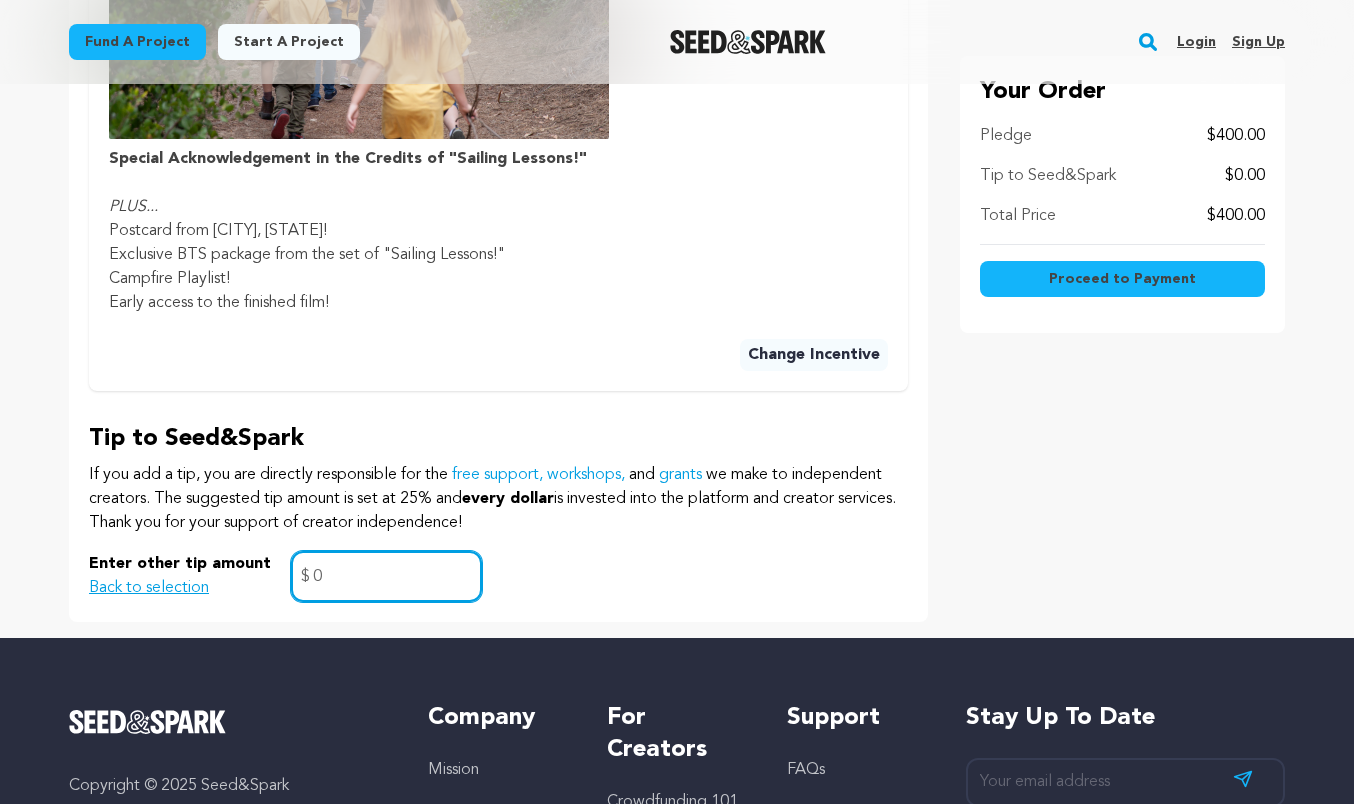 type on "0" 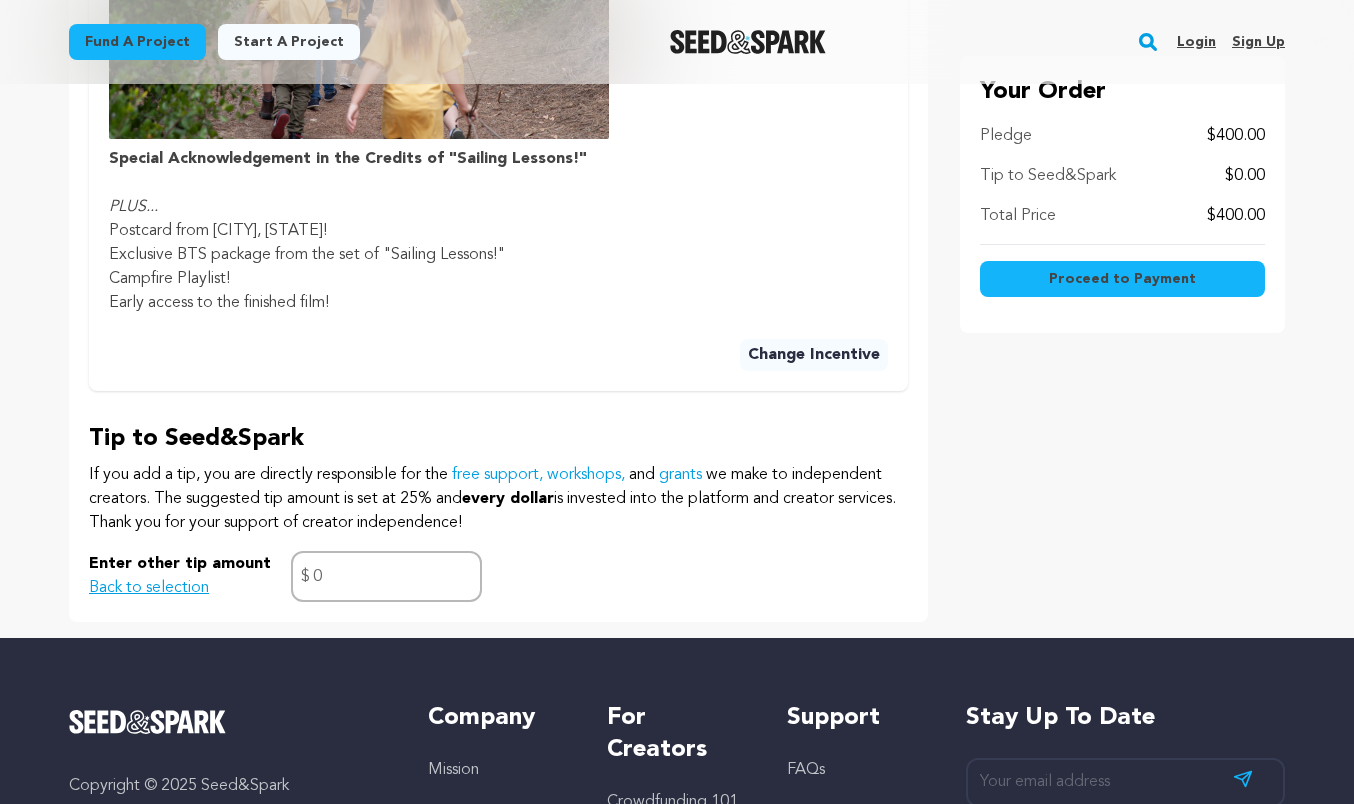click on "If you add a tip, you are directly responsible for the
free support, workshops,
and
grants
we make to
independent creators. The suggested tip amount is set at 25% and   every dollar   is invested into the platform
and creator services. Thank you for your support of creator independence!" at bounding box center (498, 499) 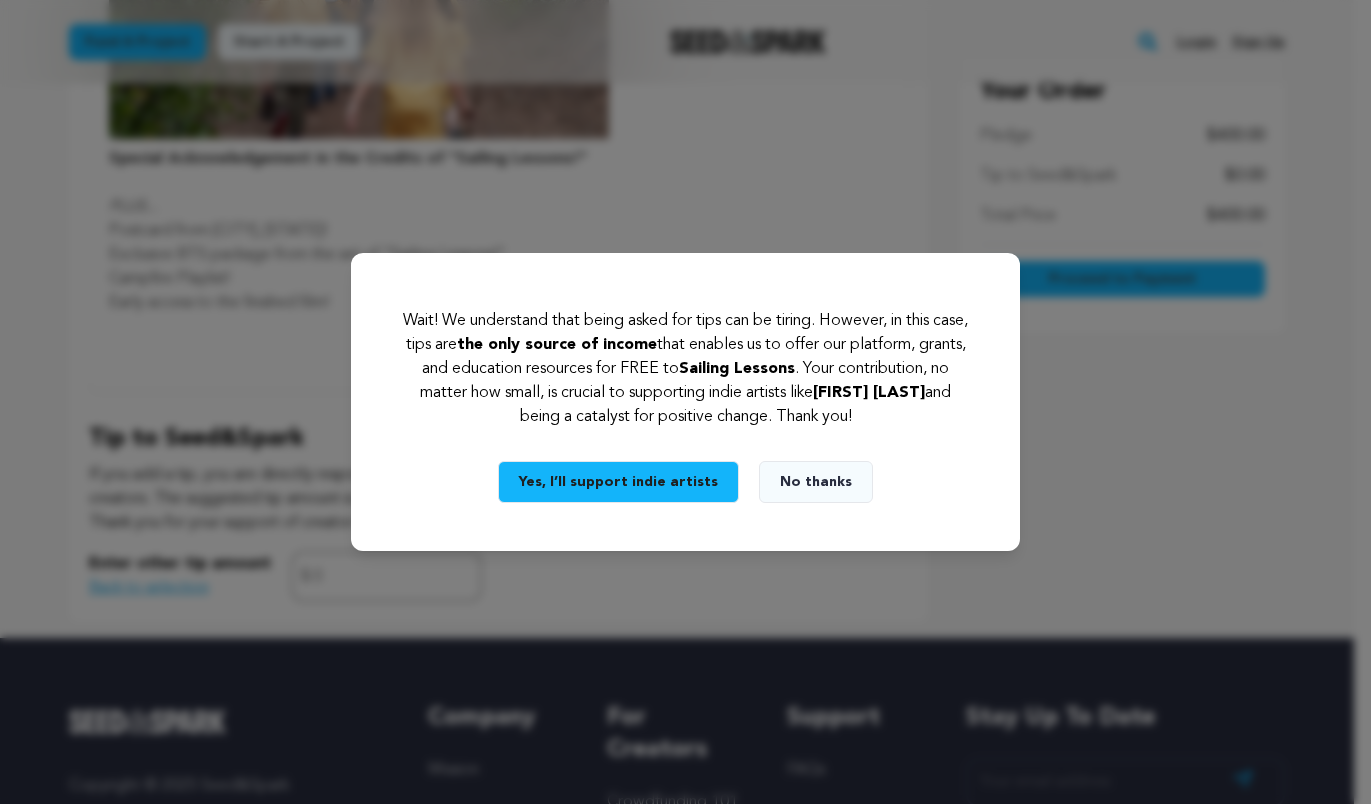 click on "No thanks" at bounding box center (816, 482) 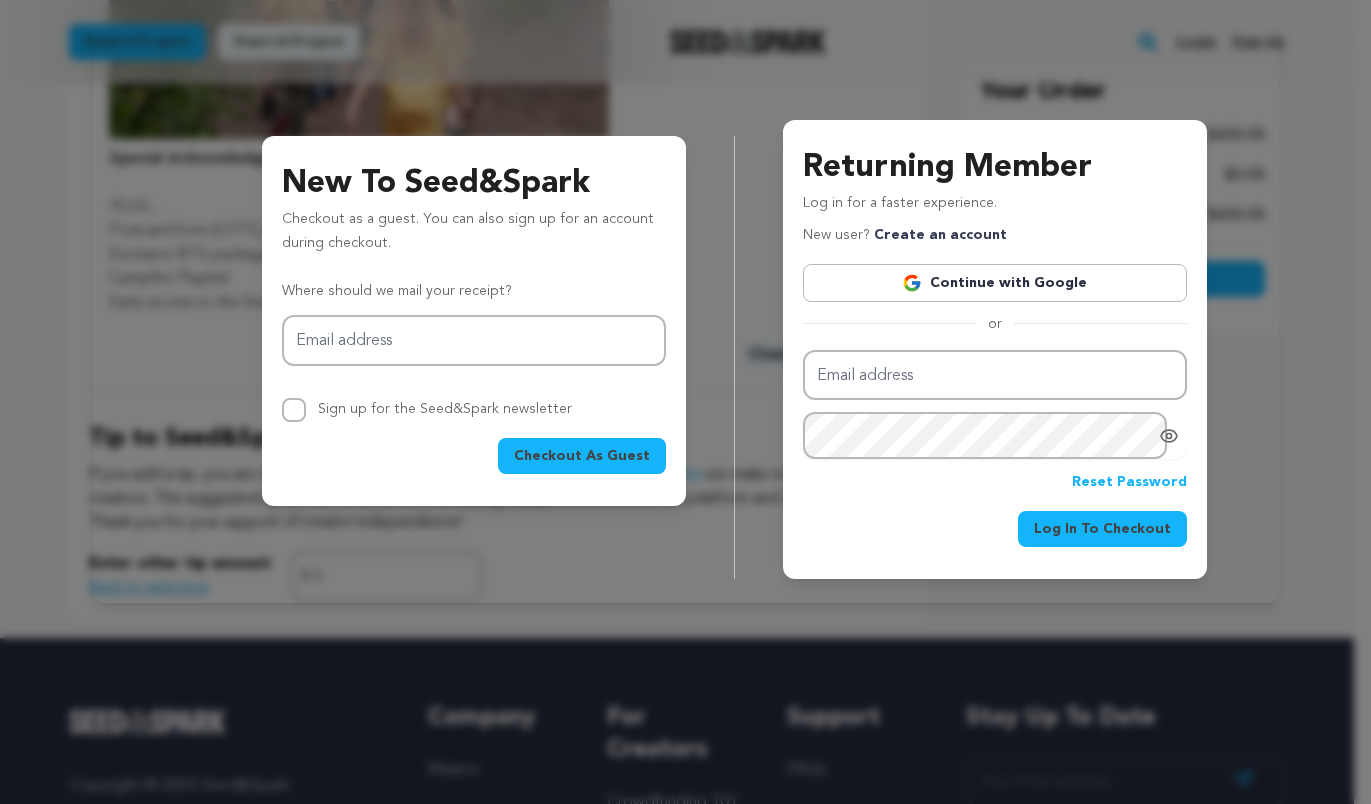 click on "Continue with Google" at bounding box center (995, 283) 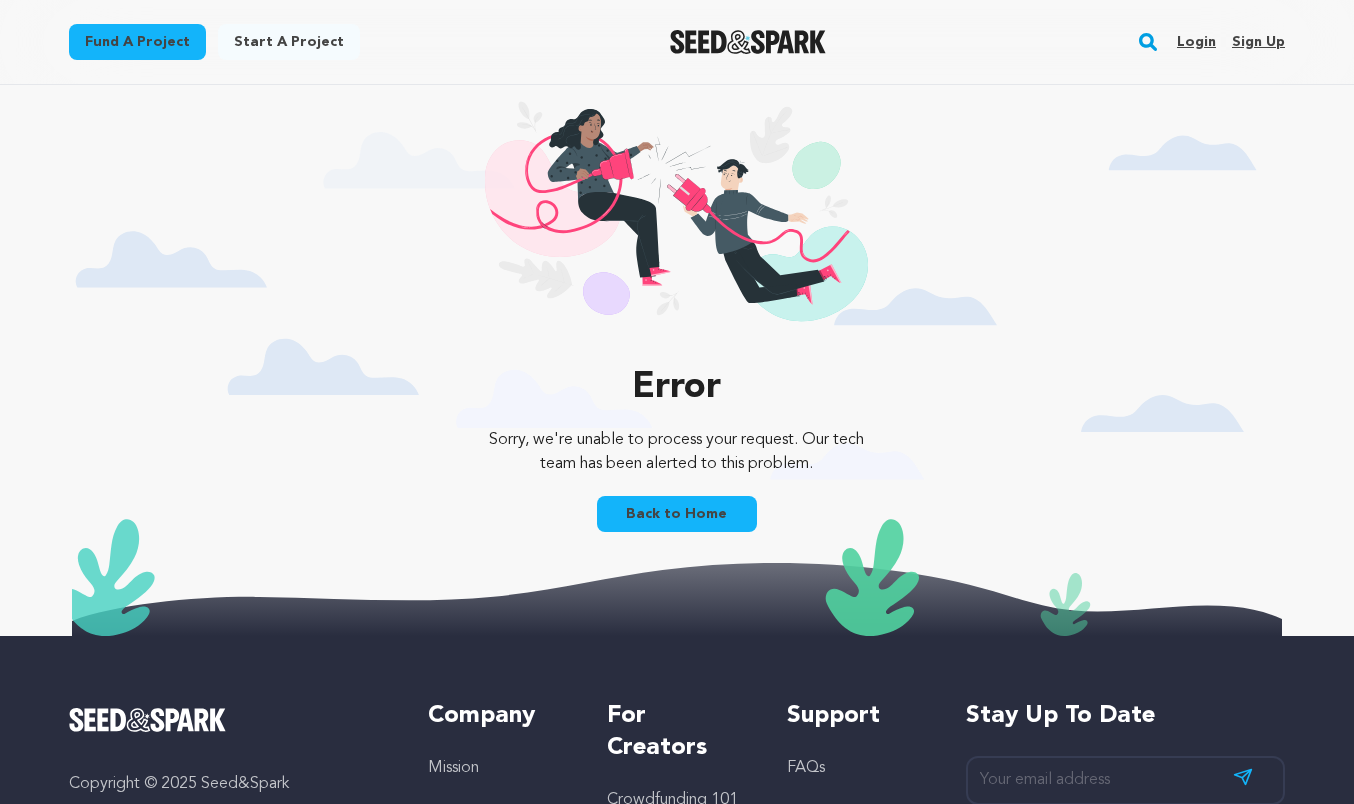 scroll, scrollTop: 0, scrollLeft: 0, axis: both 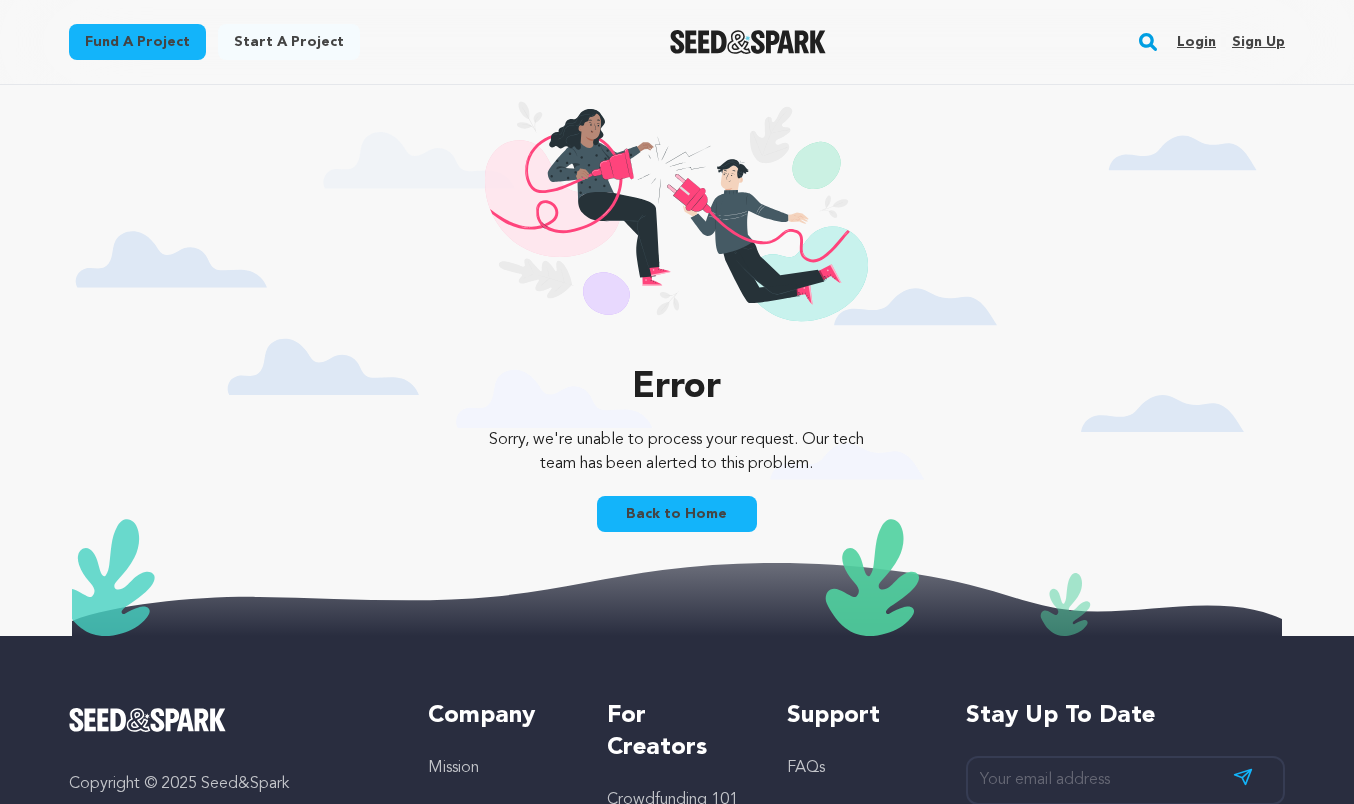 click on "Back to Home" at bounding box center (677, 514) 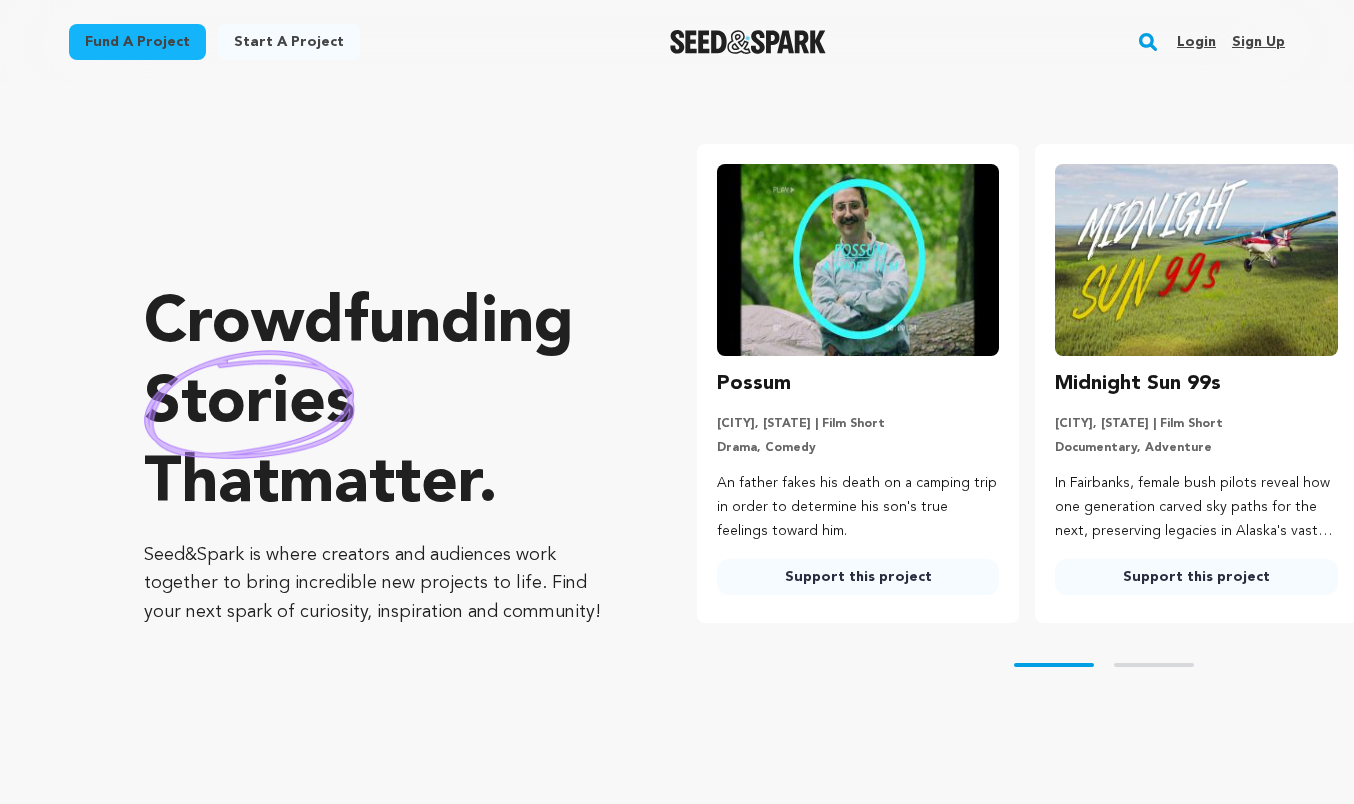 scroll, scrollTop: 0, scrollLeft: 0, axis: both 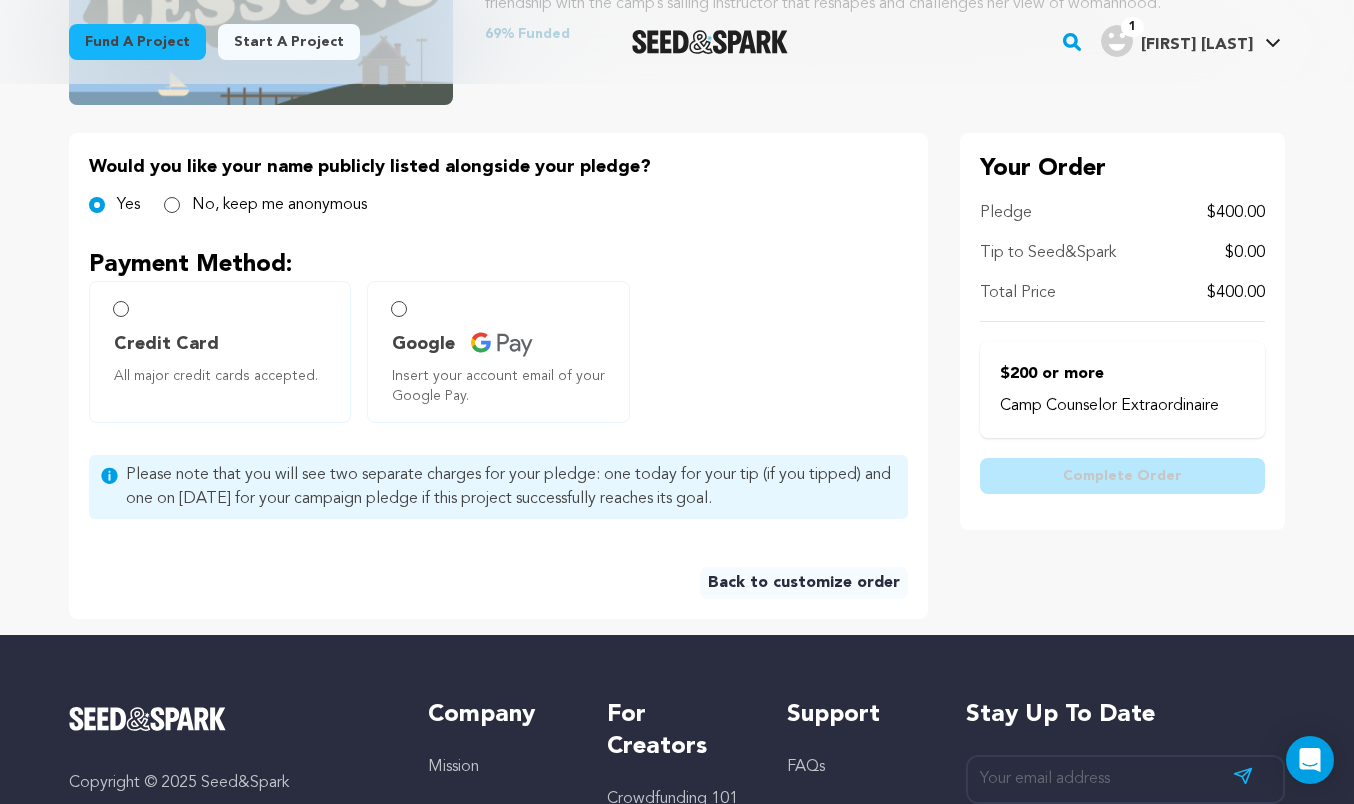 radio on "true" 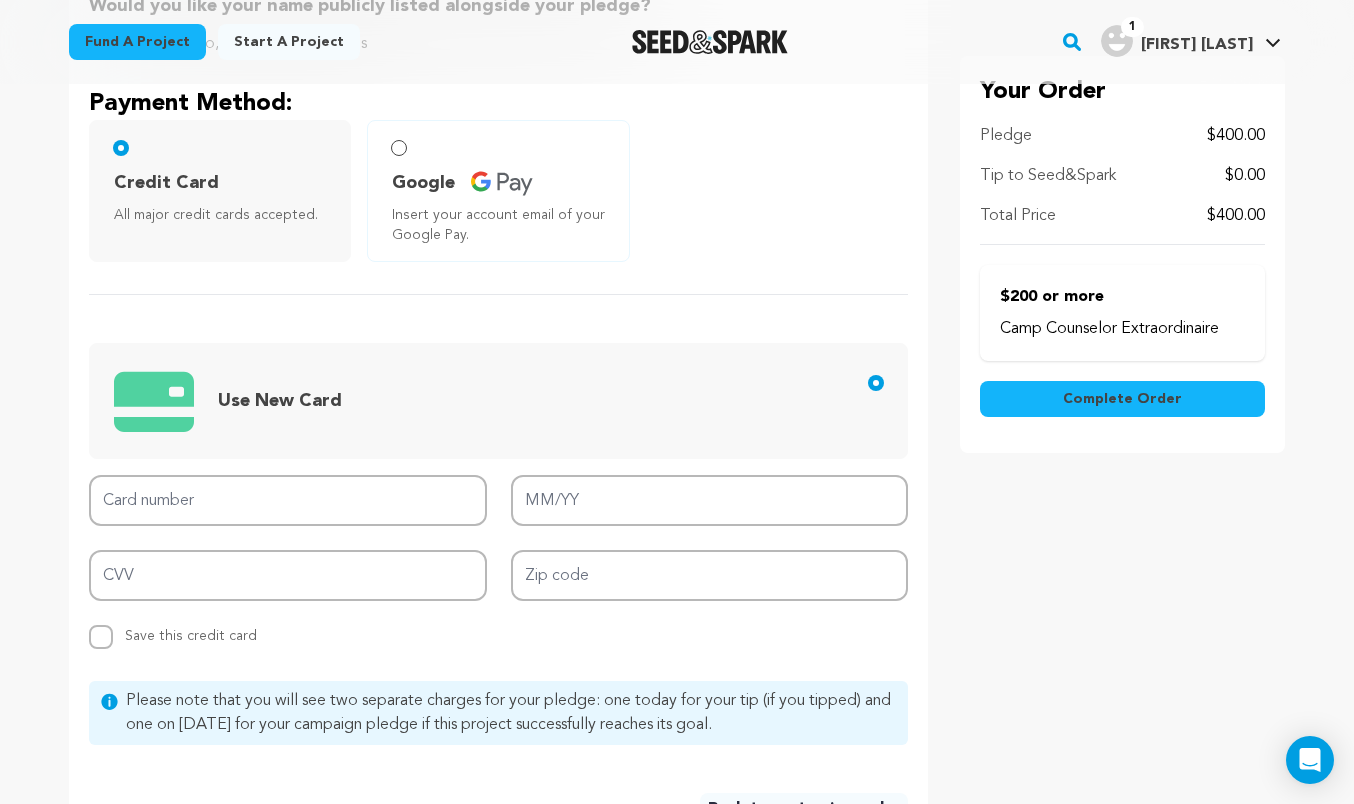 scroll, scrollTop: 536, scrollLeft: 0, axis: vertical 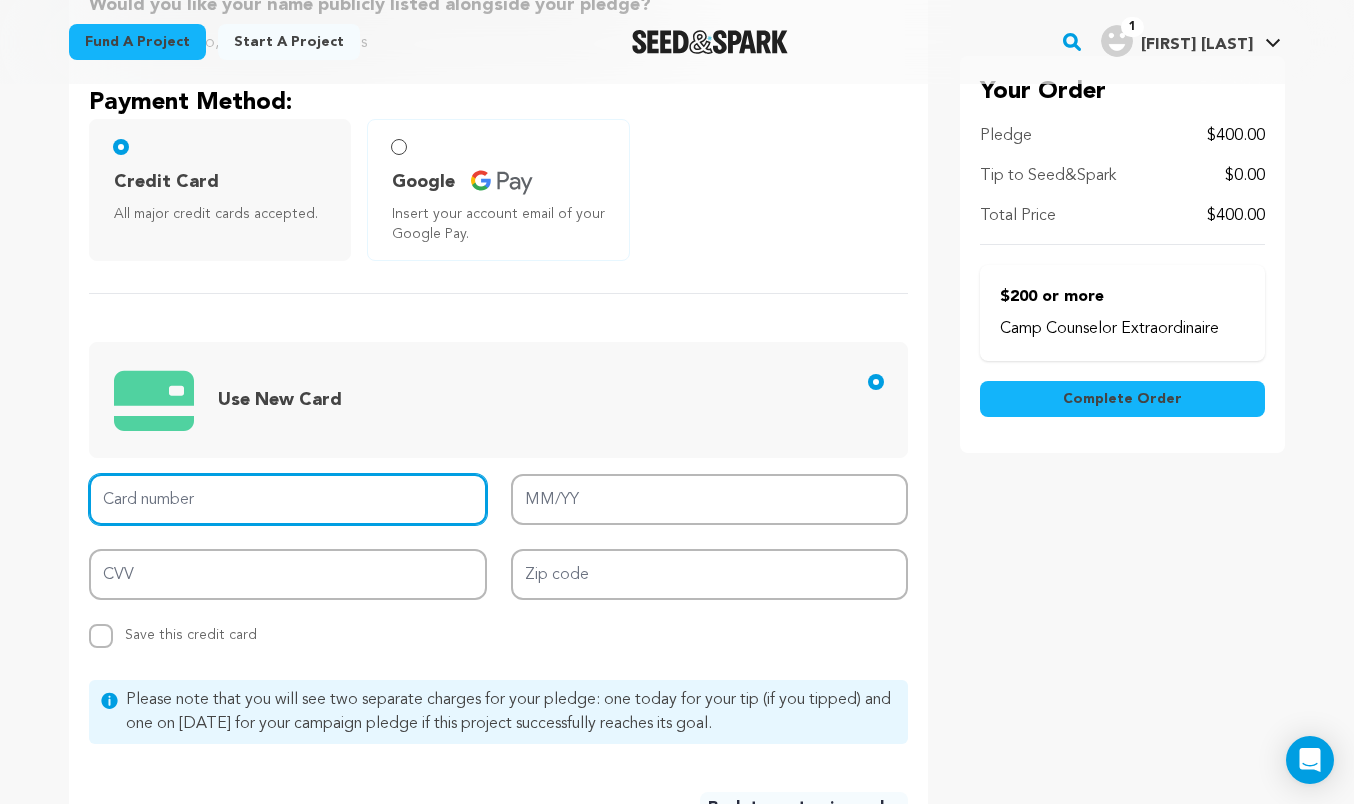 click on "Card number" at bounding box center (288, 499) 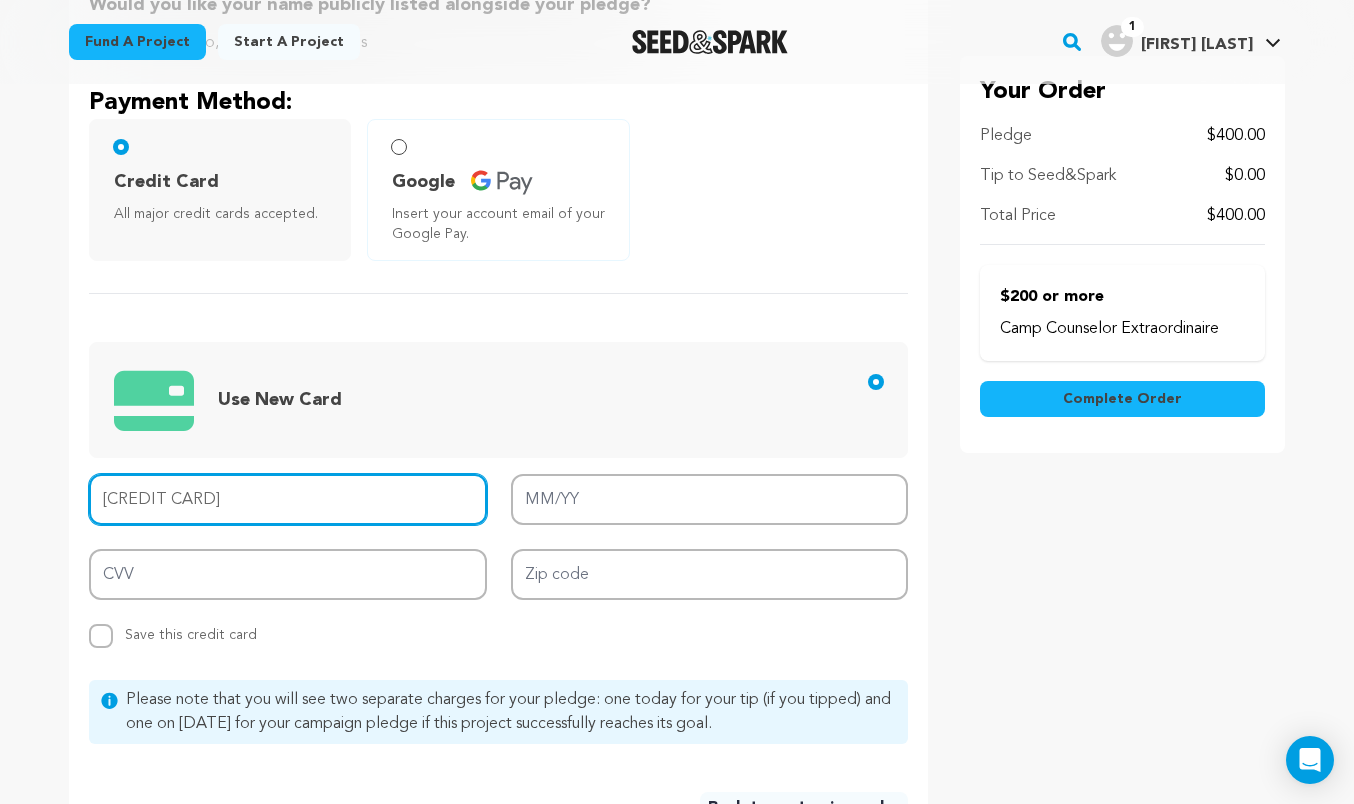 type on "6011 0016 8910 9637" 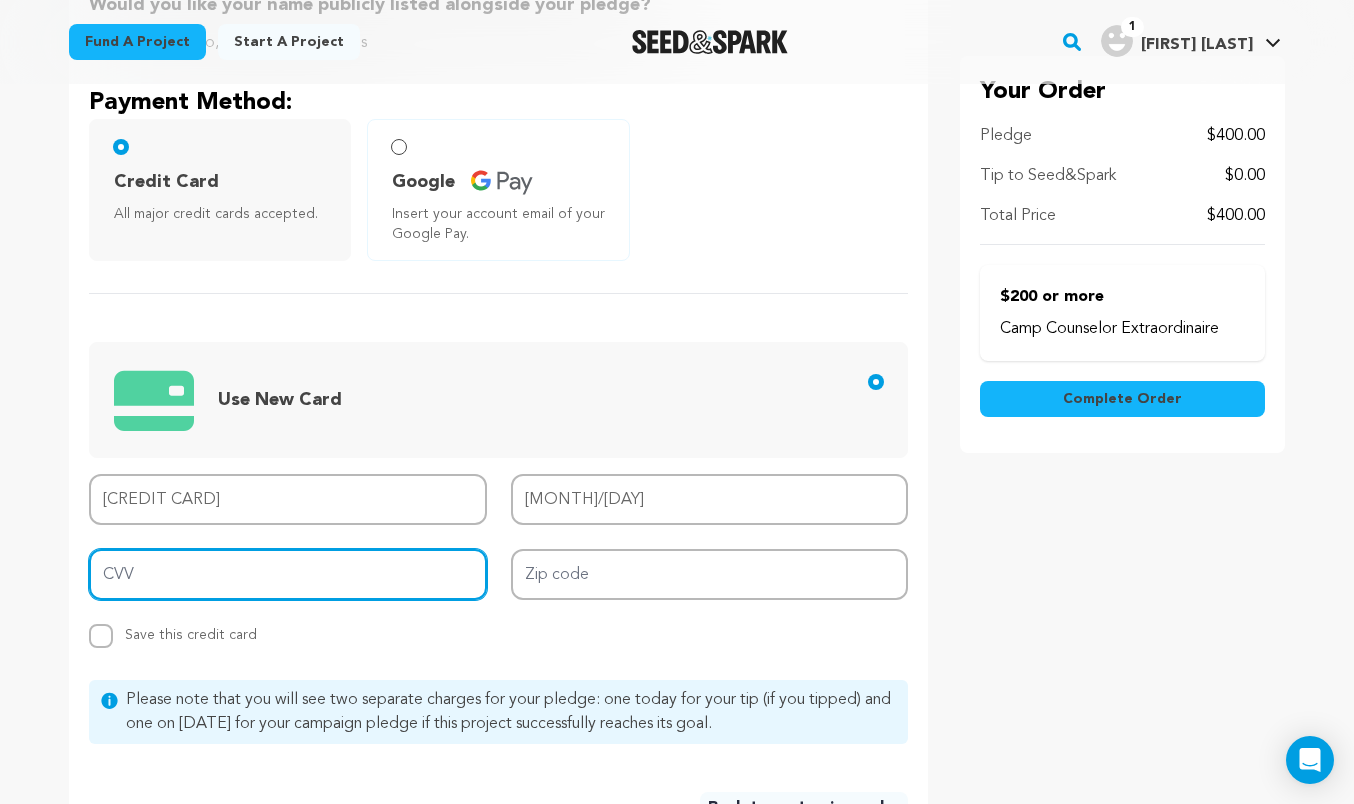 type on "098" 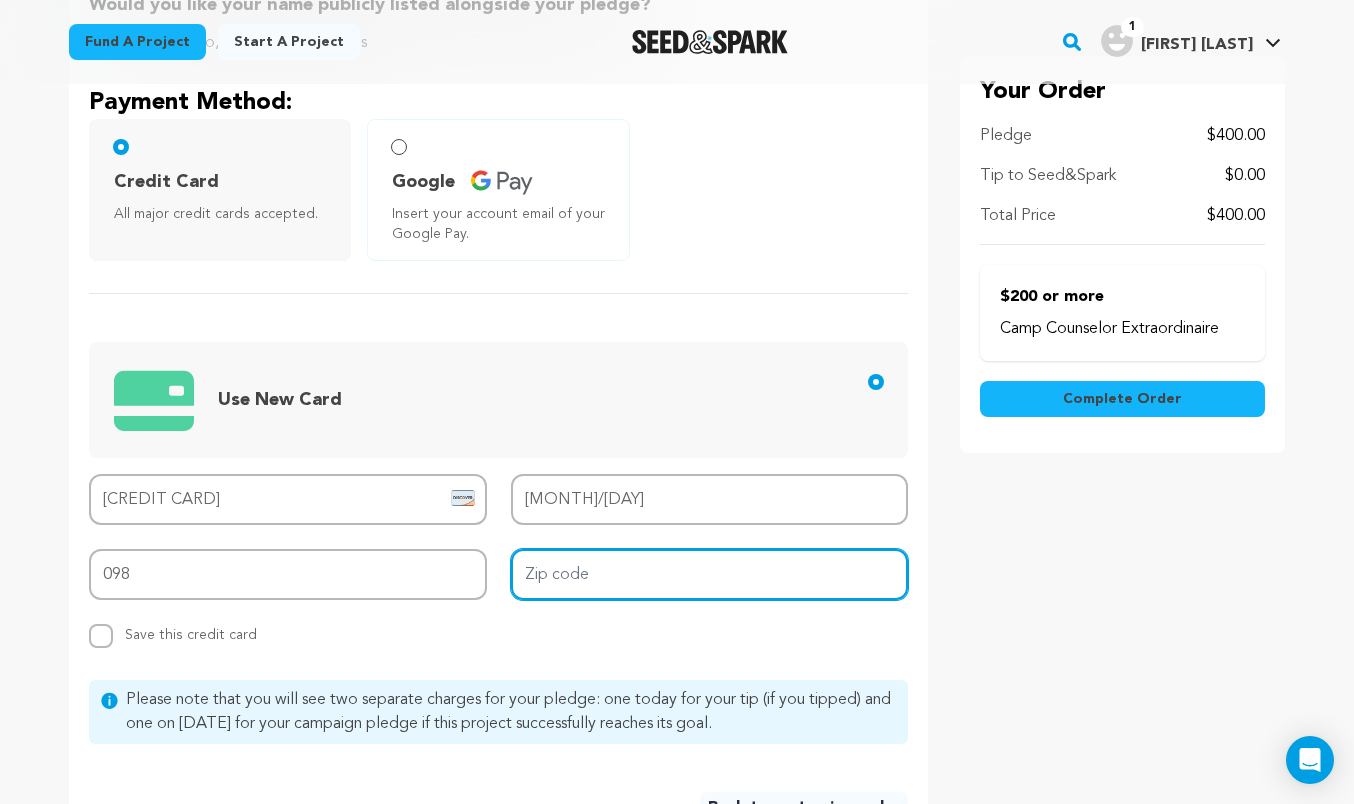 click on "Zip code" at bounding box center [710, 574] 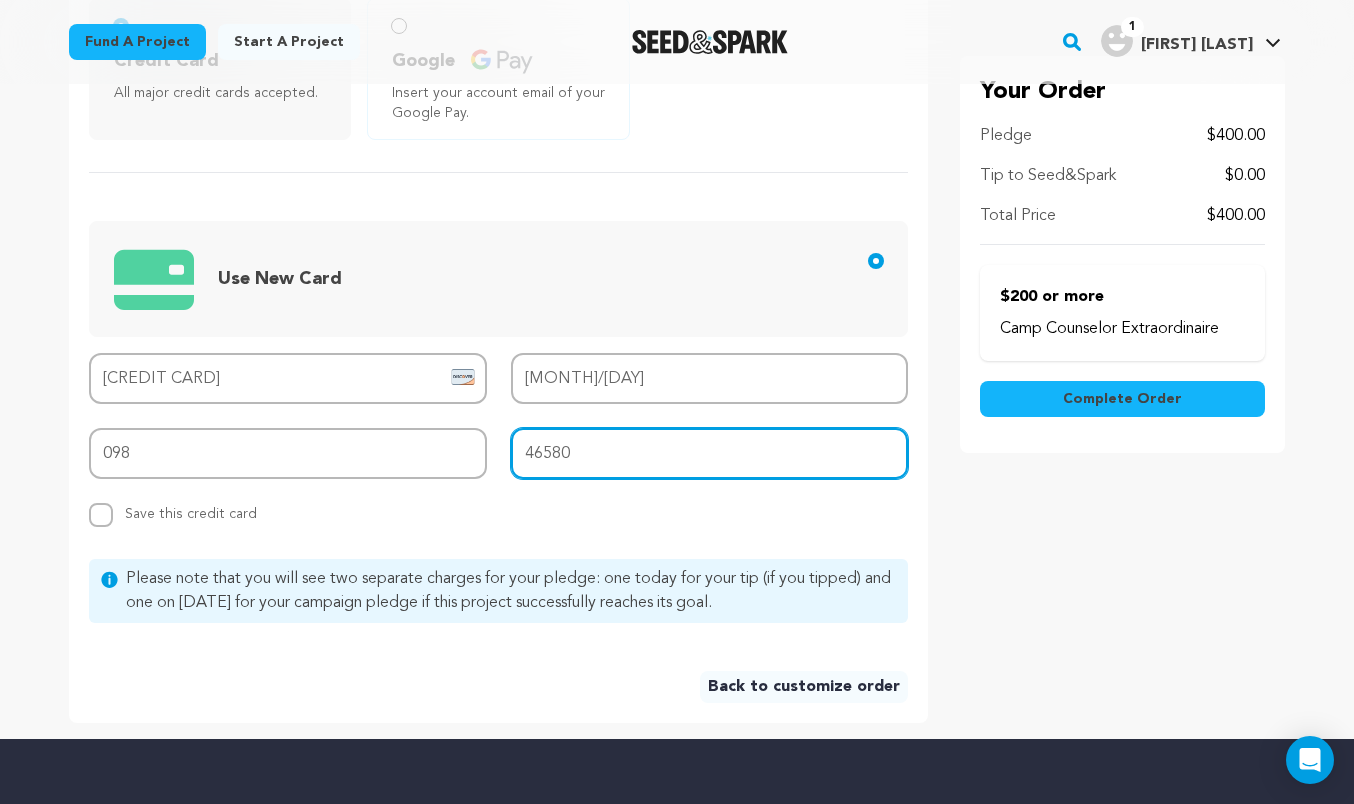 scroll, scrollTop: 655, scrollLeft: 0, axis: vertical 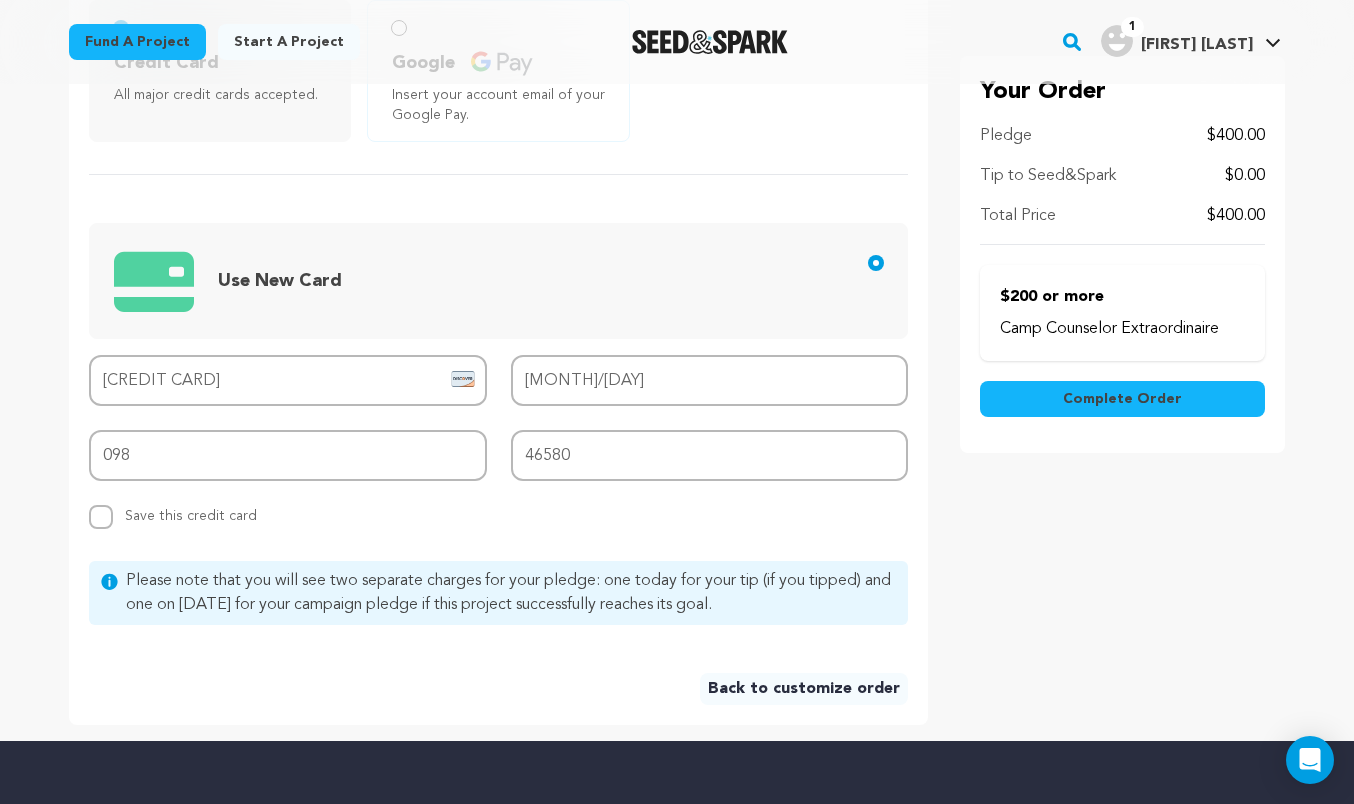 click on "Complete Order" at bounding box center [1122, 399] 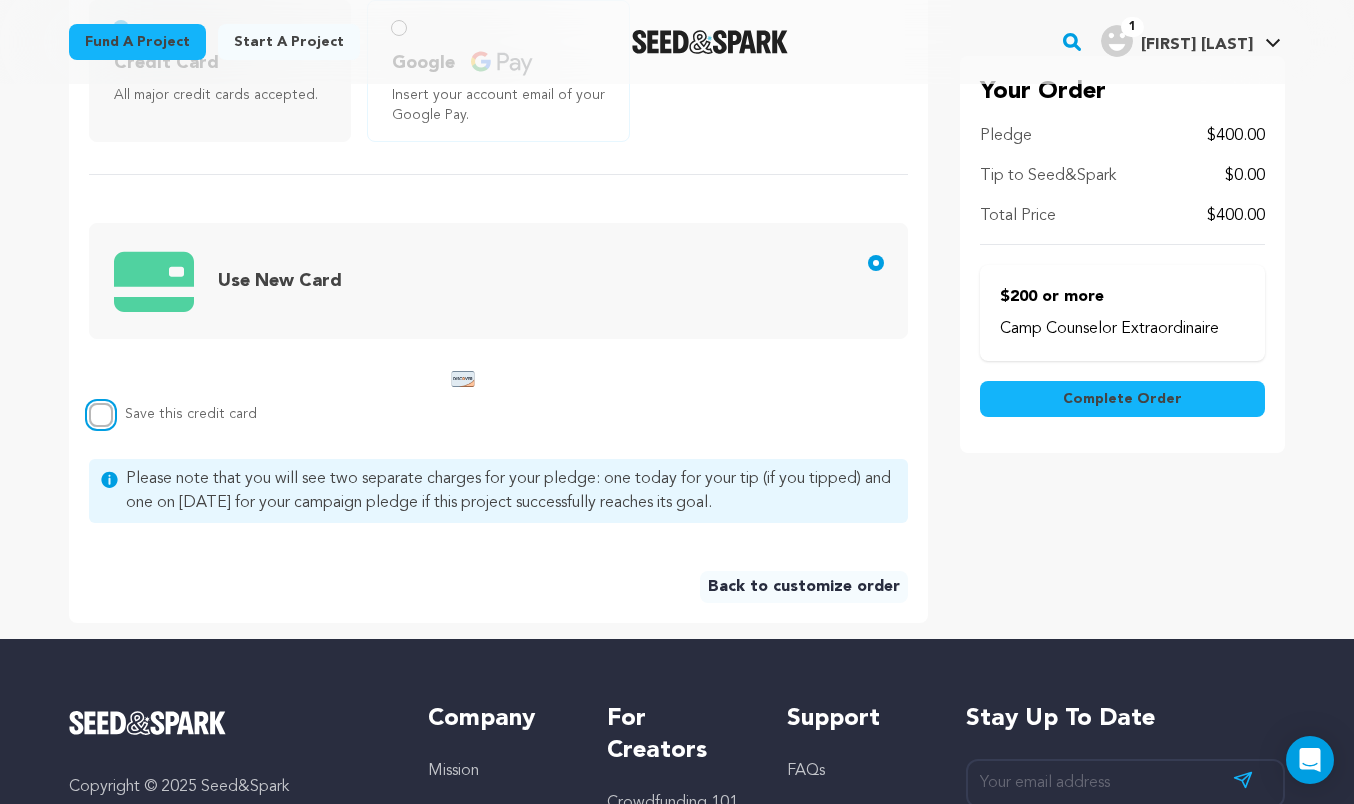 click on "Replace saved credit card
Save this credit card" at bounding box center (101, 415) 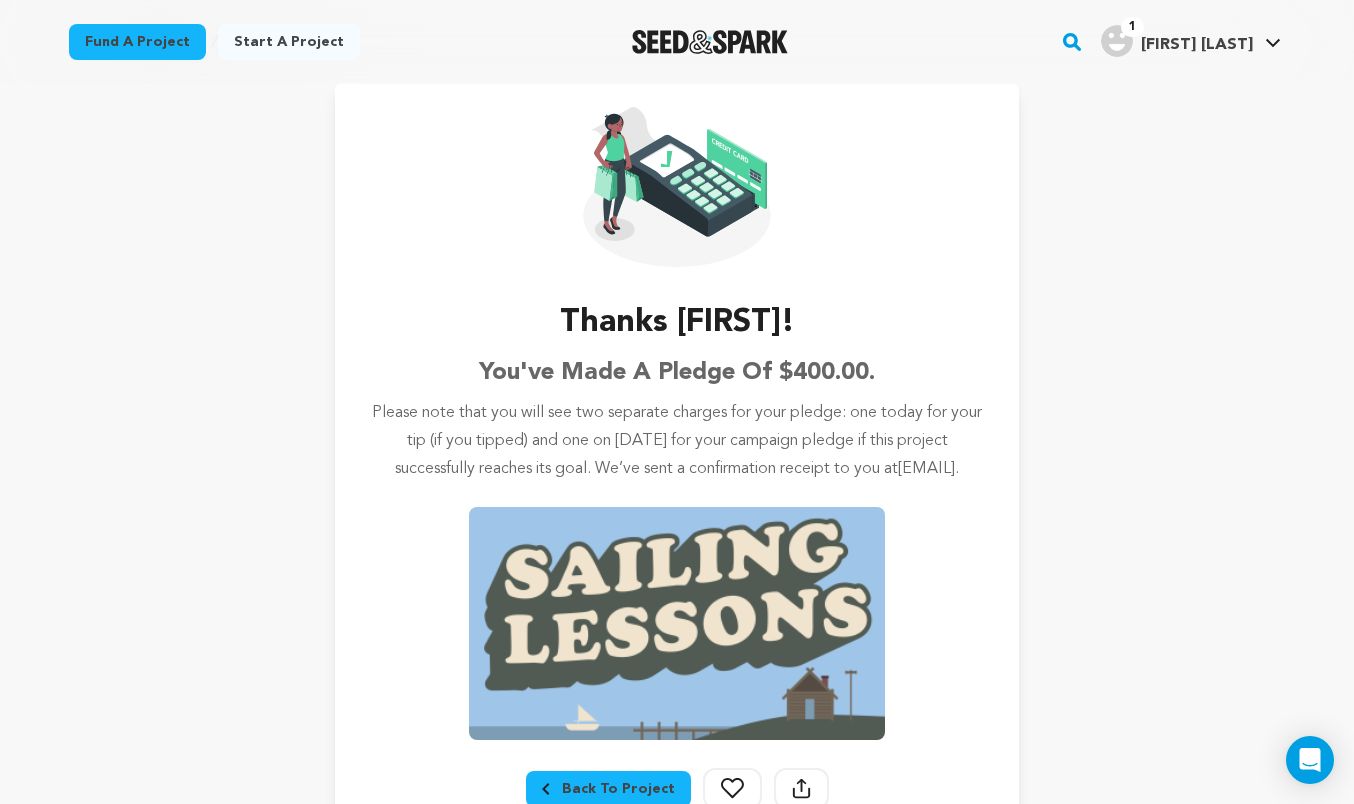 scroll, scrollTop: 0, scrollLeft: 0, axis: both 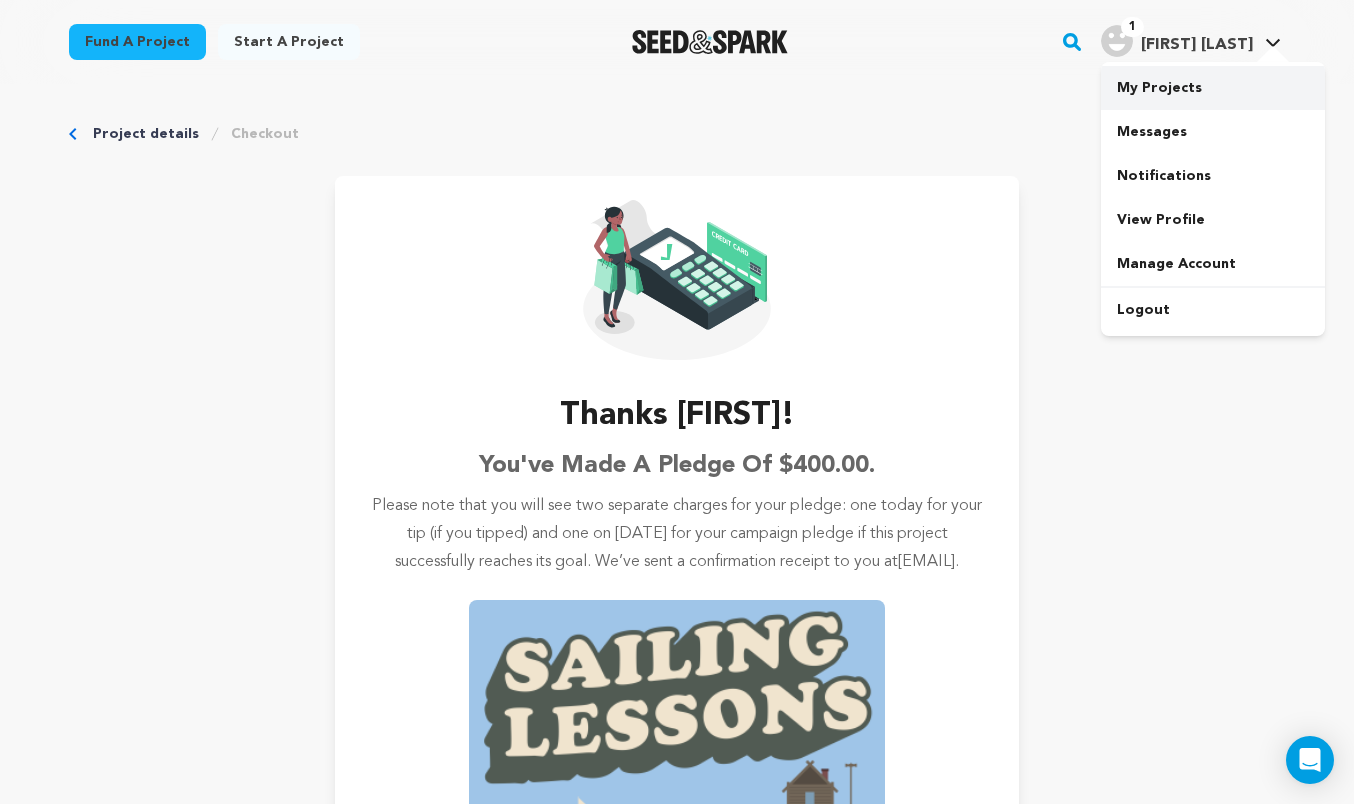 click on "My Projects" at bounding box center (1213, 88) 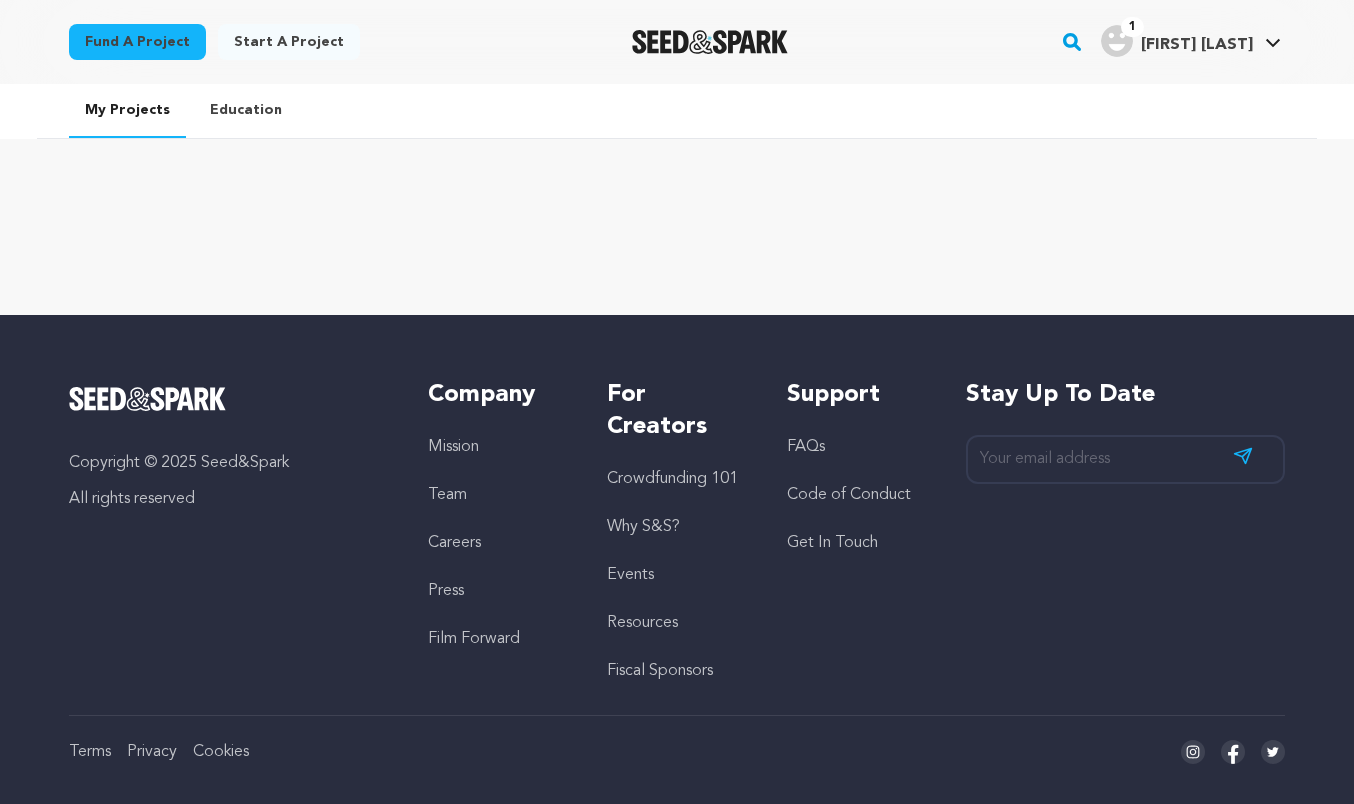 scroll, scrollTop: 0, scrollLeft: 0, axis: both 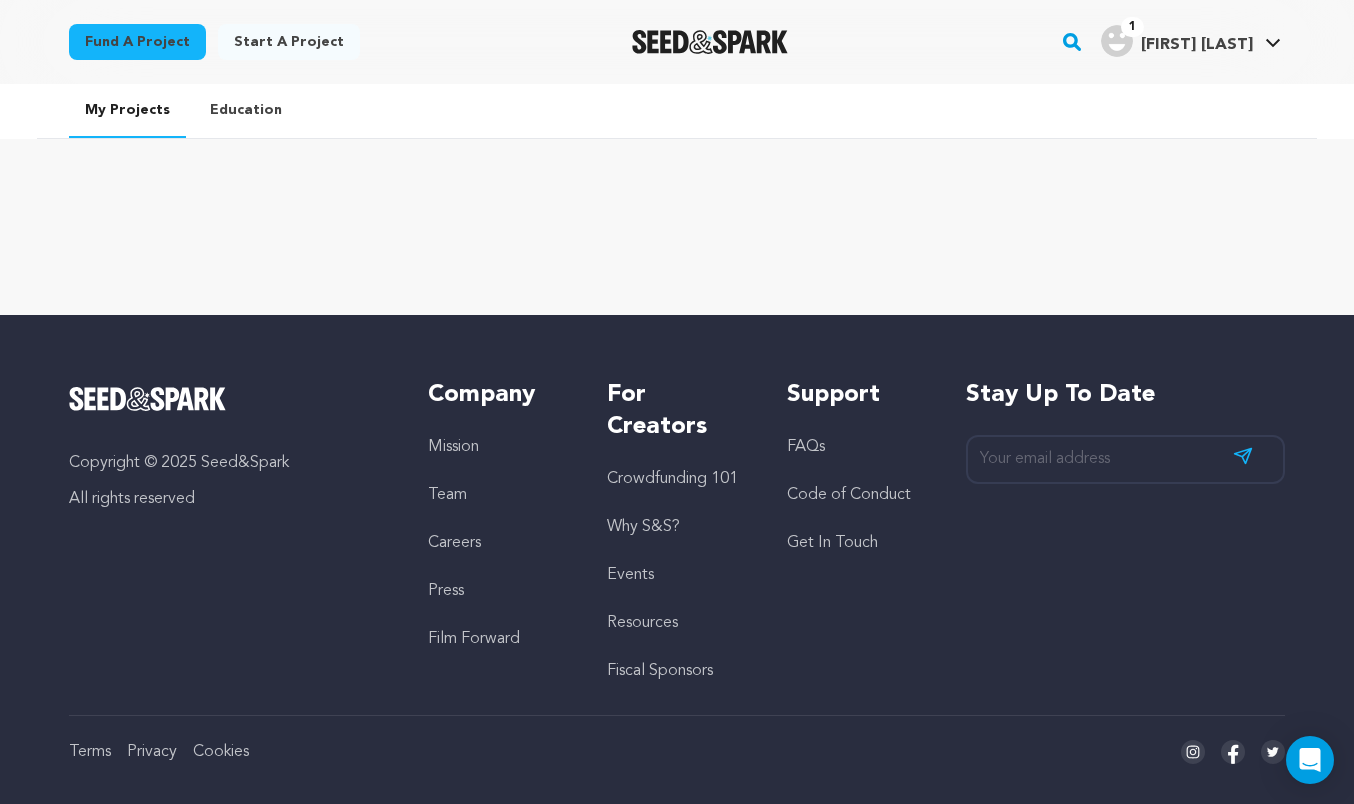 click on "[FIRST] [LAST]." at bounding box center [1197, 45] 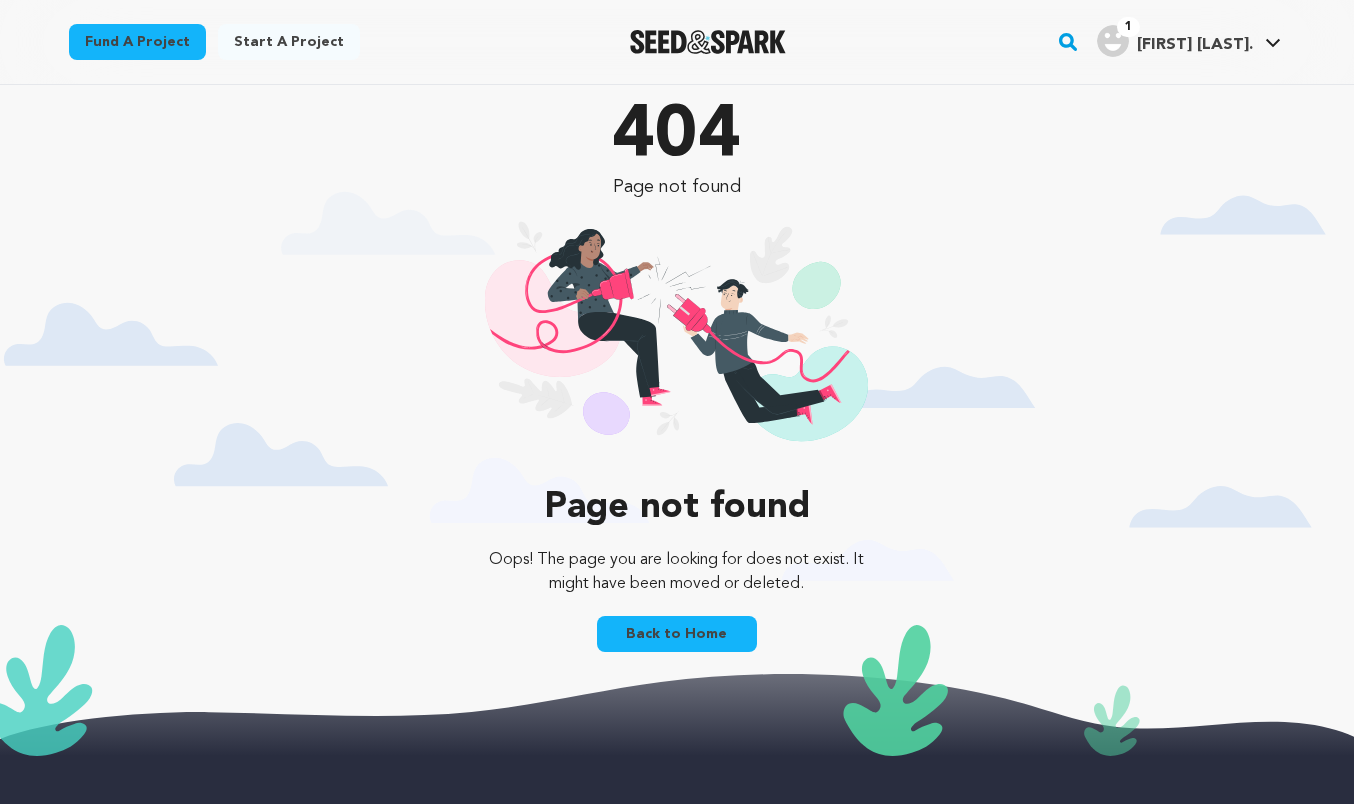 scroll, scrollTop: 0, scrollLeft: 0, axis: both 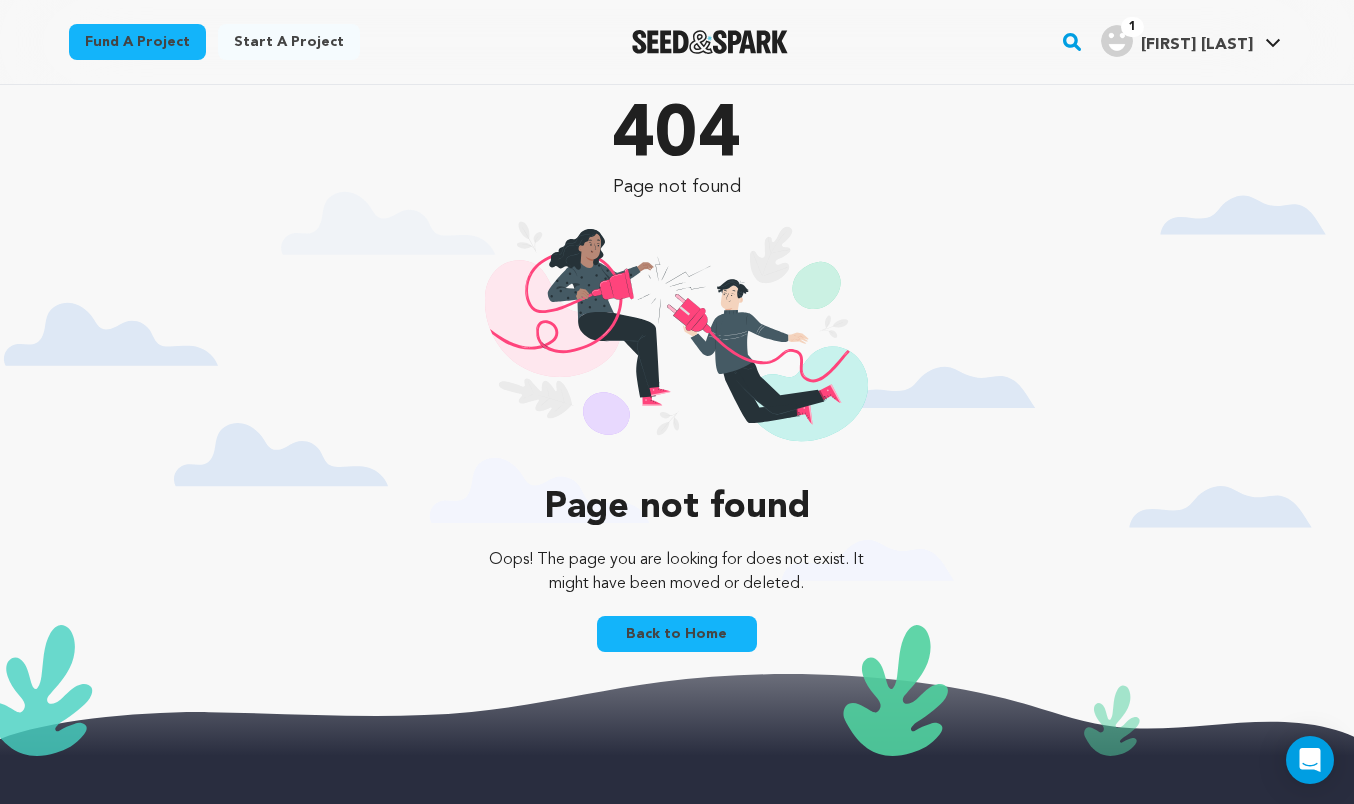 click on "[FIRST] [LAST]" at bounding box center (1197, 45) 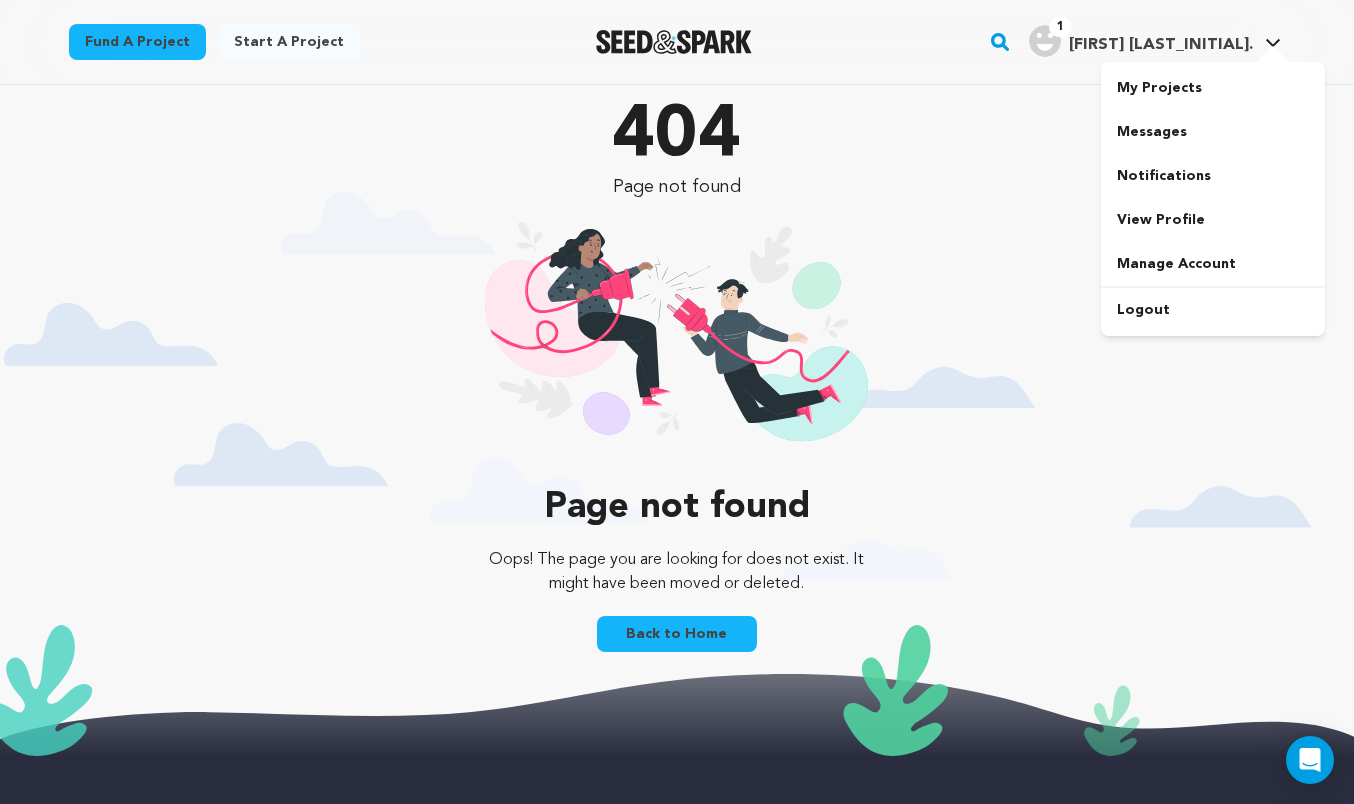 scroll, scrollTop: 0, scrollLeft: 0, axis: both 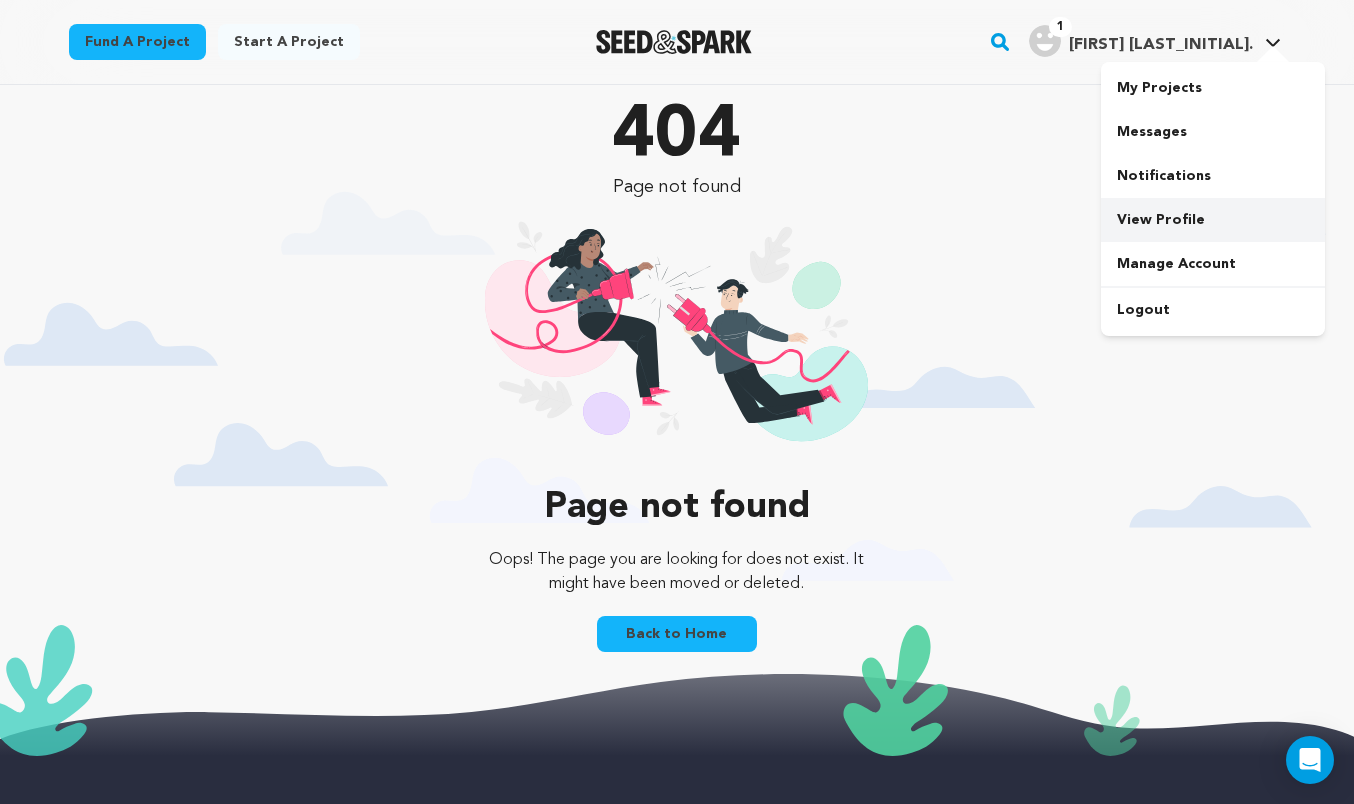 click on "View Profile" at bounding box center [1213, 220] 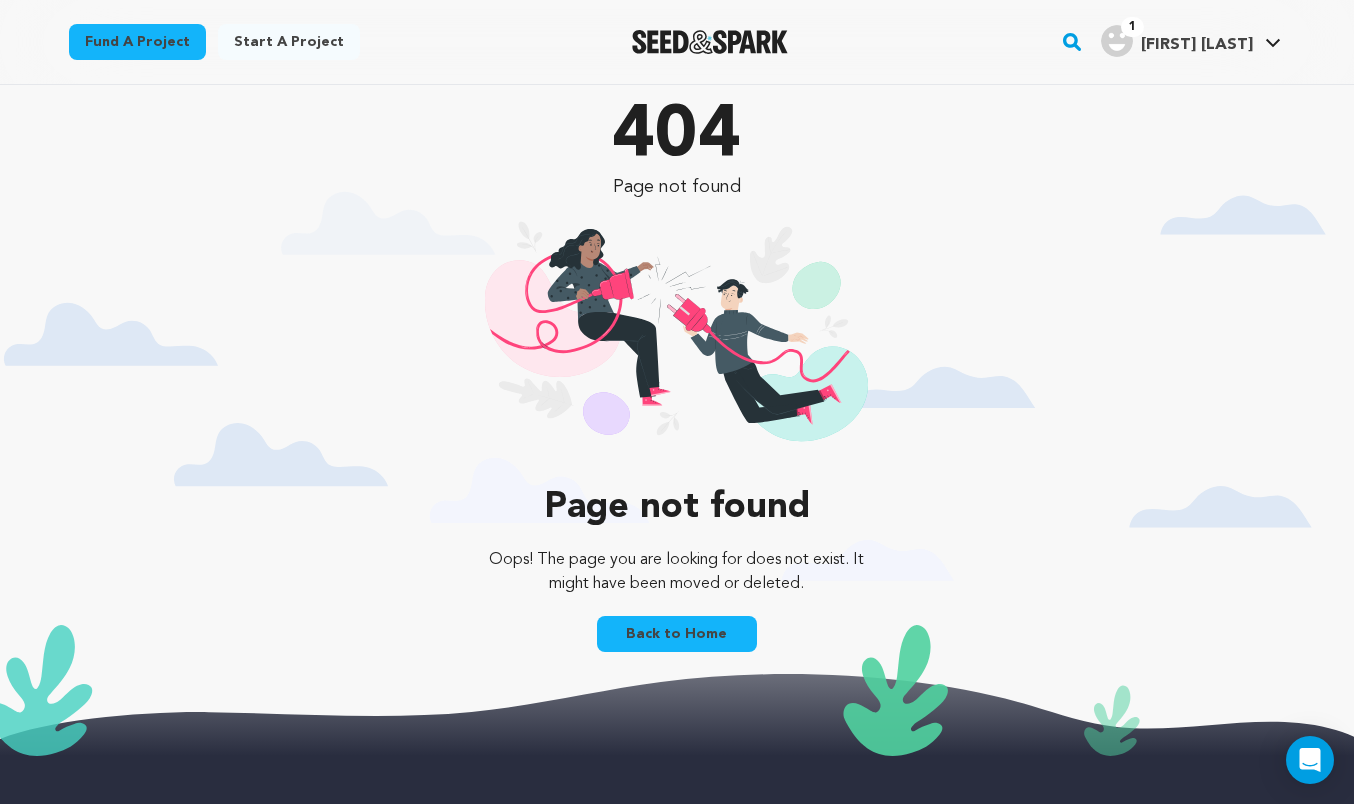 scroll, scrollTop: 0, scrollLeft: 0, axis: both 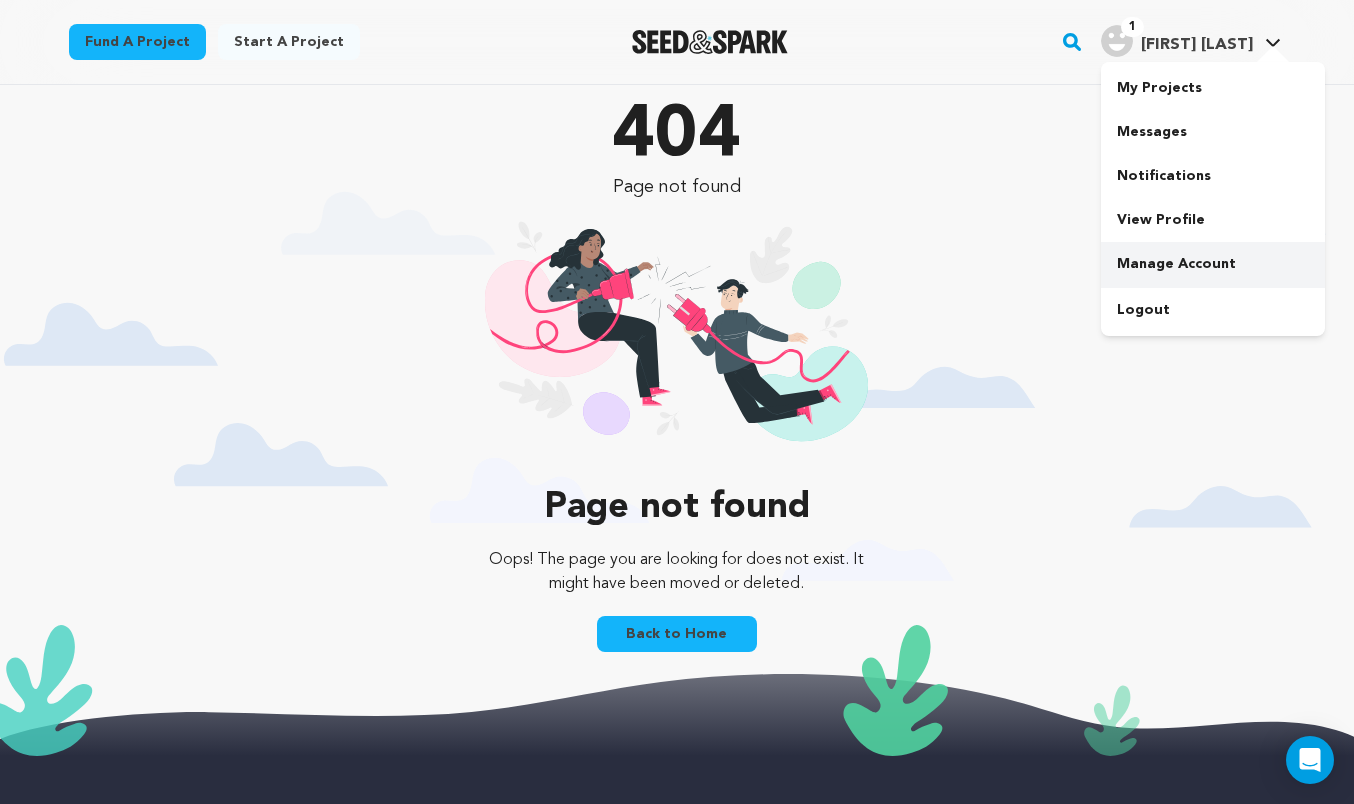 click on "Manage Account" at bounding box center [1213, 264] 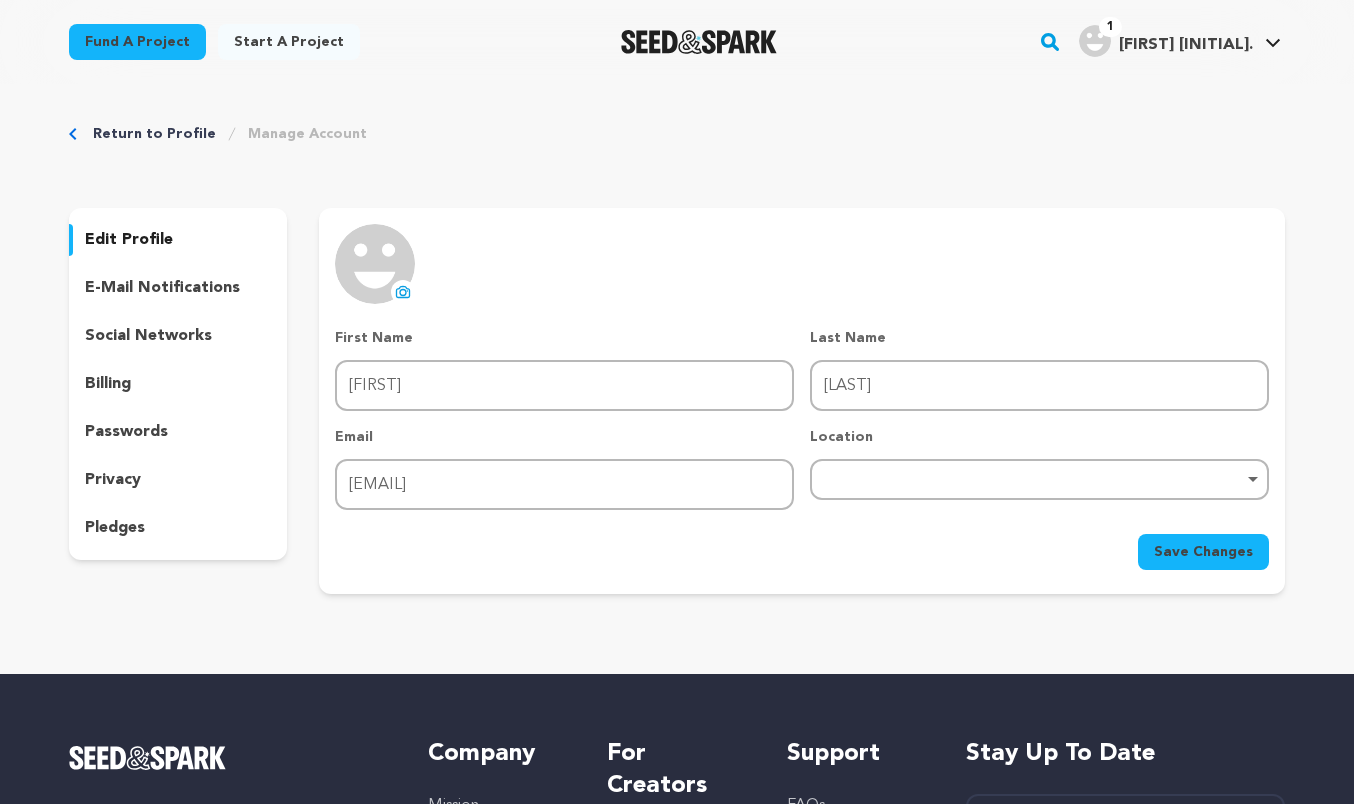 scroll, scrollTop: 0, scrollLeft: 0, axis: both 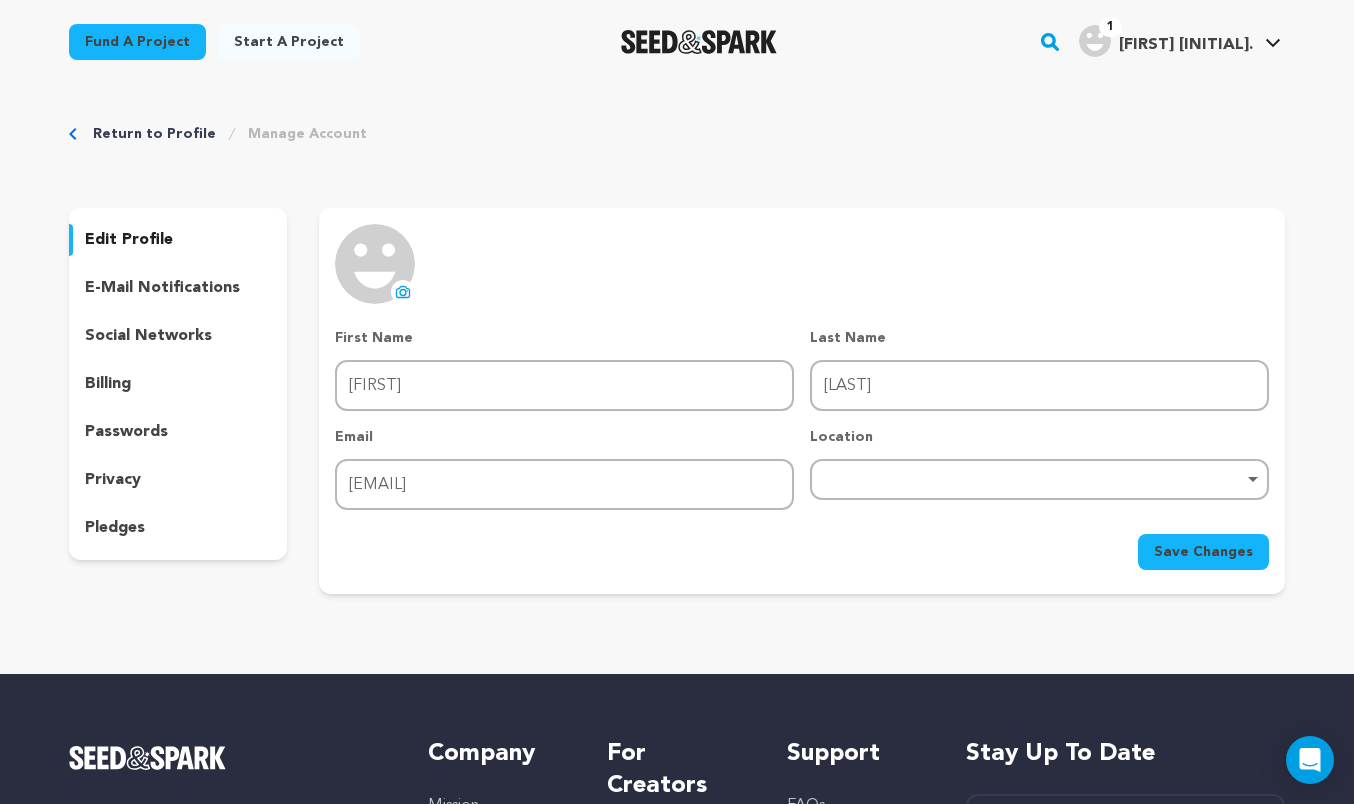 click on "pledges" at bounding box center [115, 528] 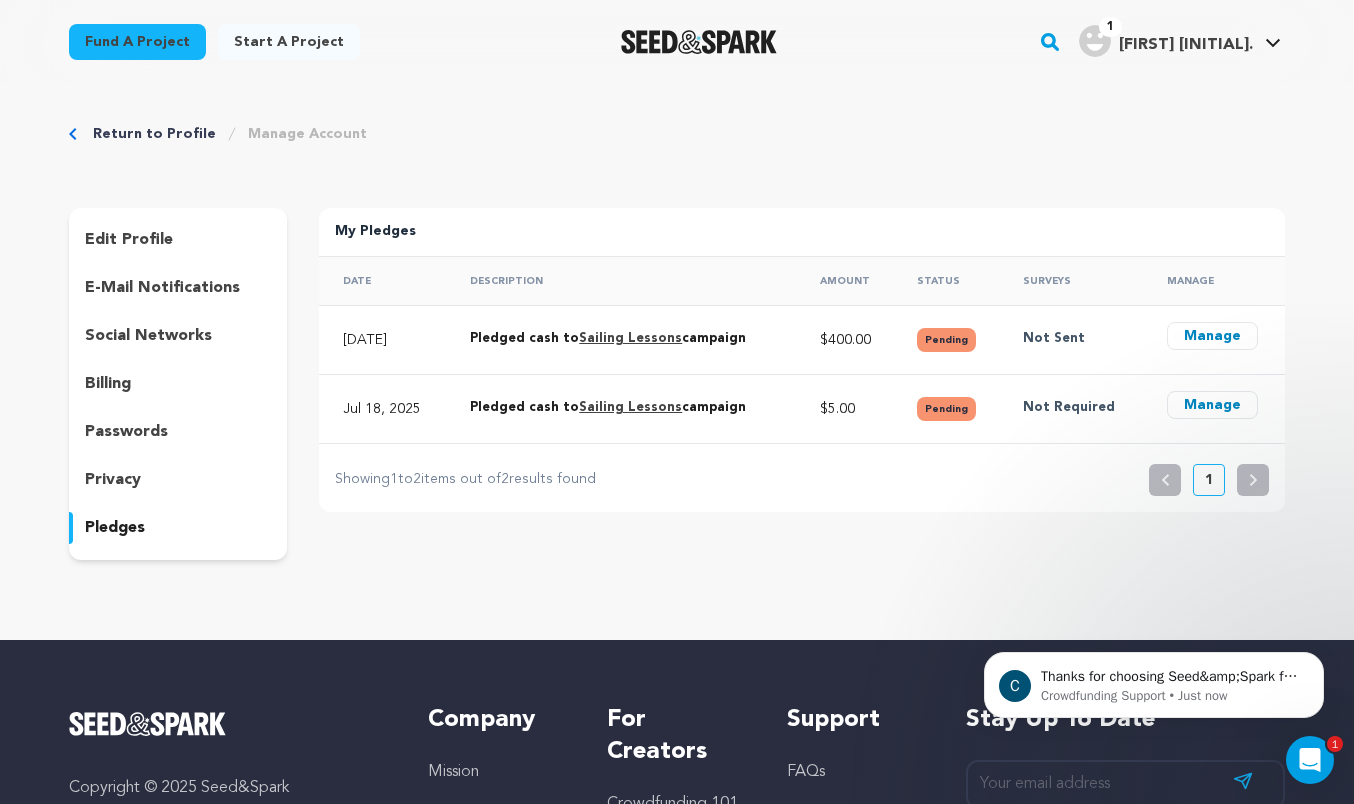 scroll, scrollTop: 0, scrollLeft: 0, axis: both 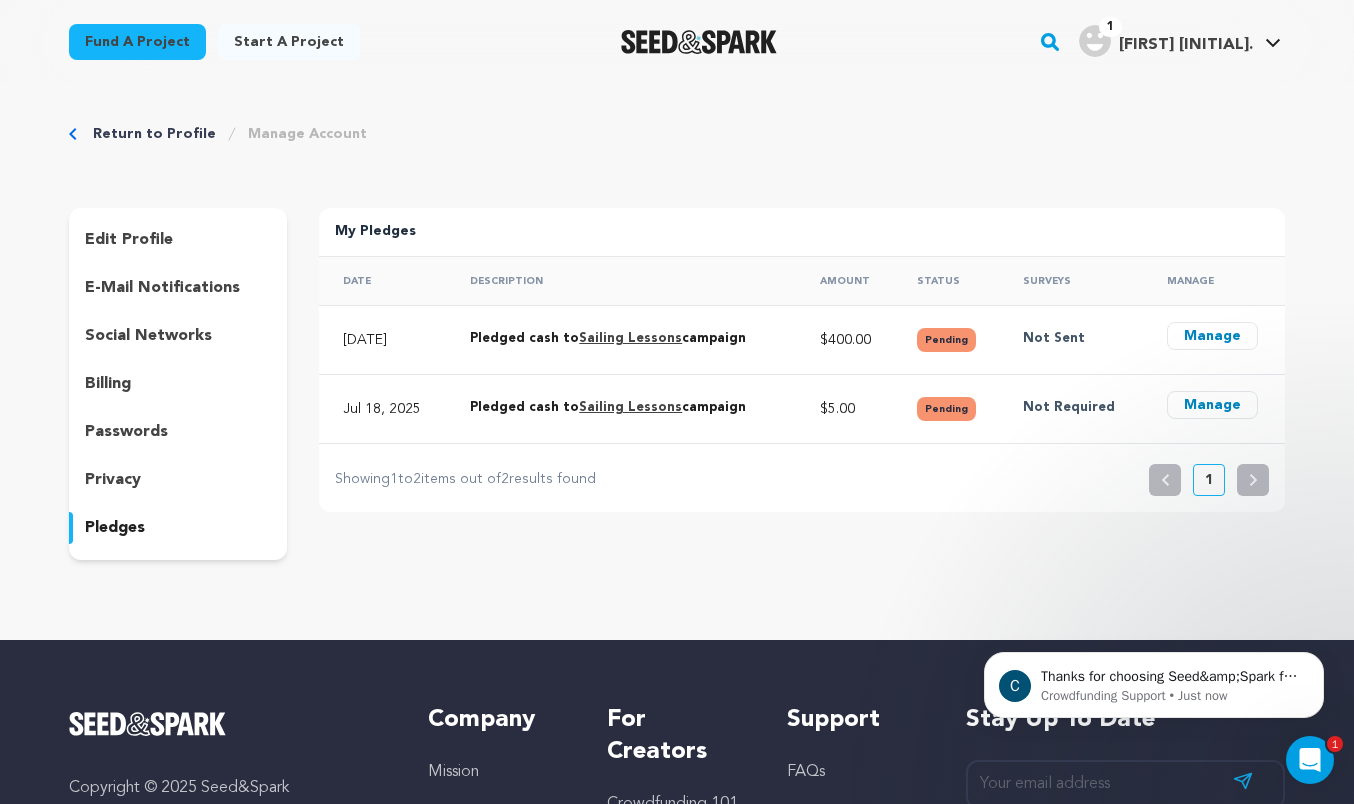 click on "Manage" at bounding box center [1212, 336] 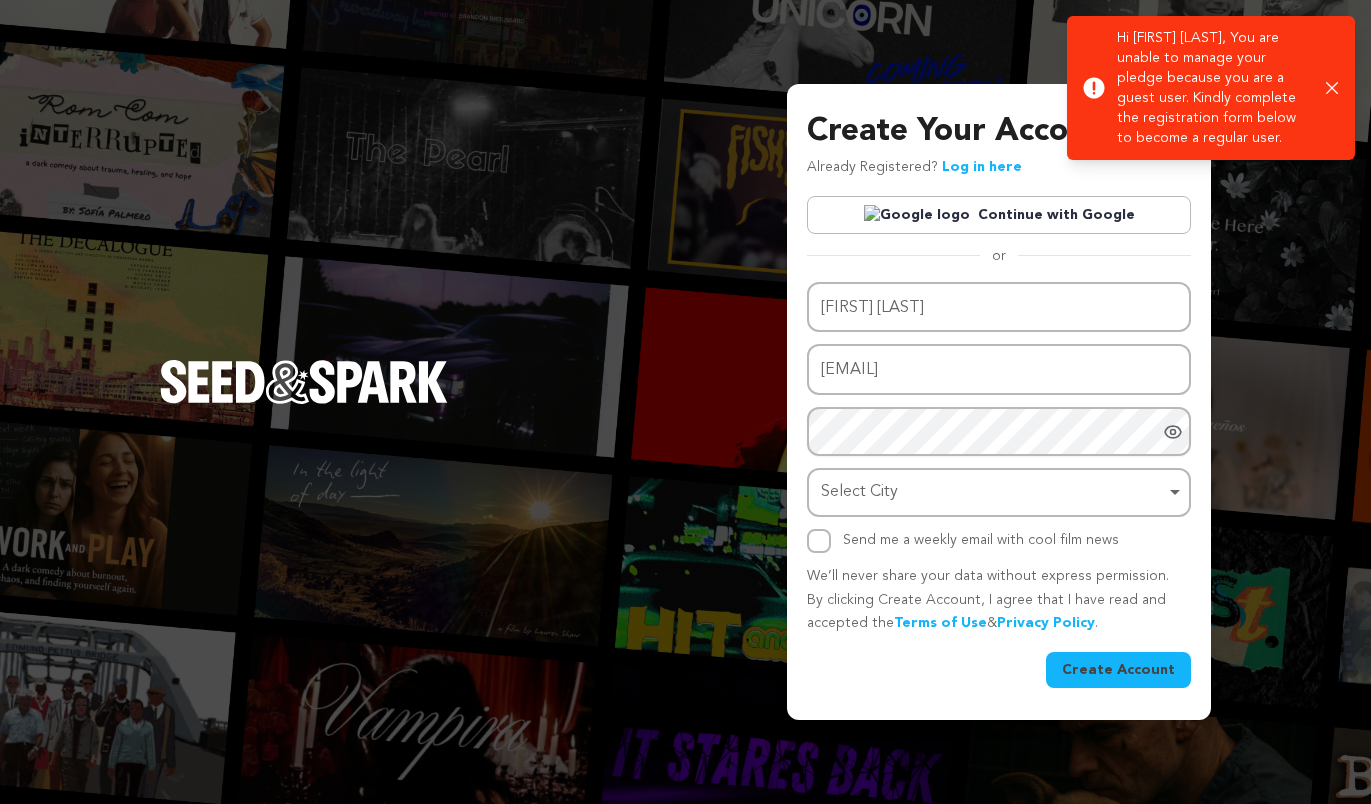 scroll, scrollTop: 0, scrollLeft: 0, axis: both 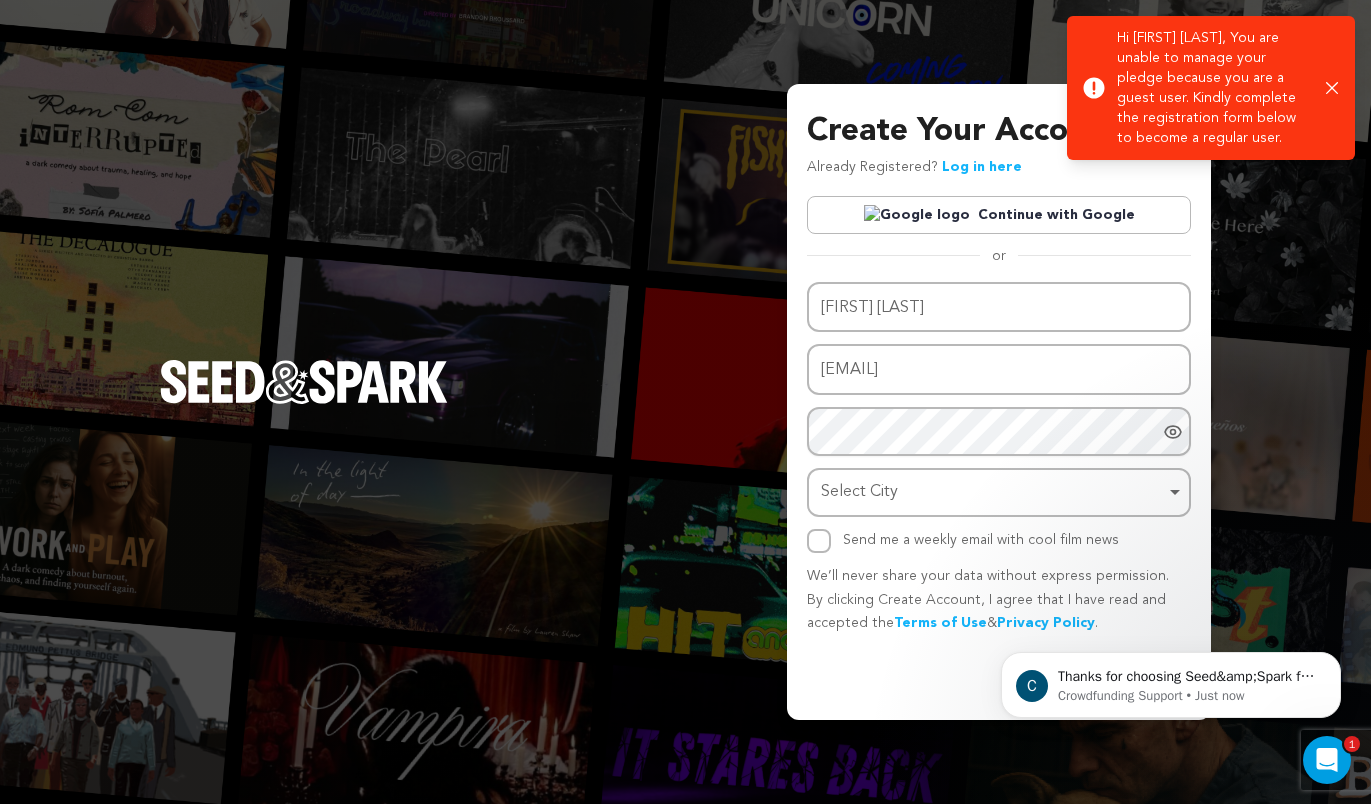 click on "Continue with Google" at bounding box center [999, 215] 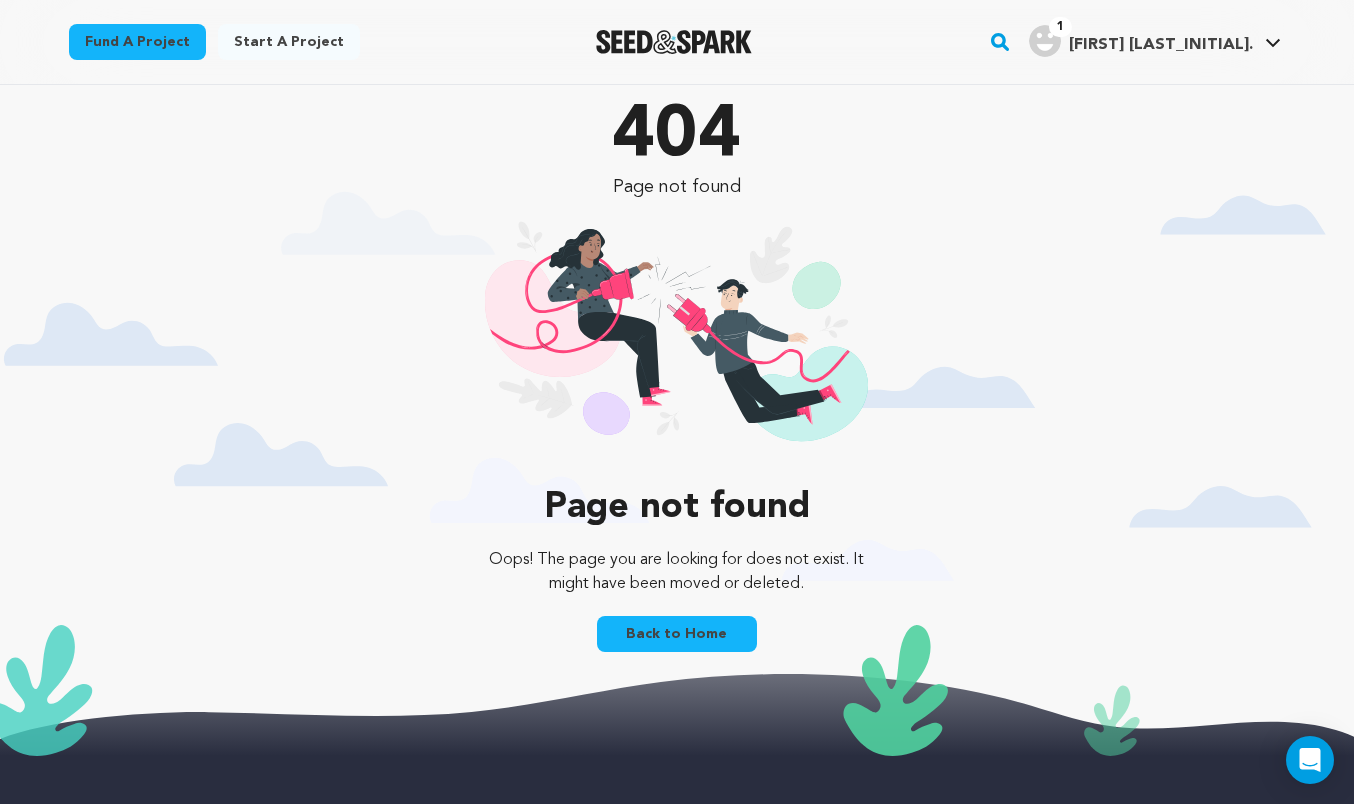 scroll, scrollTop: 0, scrollLeft: 0, axis: both 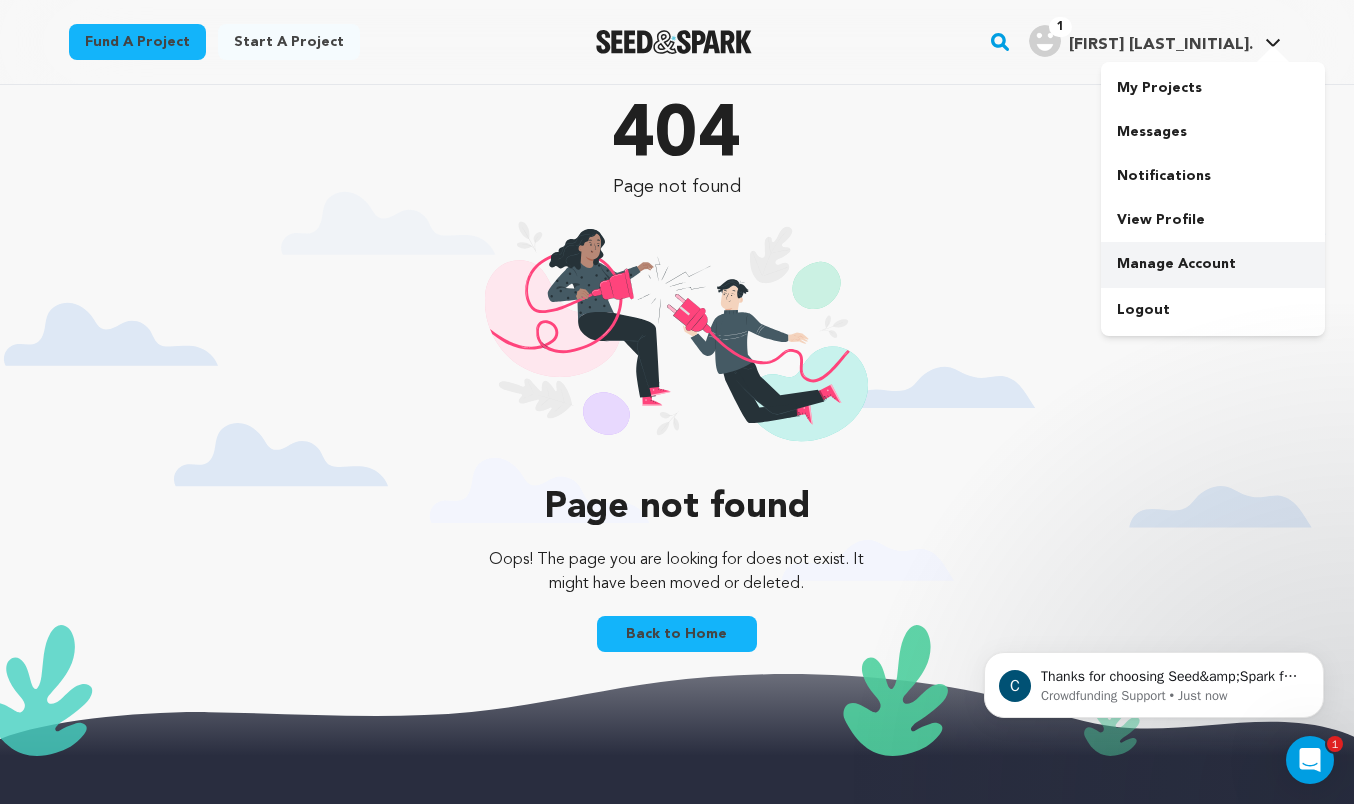 click on "Manage Account" at bounding box center [1213, 264] 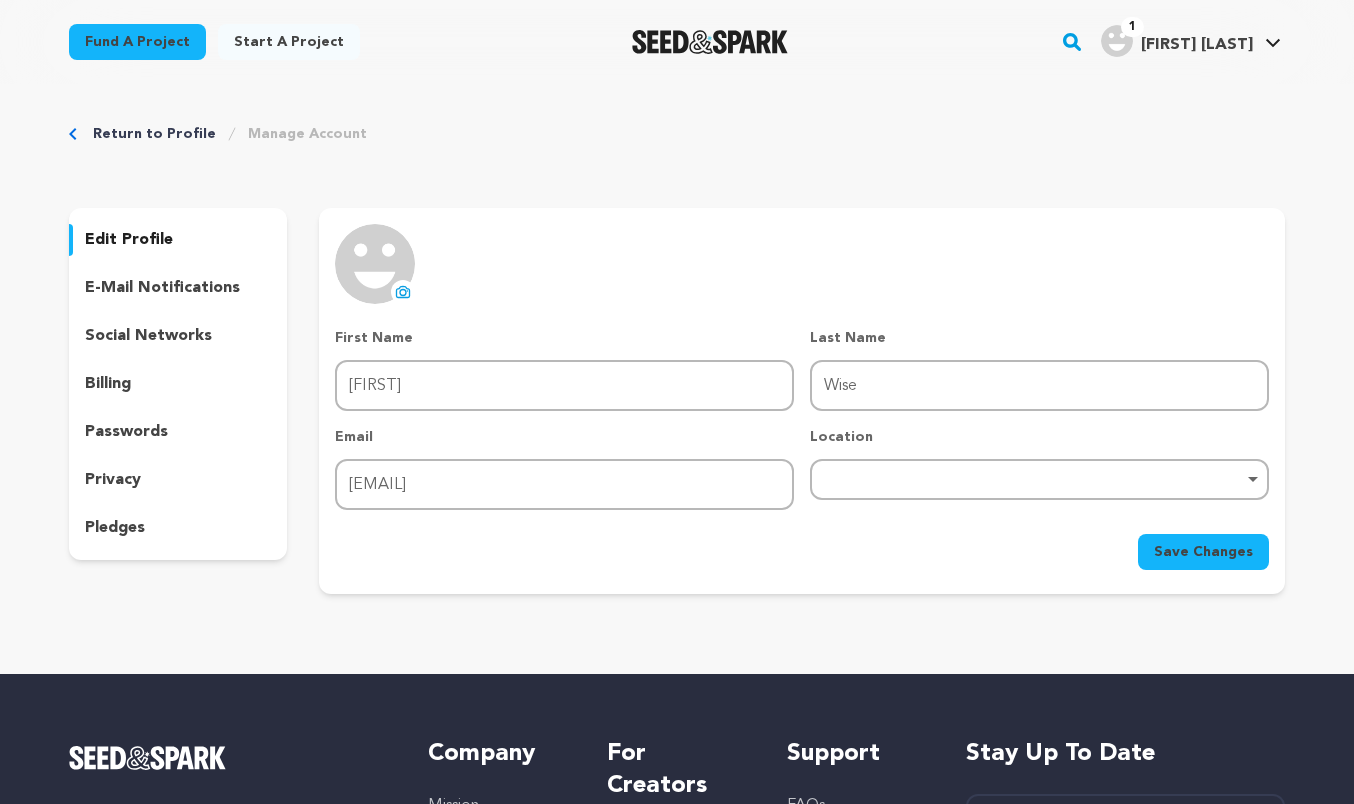 scroll, scrollTop: 0, scrollLeft: 0, axis: both 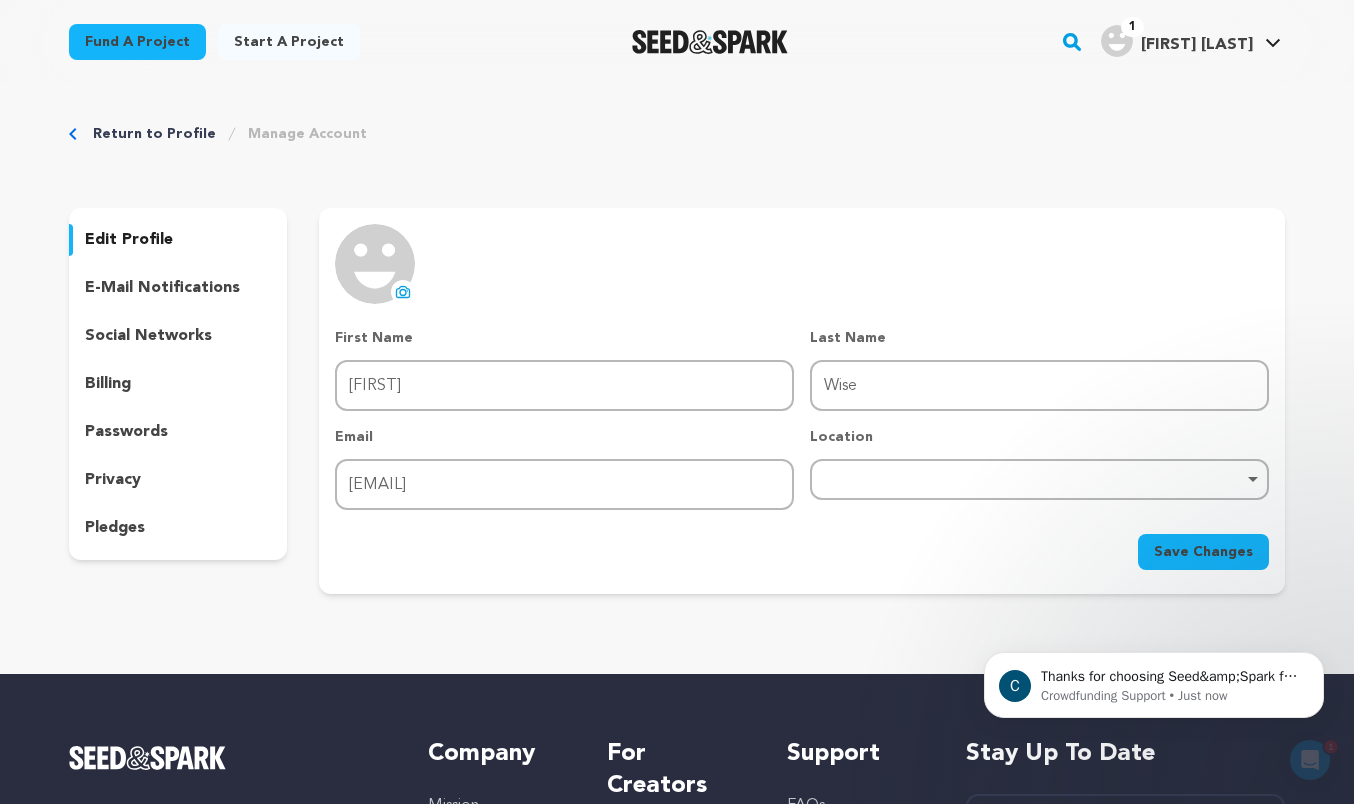 click on "pledges" at bounding box center [178, 528] 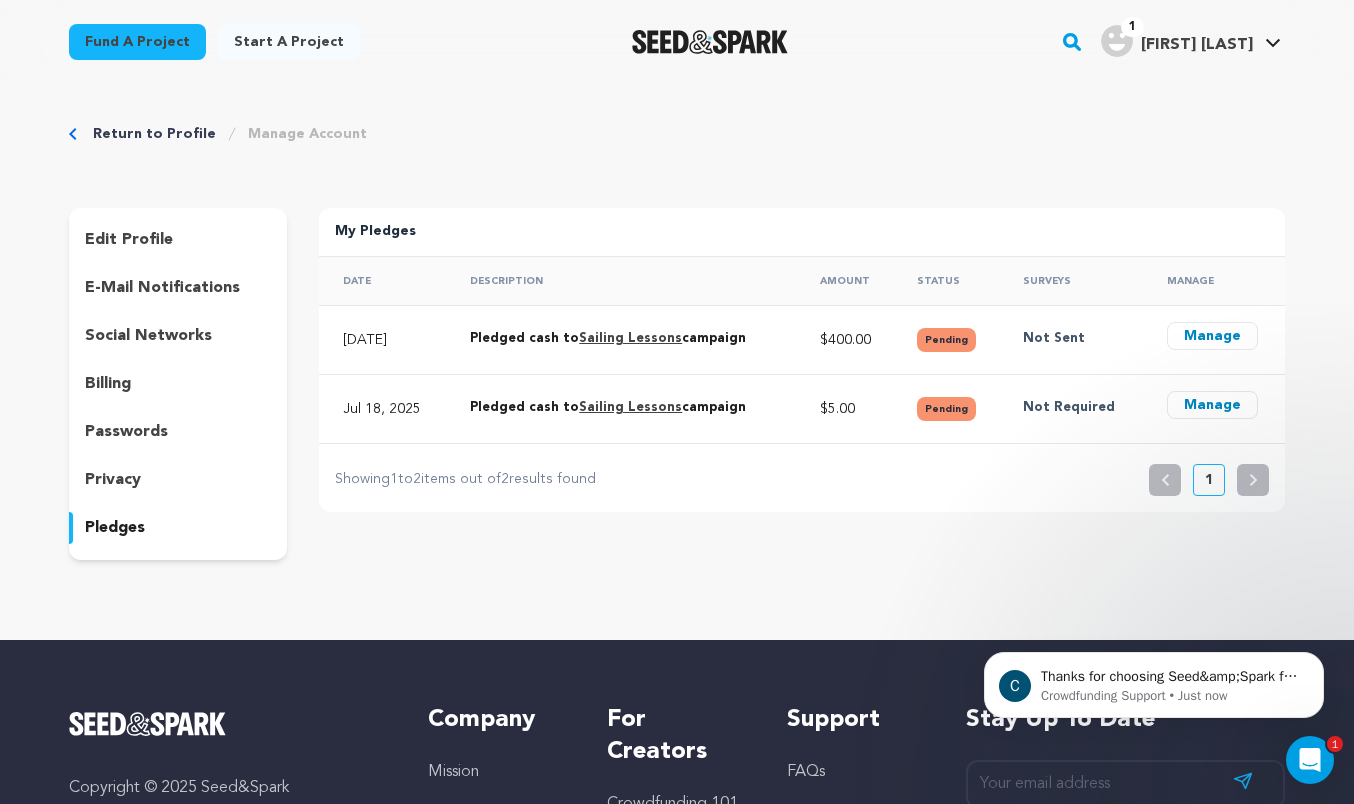 click on "Manage" at bounding box center (1212, 336) 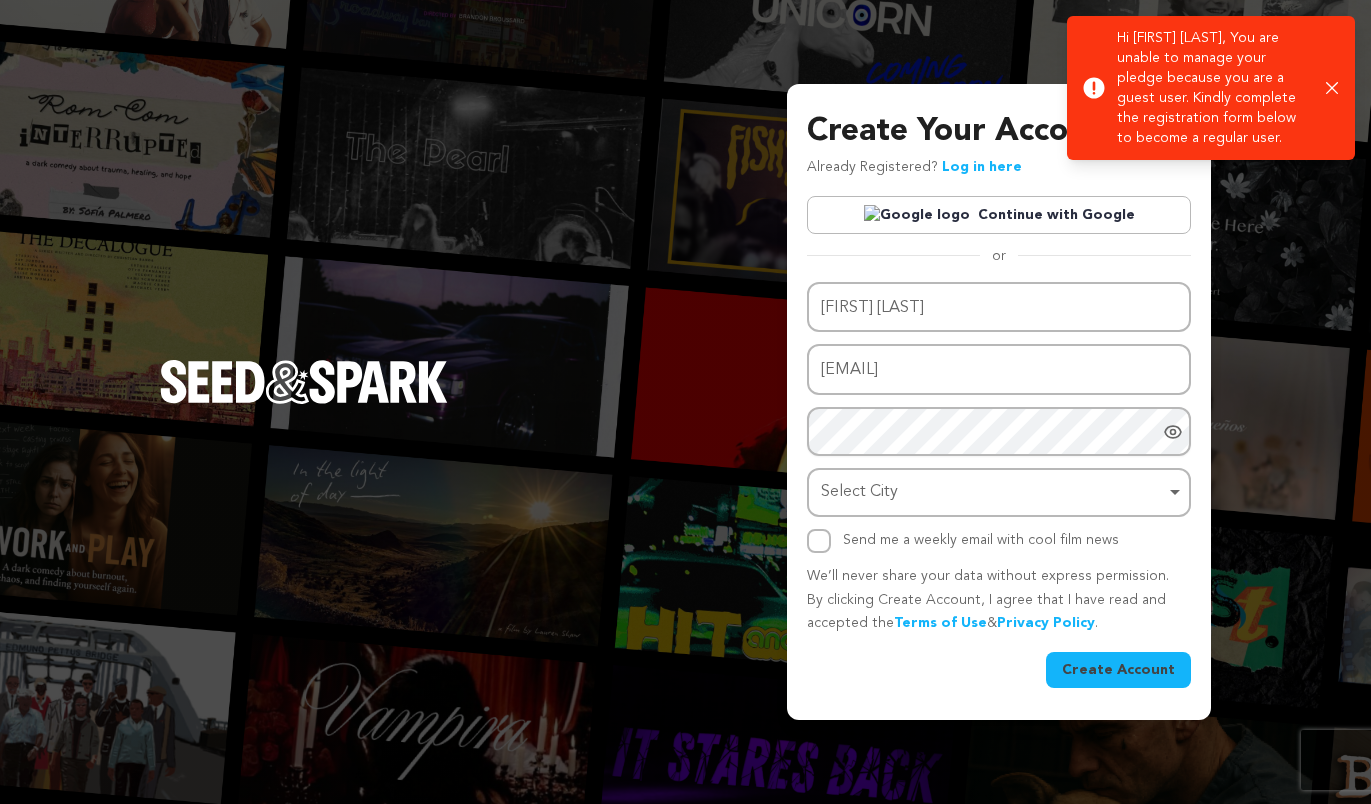 scroll, scrollTop: 0, scrollLeft: 0, axis: both 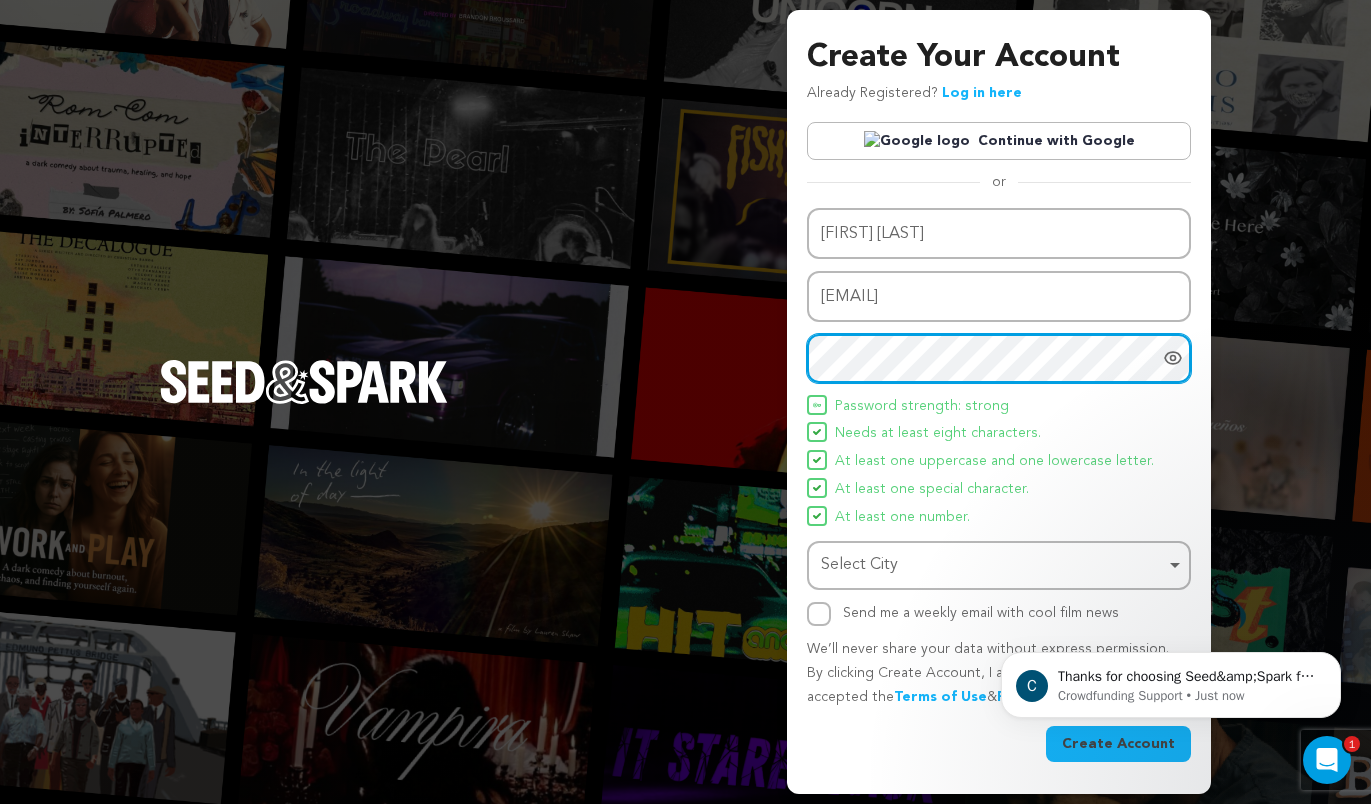 click on "Select City Remove item" at bounding box center [993, 565] 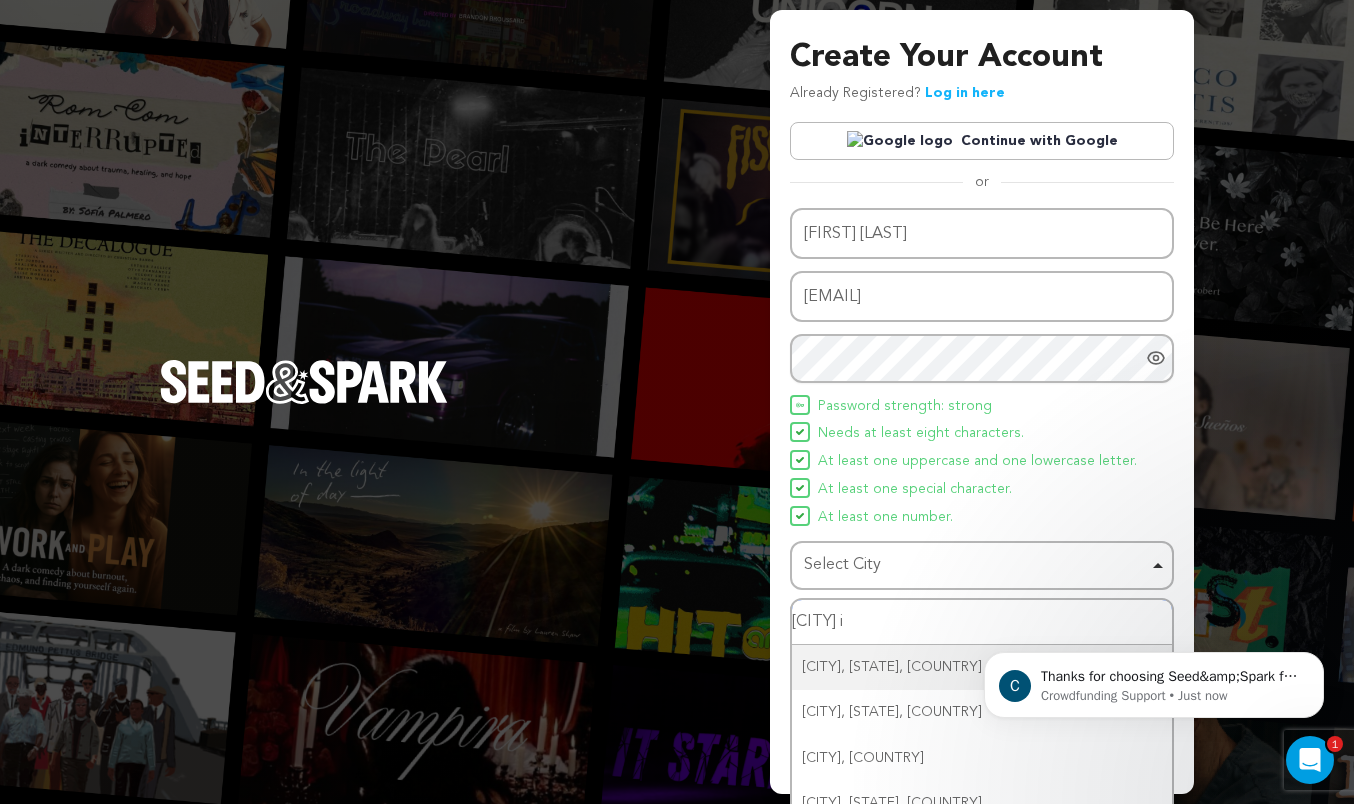 type on "warsaw in" 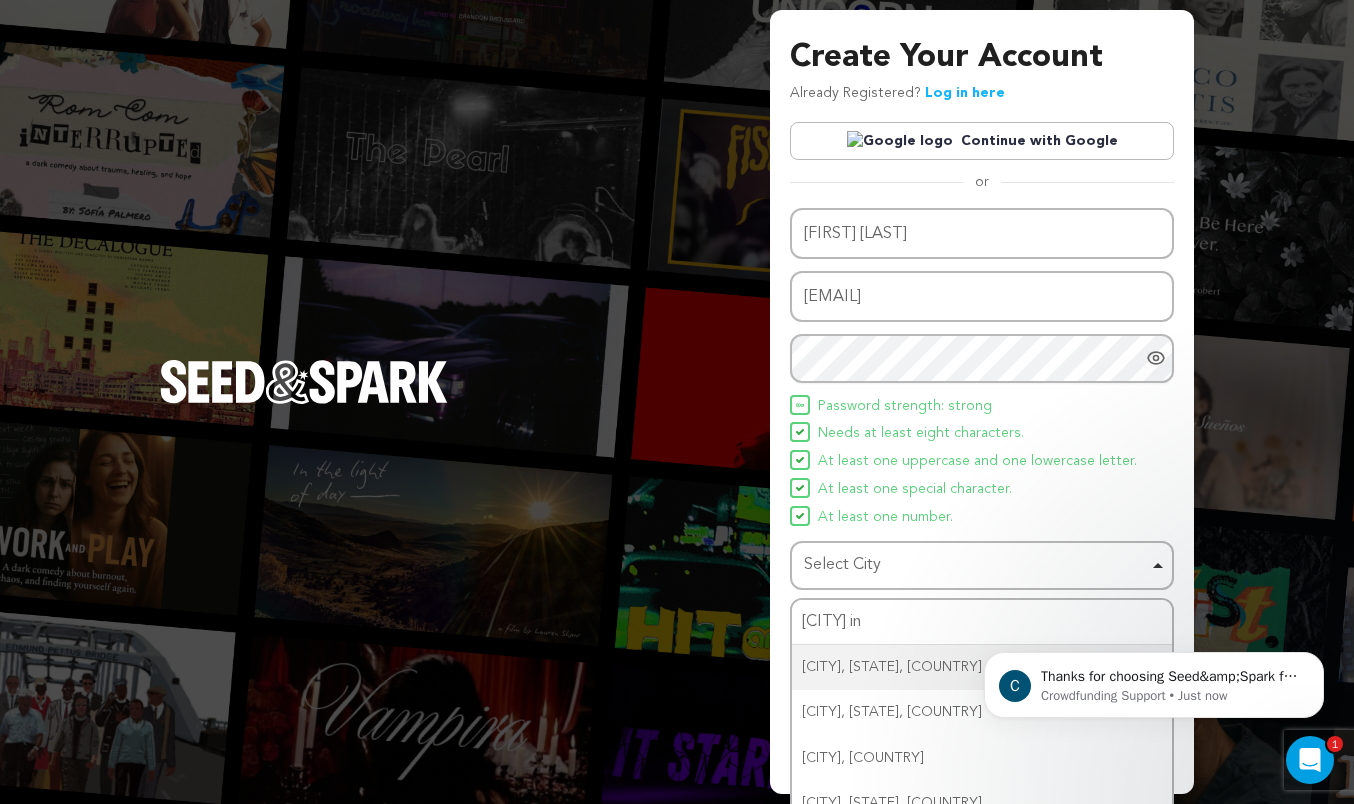 type 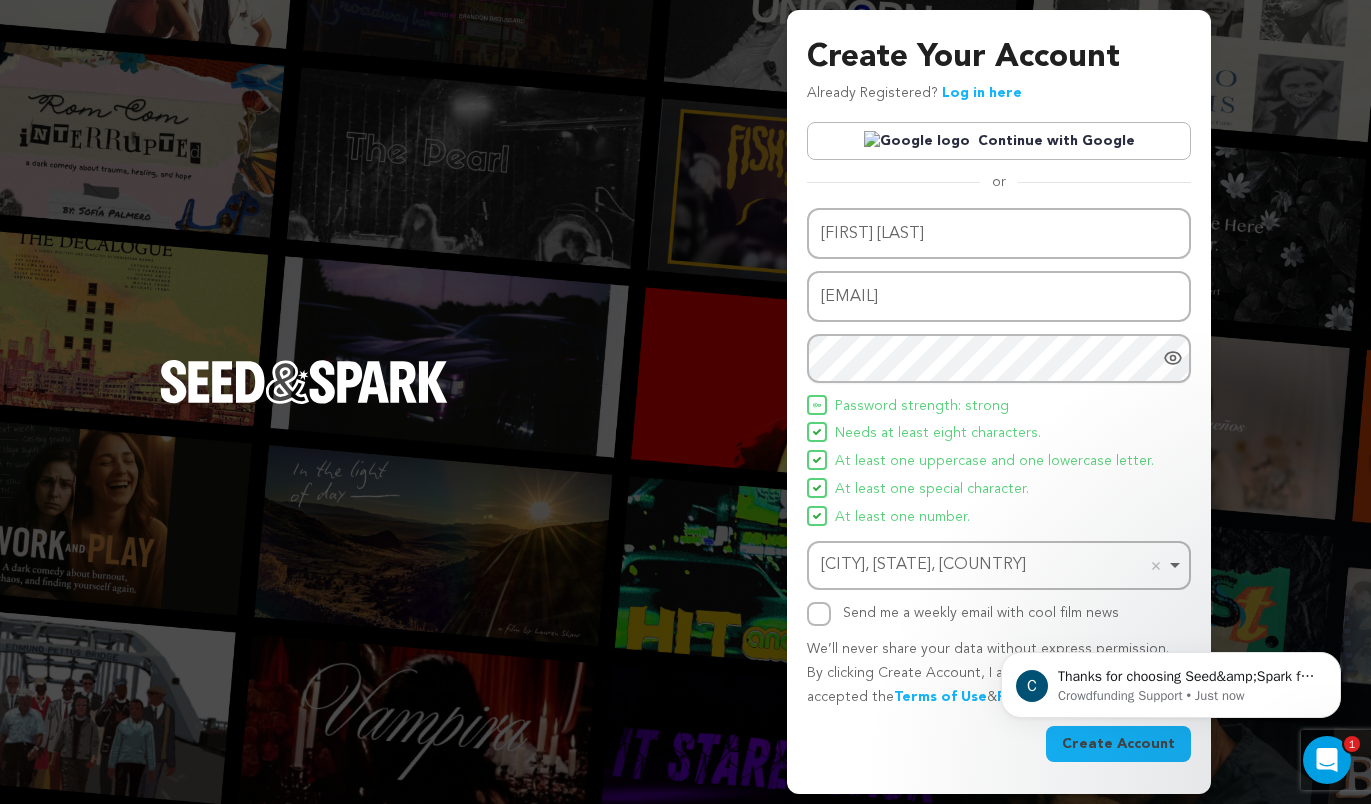click on "C Thanks for choosing Seed&amp;Spark for your project! If you have any questions as you go, just let us know.  A gentle reminder Seed&amp;Spark is a small (and mighty!) team of lovely humans. As of May 2, 2022, Seed&amp;Spark transitioned to a 4 Day Work Week, working Monday through Thursday, with Fridays off. Crowdfunding Support • Just now" 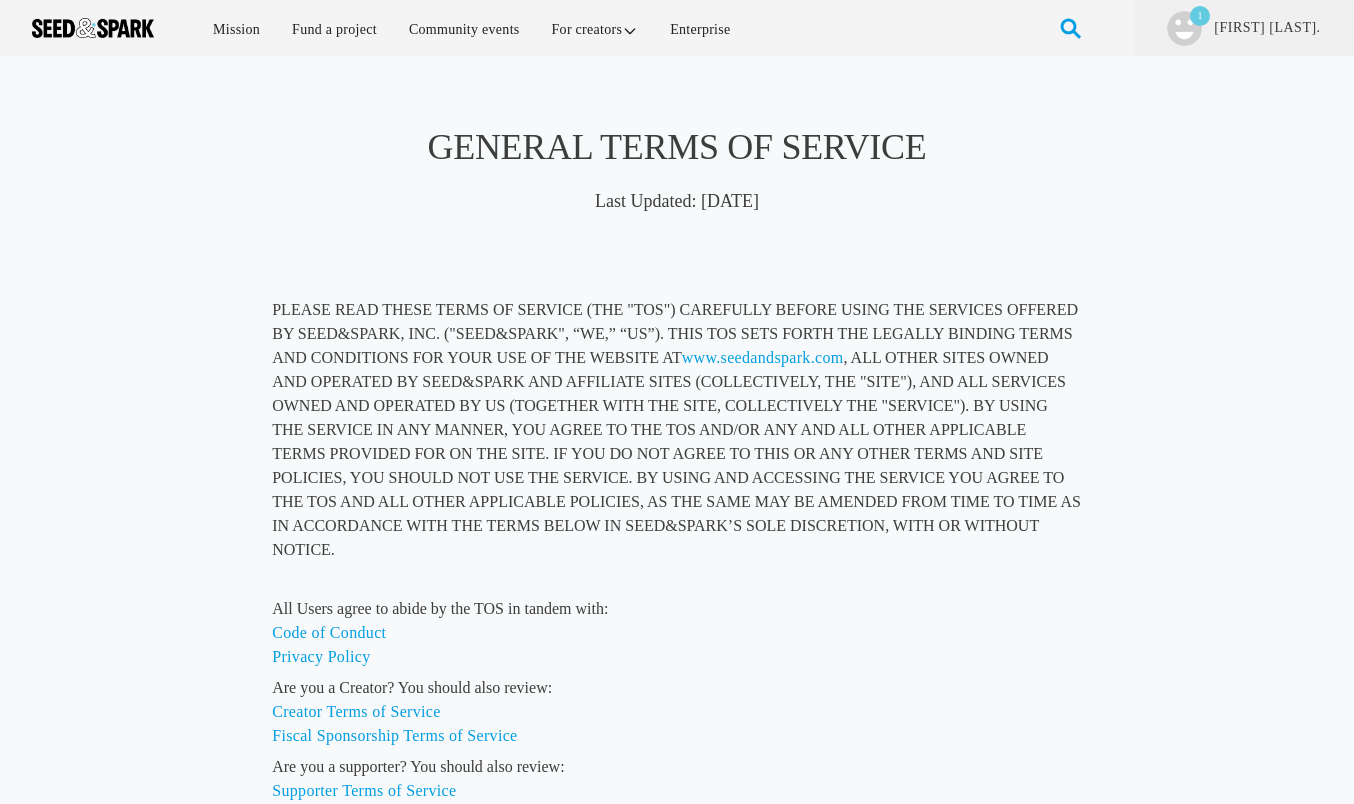 scroll, scrollTop: 0, scrollLeft: 0, axis: both 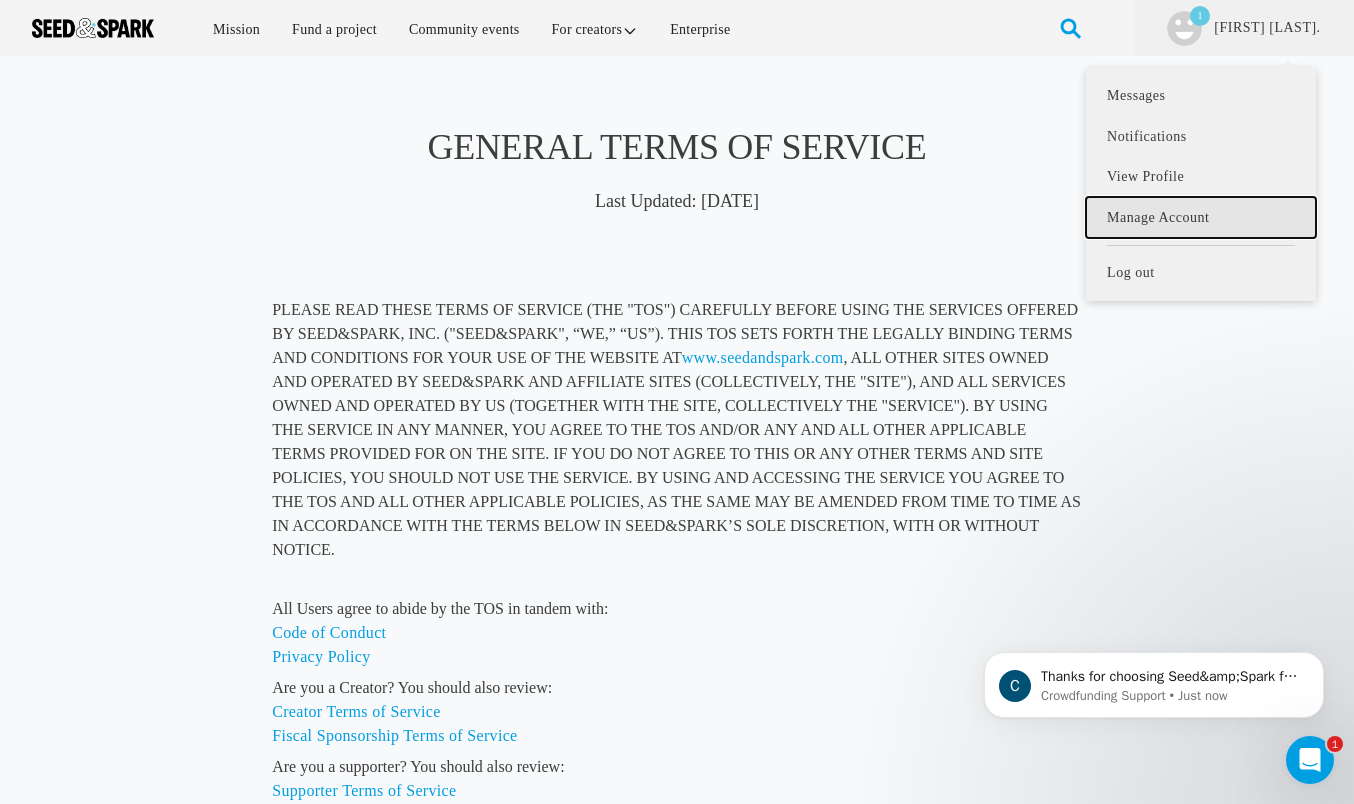 click on "Manage Account" at bounding box center (1201, 217) 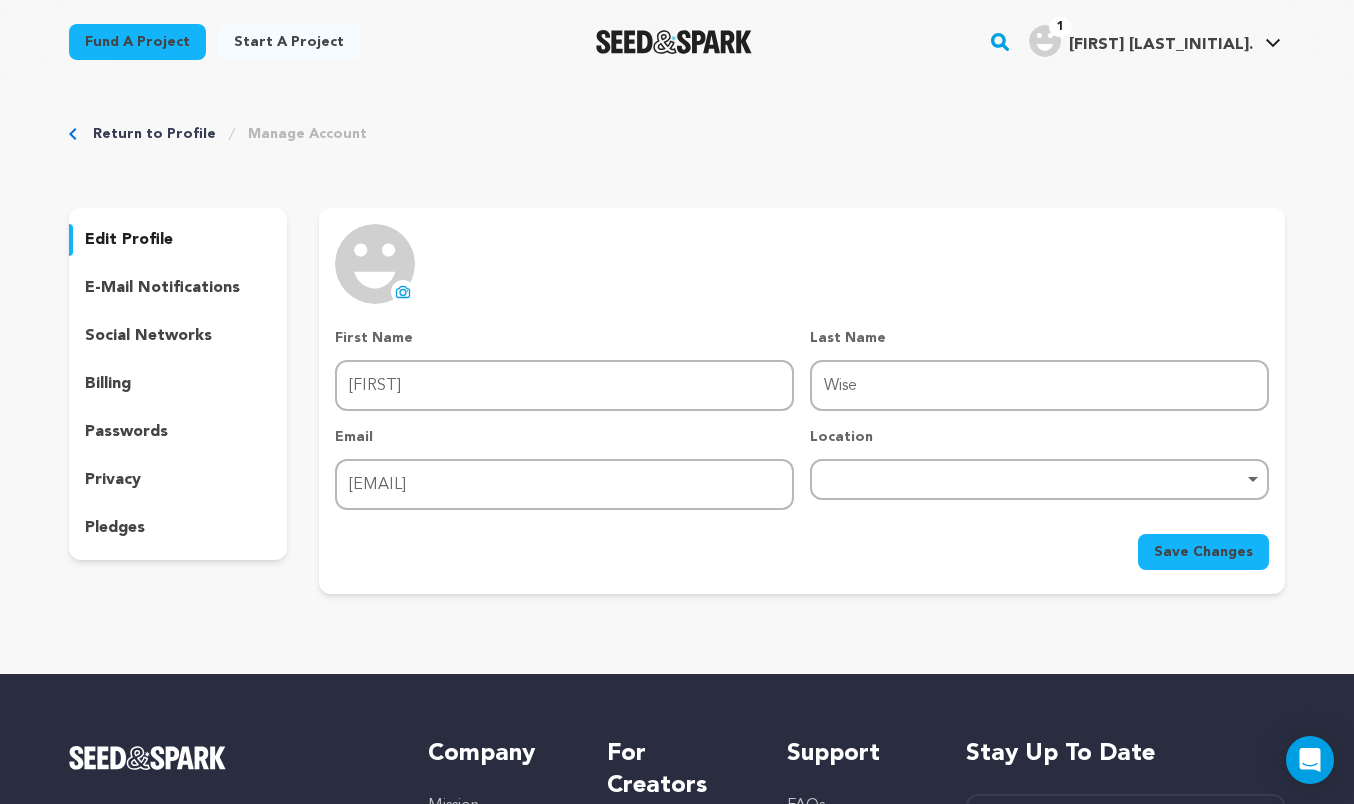 scroll, scrollTop: 0, scrollLeft: 0, axis: both 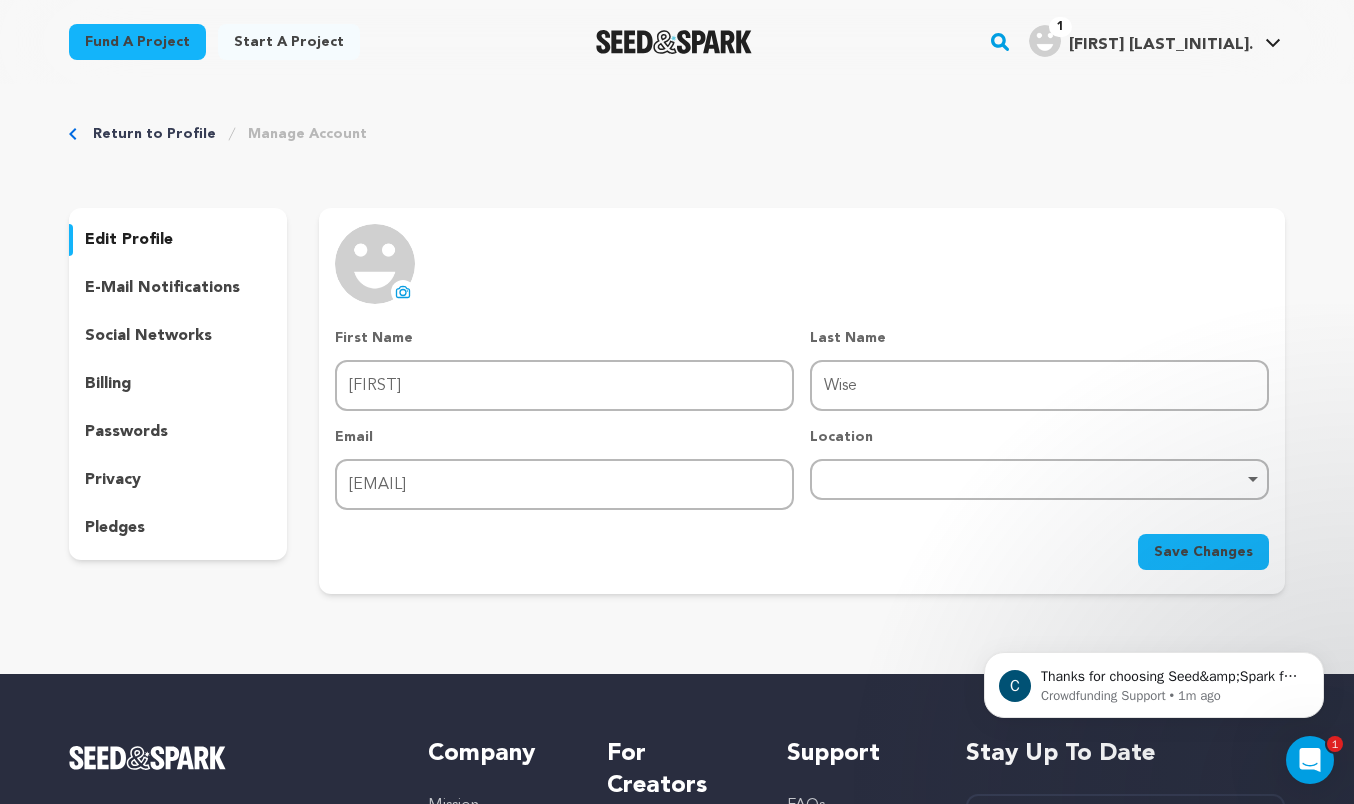 click on "pledges" at bounding box center (178, 528) 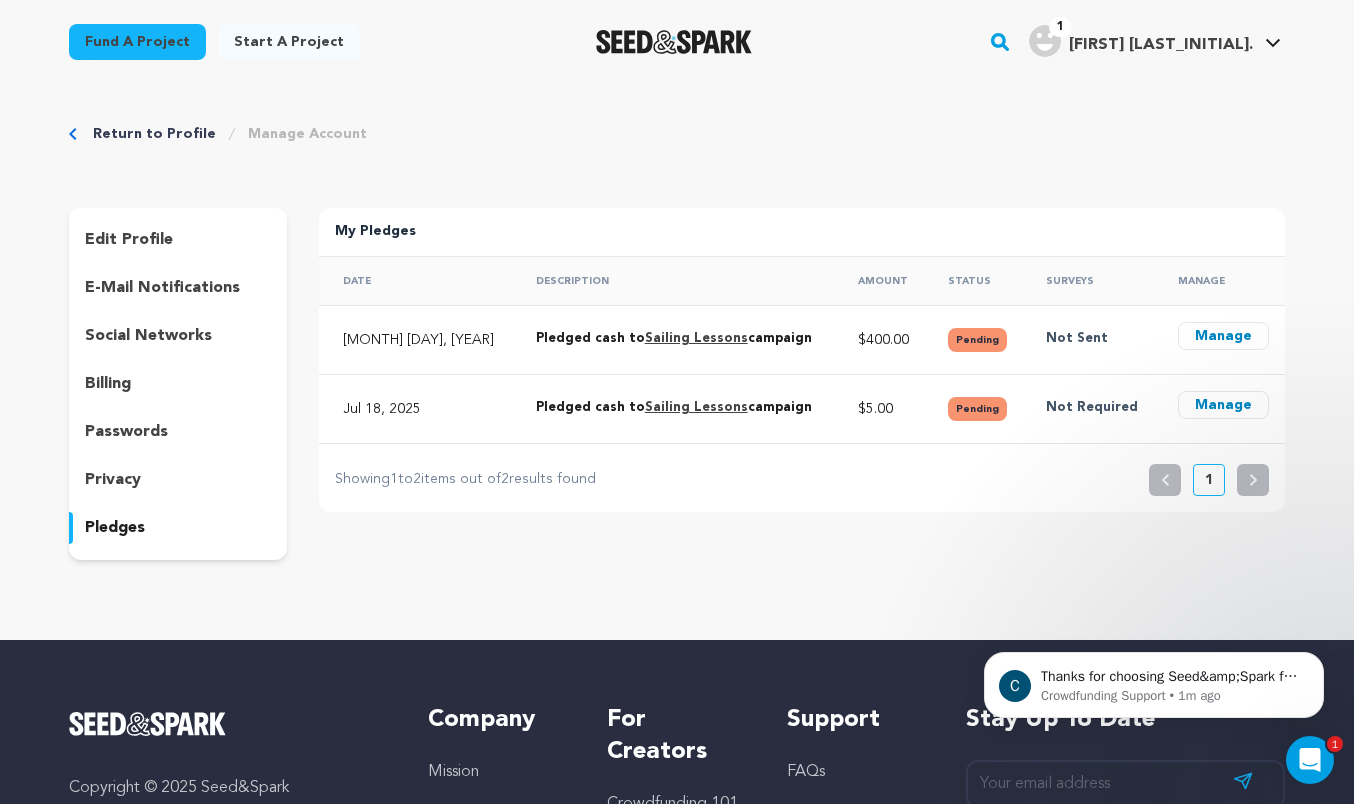 click on "Manage" at bounding box center (1223, 336) 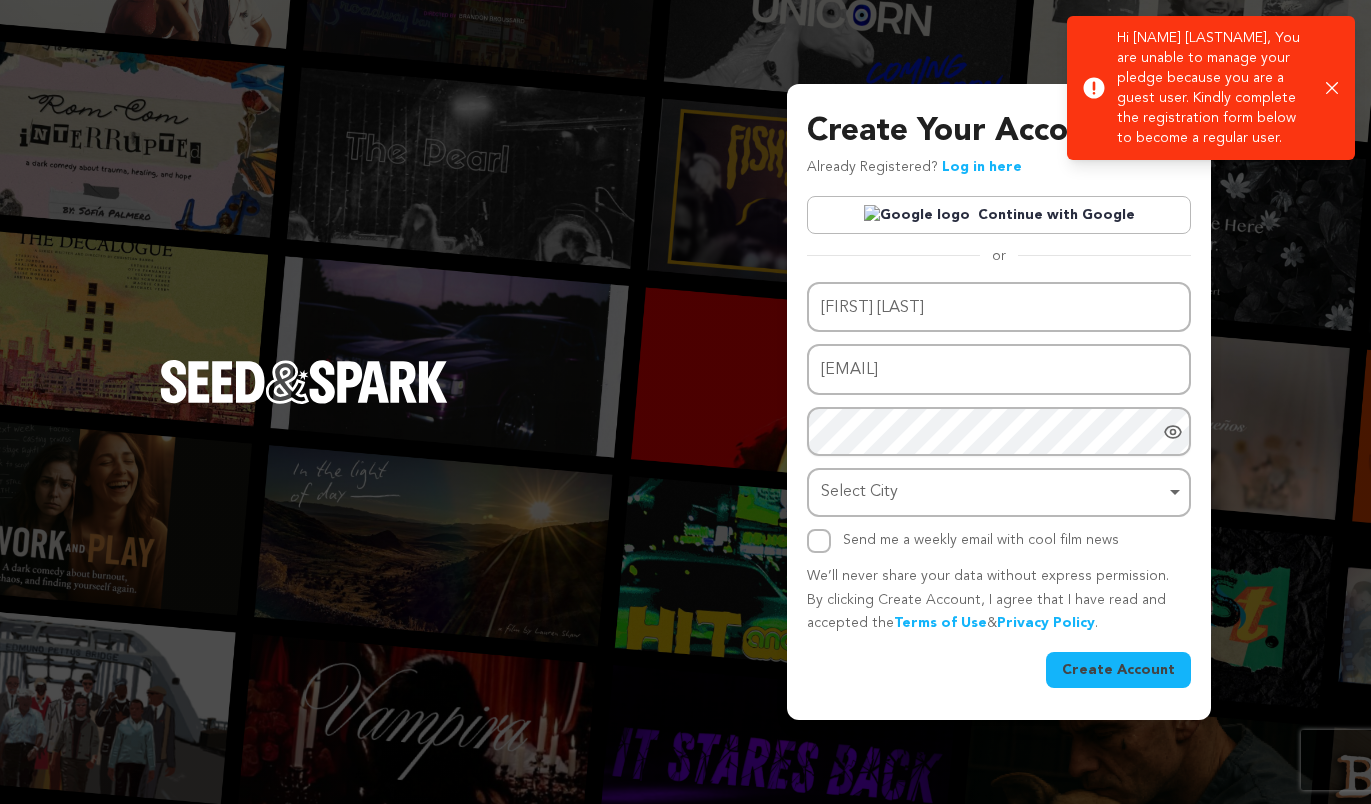 scroll, scrollTop: 0, scrollLeft: 0, axis: both 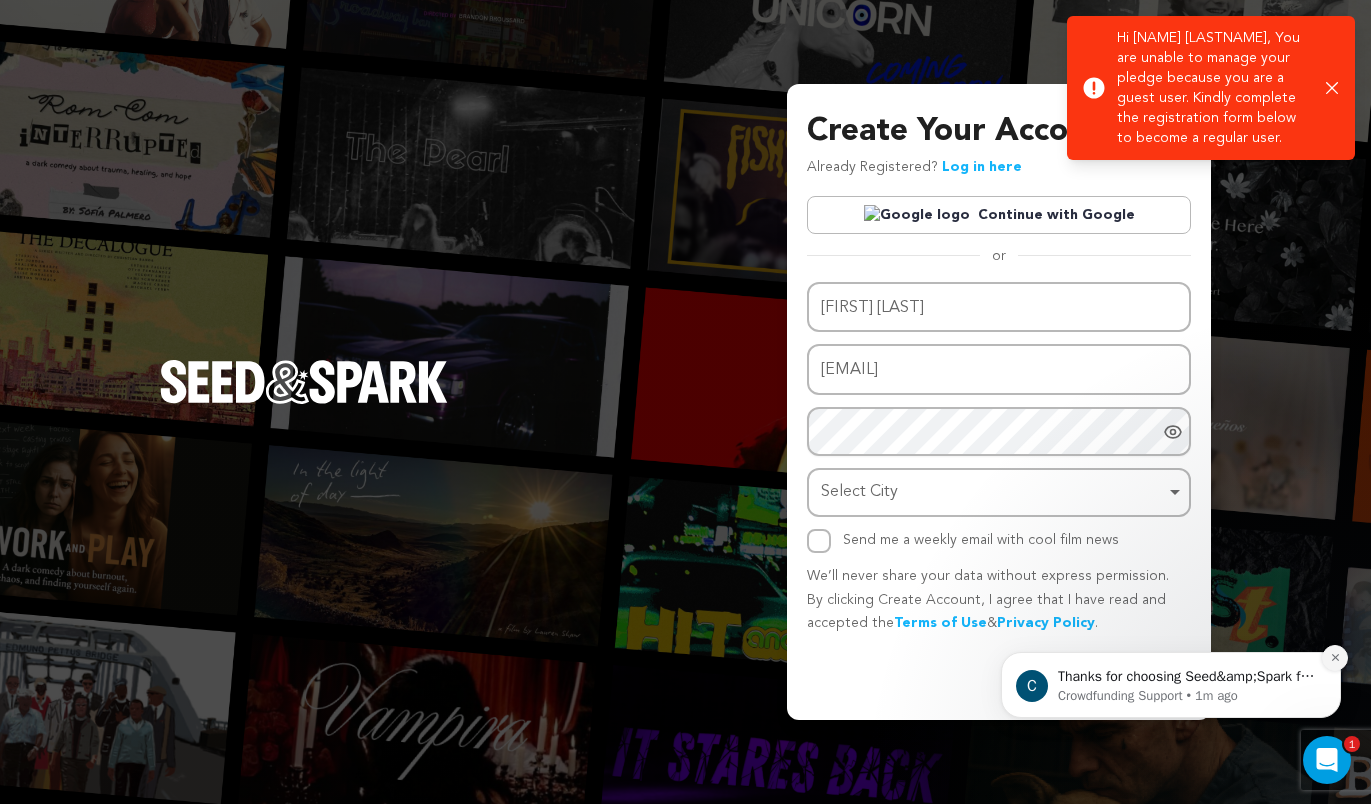 click 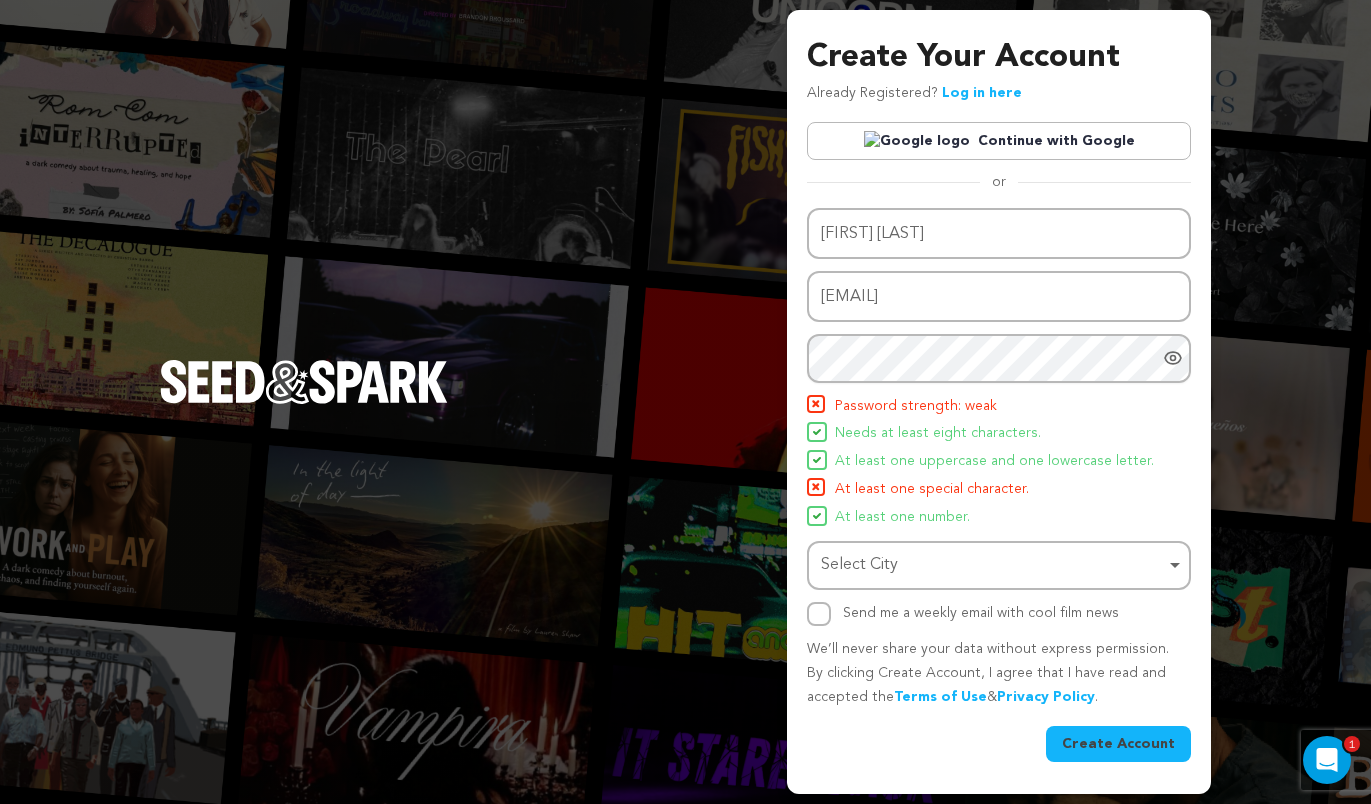 click 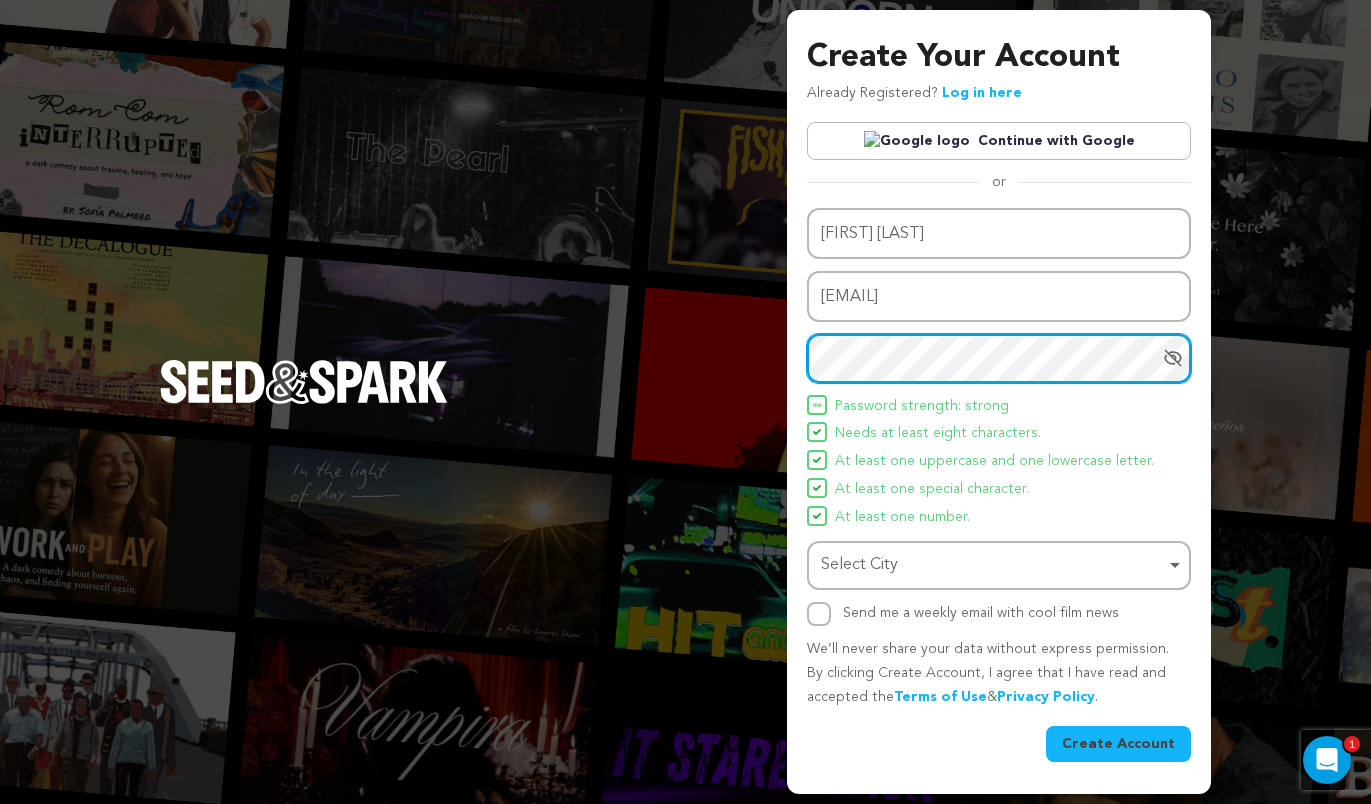 click on "Select City Remove item" at bounding box center (993, 565) 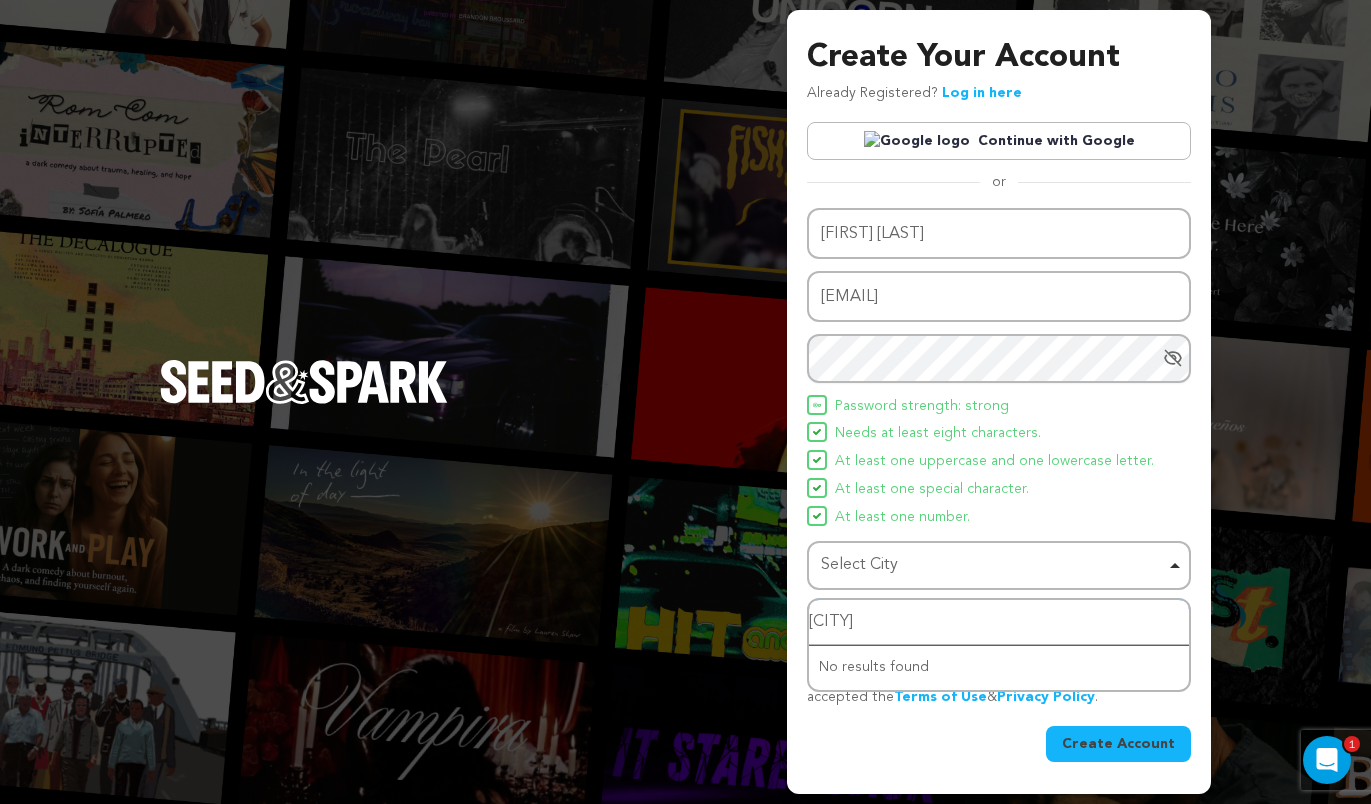 type on "warsaw" 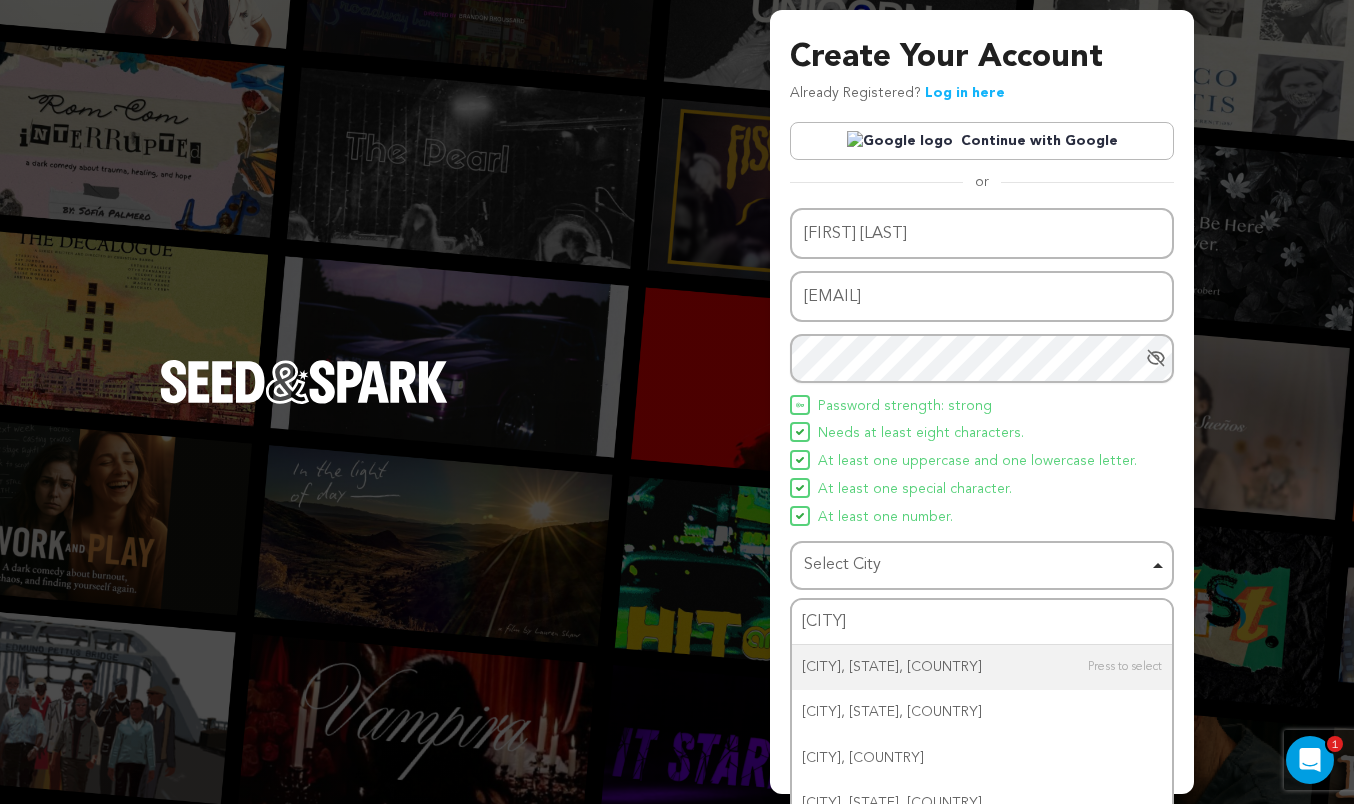 type 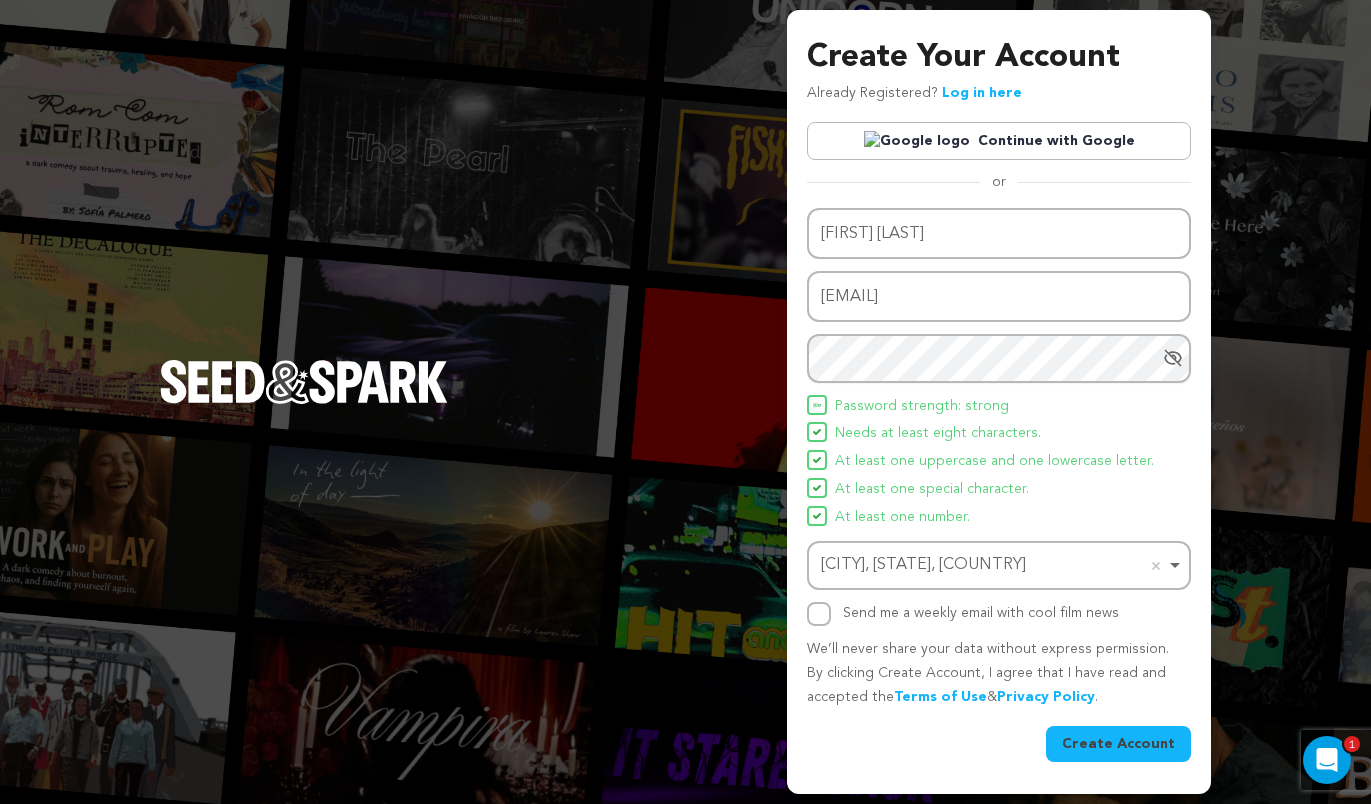 click on "Create Account" at bounding box center (1118, 744) 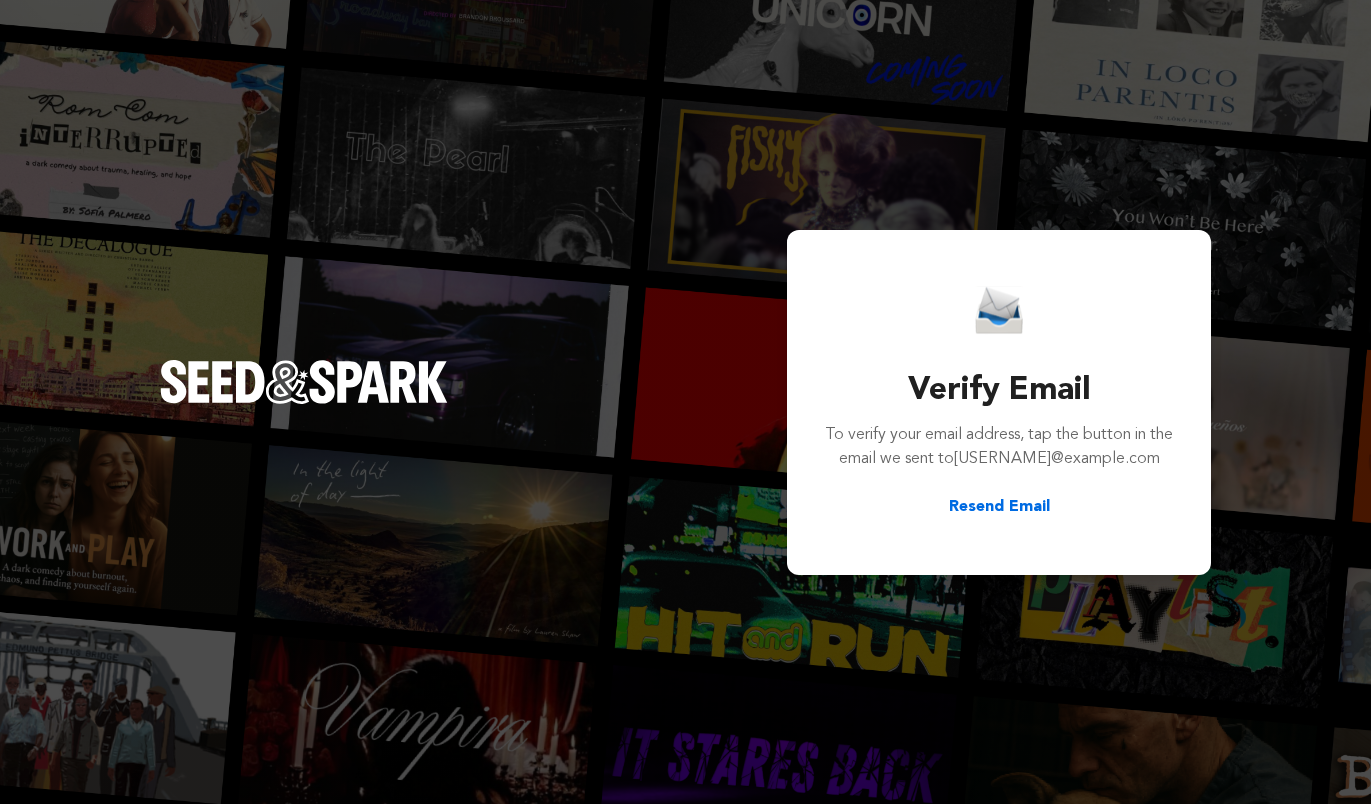 scroll, scrollTop: 0, scrollLeft: 0, axis: both 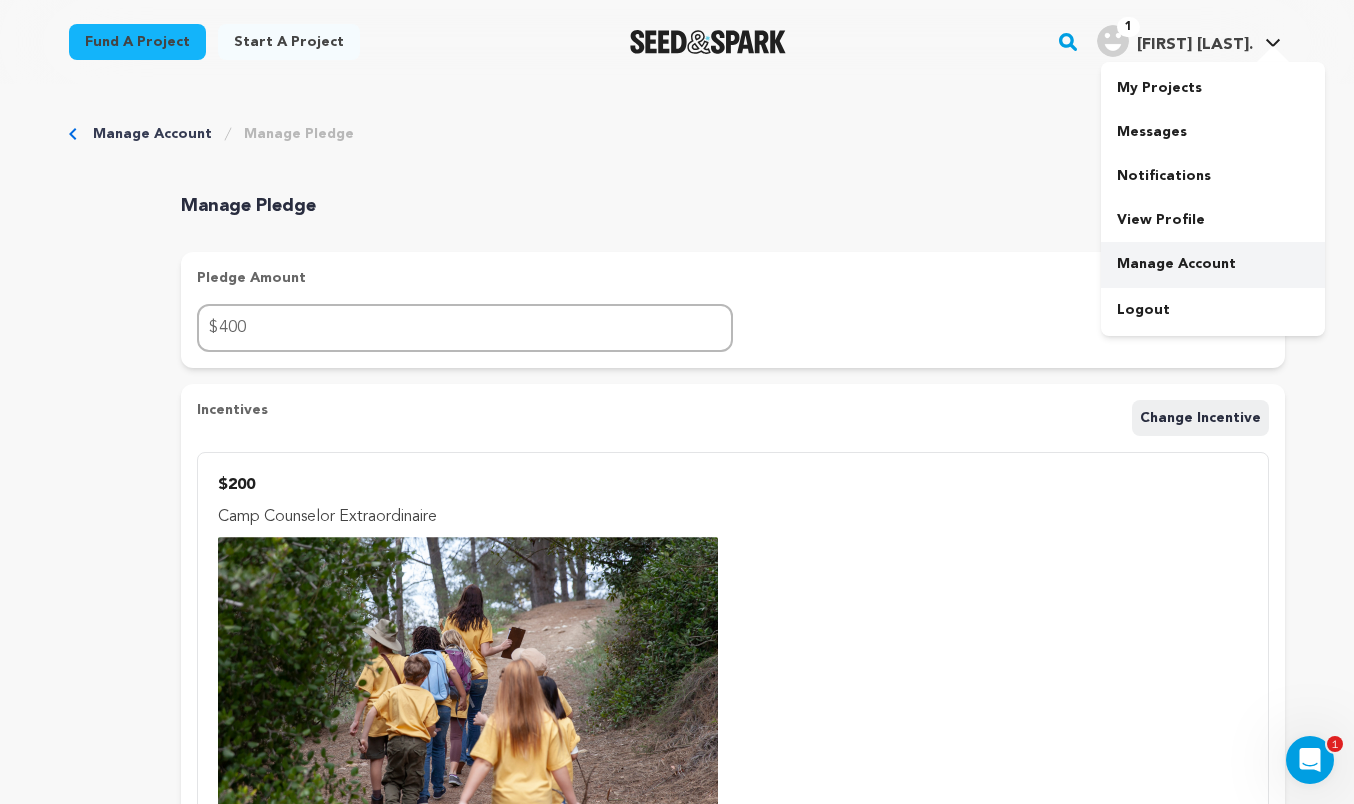 click on "Manage Account" at bounding box center [1213, 264] 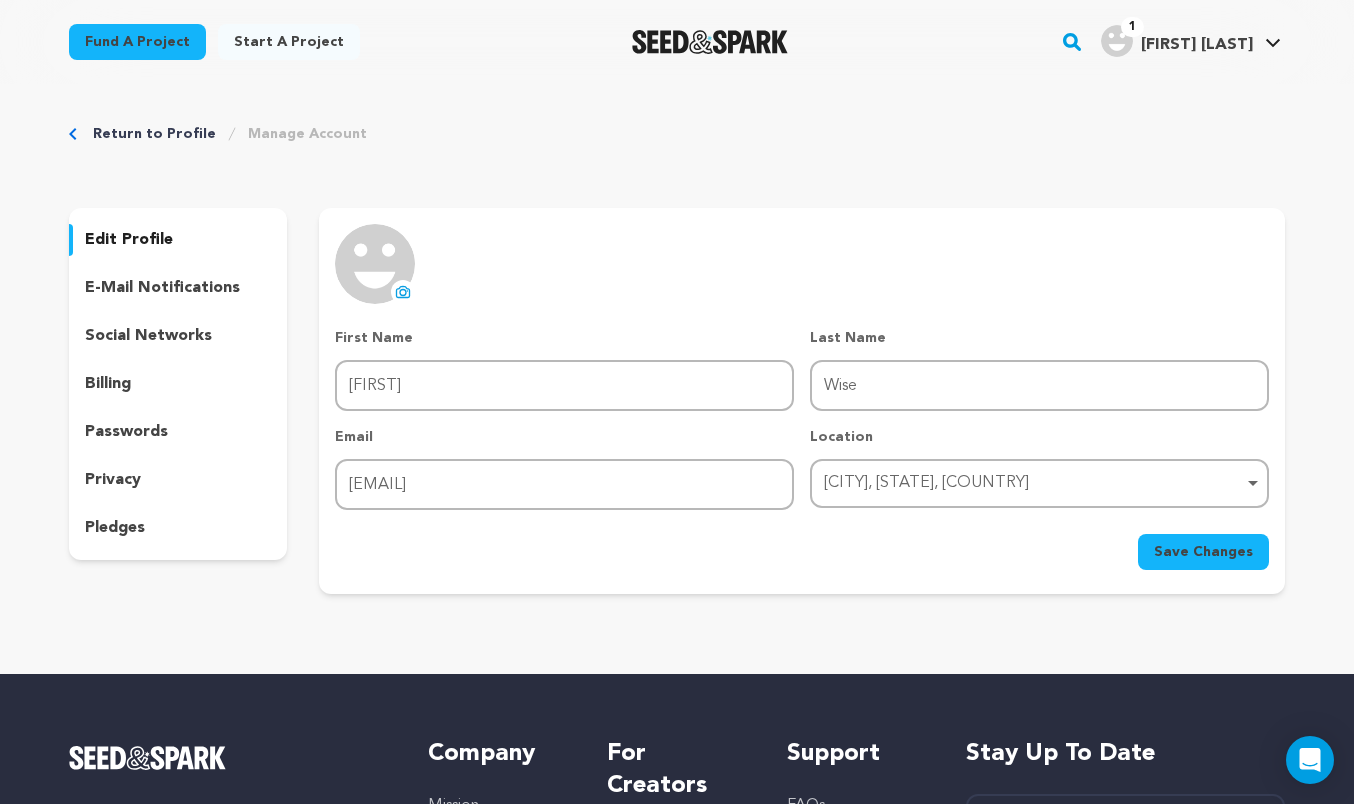 scroll, scrollTop: 0, scrollLeft: 0, axis: both 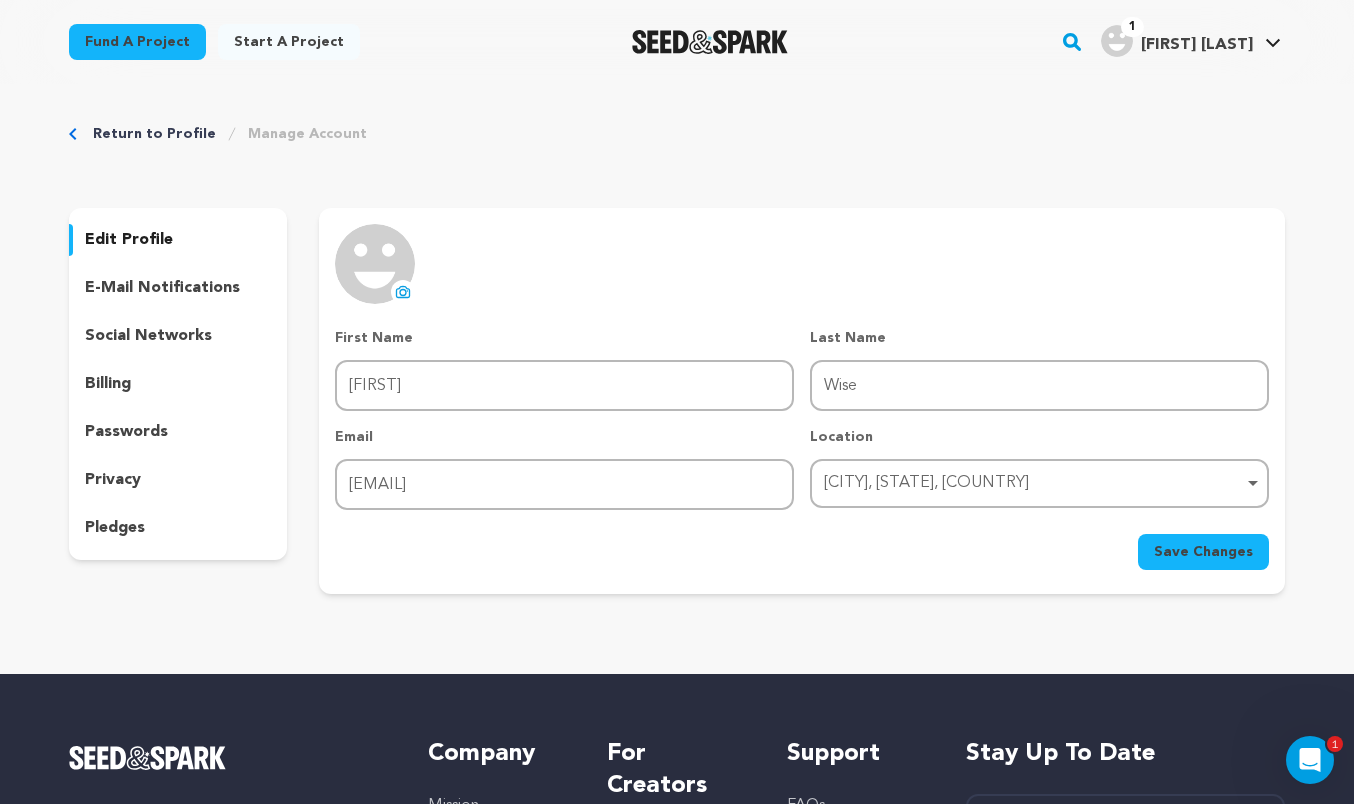 click on "pledges" at bounding box center [178, 528] 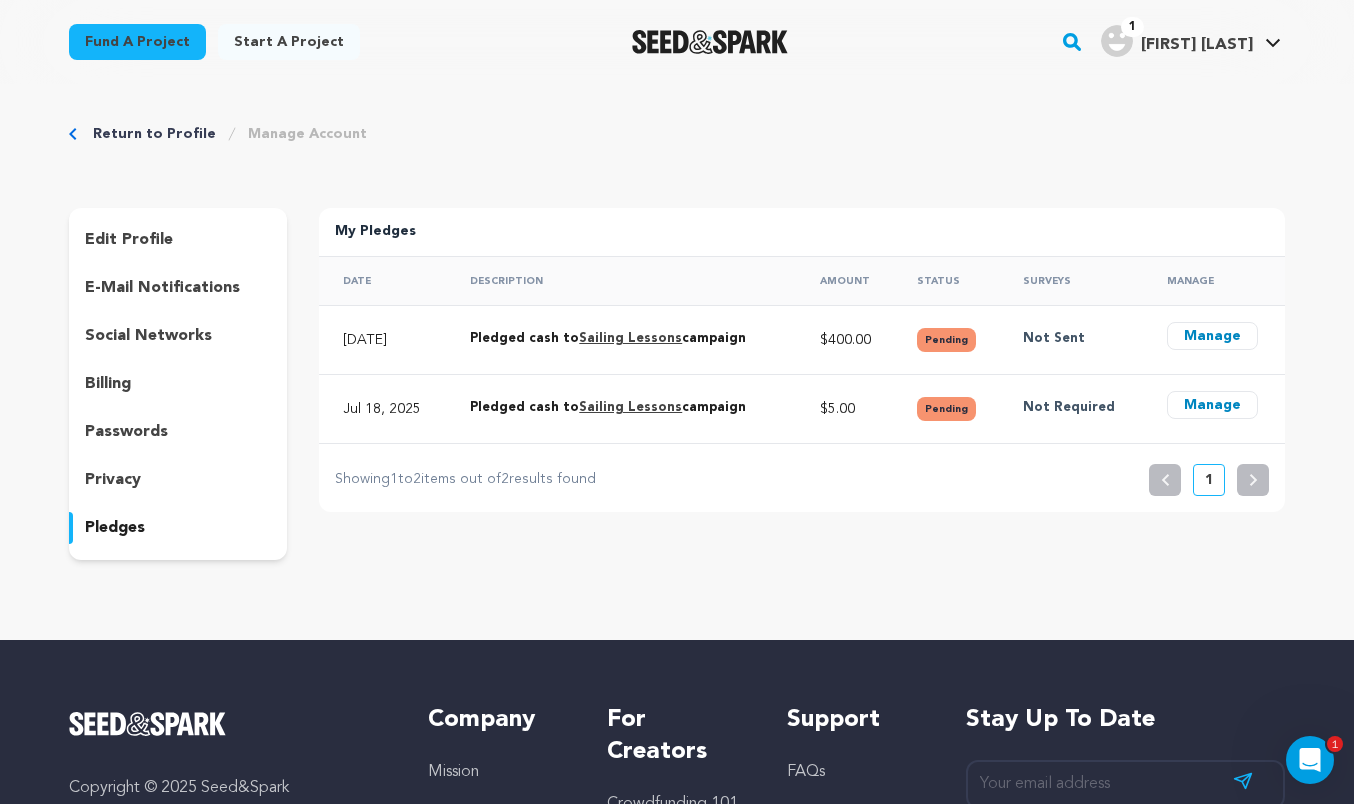 click on "Manage" at bounding box center (1212, 336) 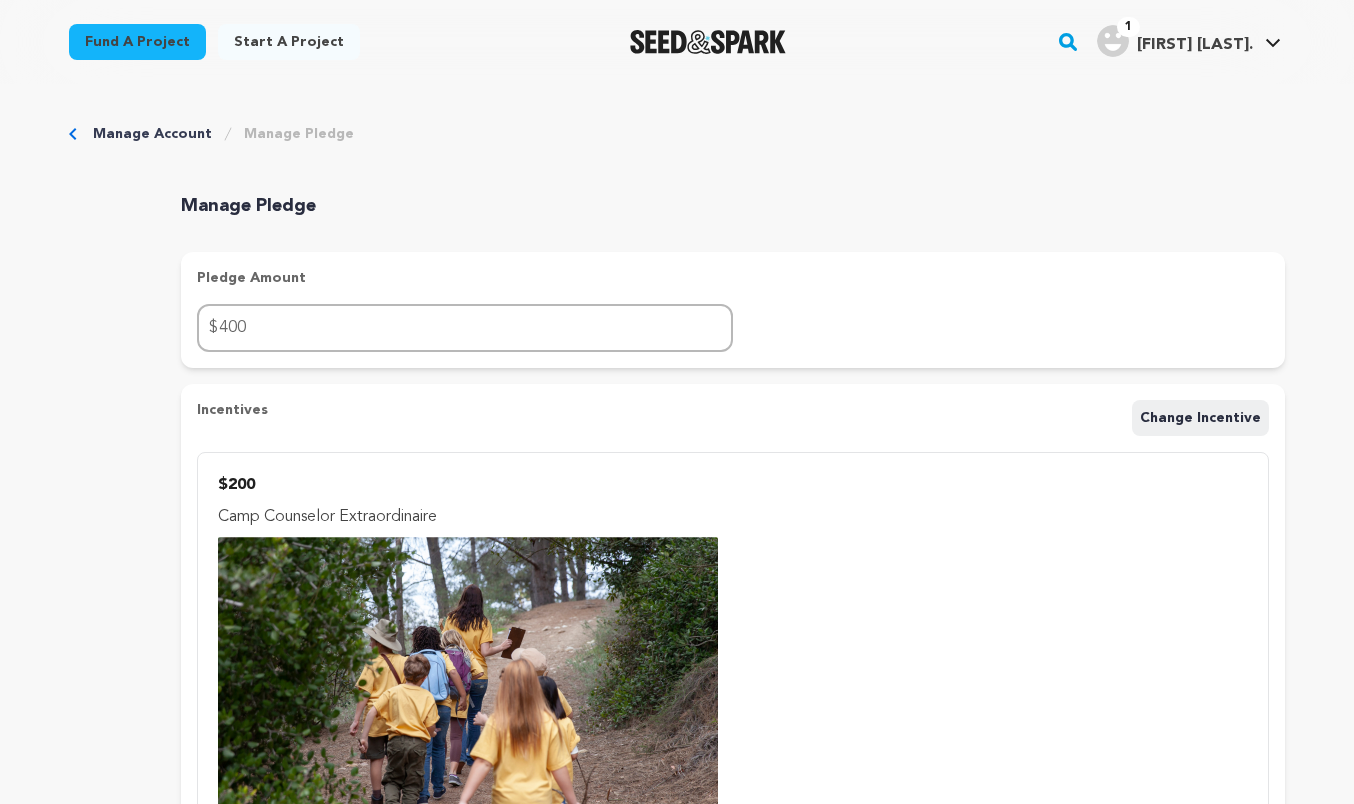 scroll, scrollTop: 0, scrollLeft: 0, axis: both 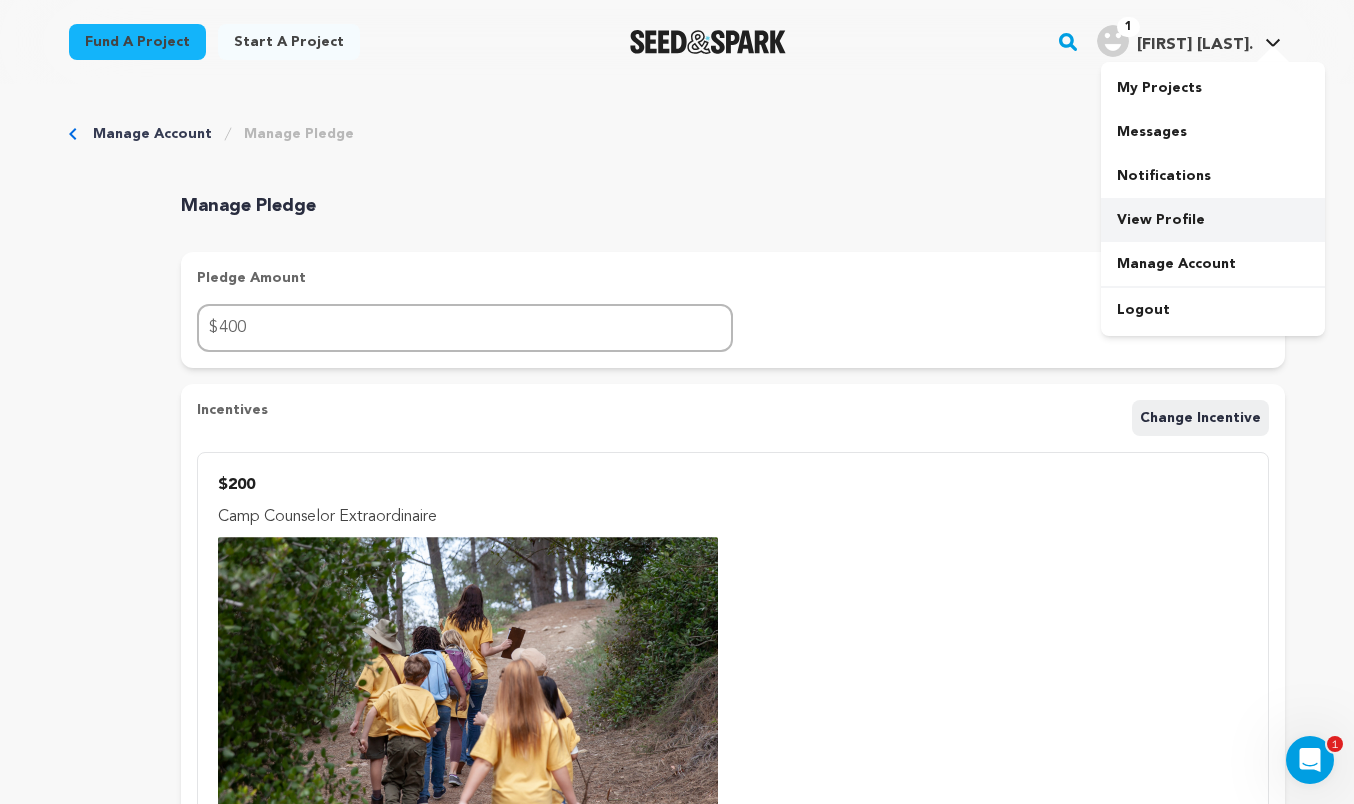 click on "View Profile" at bounding box center [1213, 220] 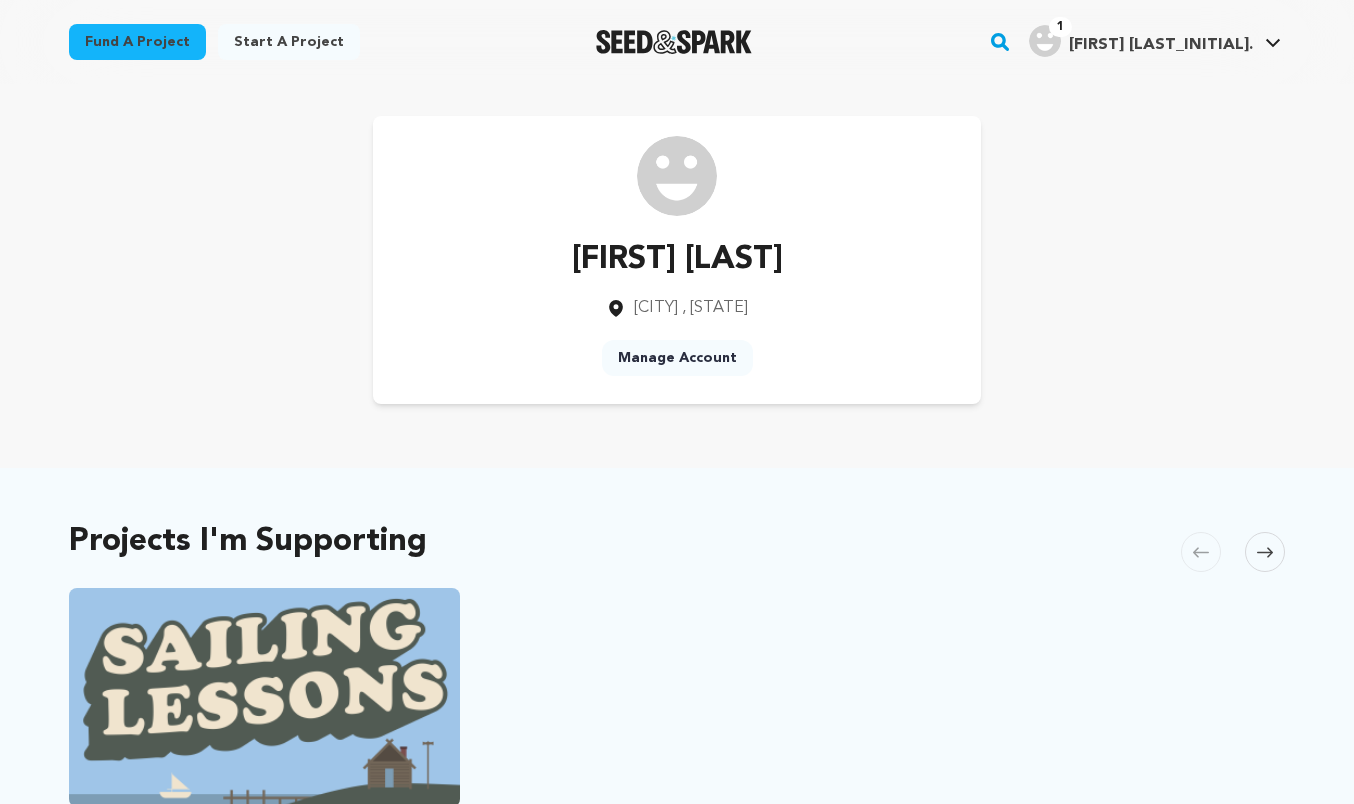 scroll, scrollTop: 0, scrollLeft: 0, axis: both 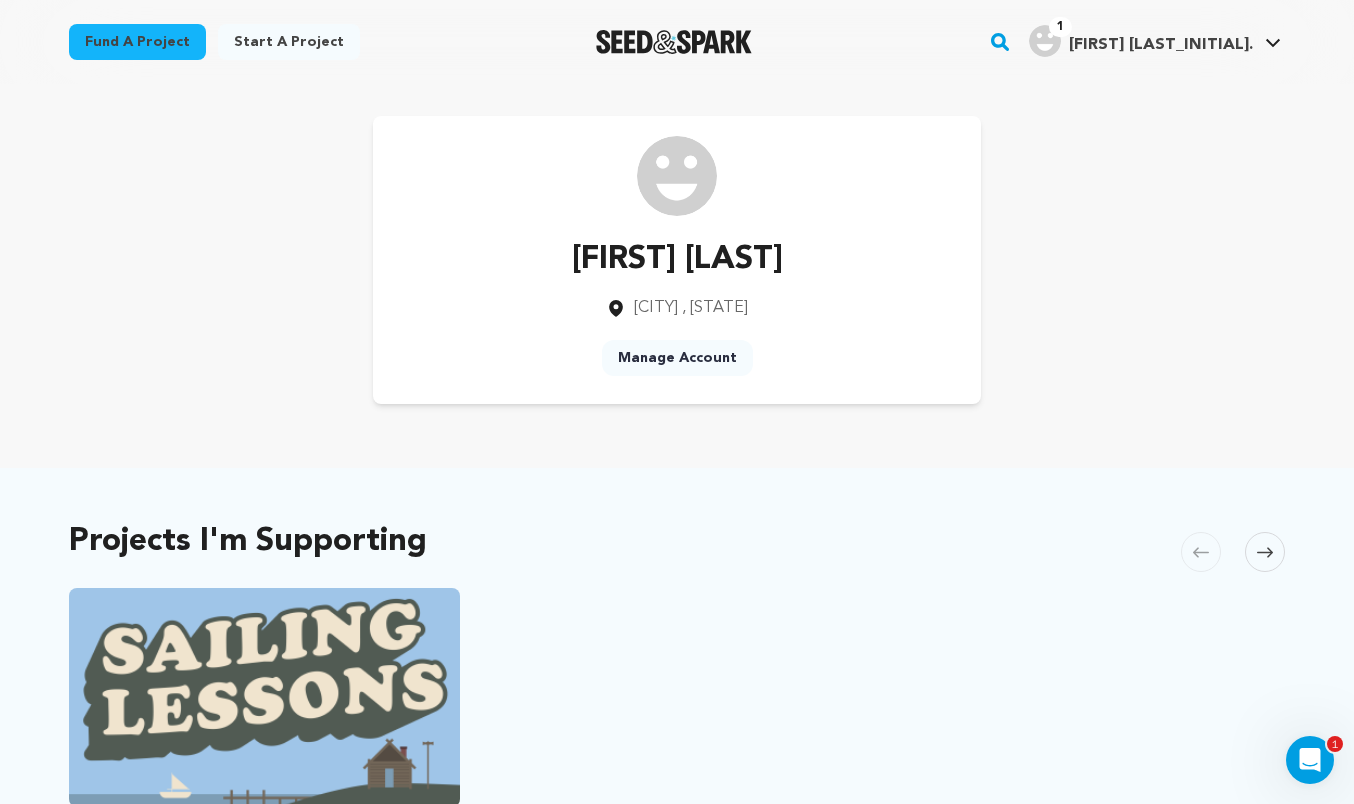 click on "Manage Account" at bounding box center (677, 358) 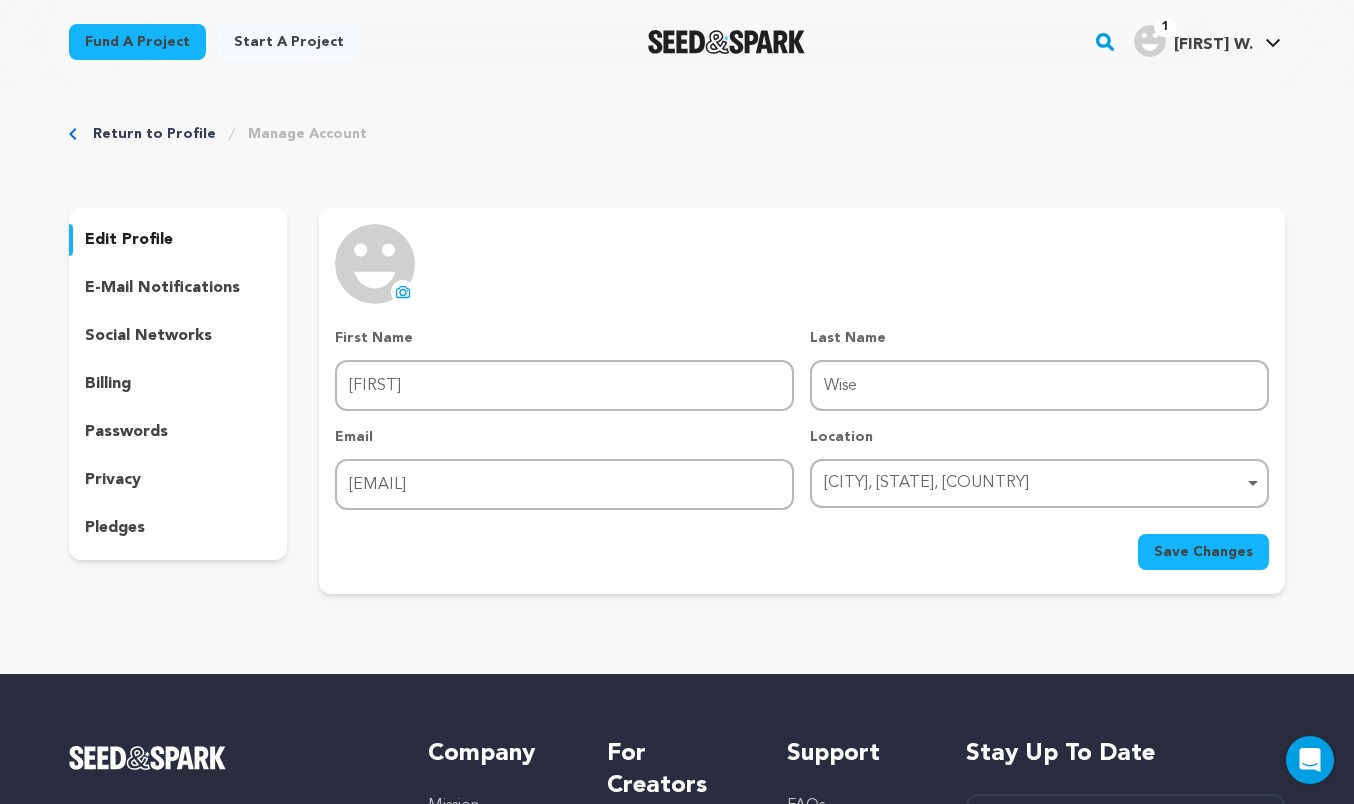 scroll, scrollTop: 0, scrollLeft: 0, axis: both 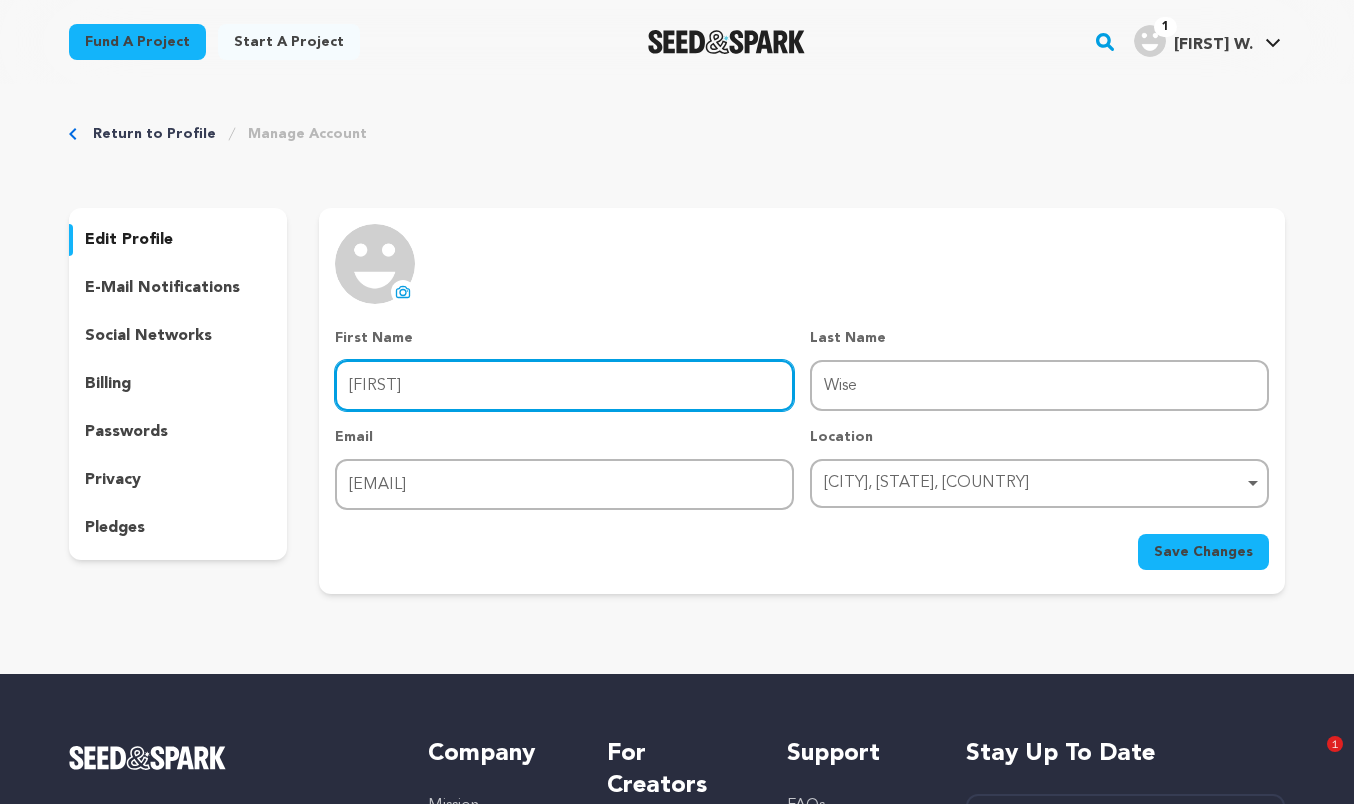click on "[FIRST]" at bounding box center [564, 385] 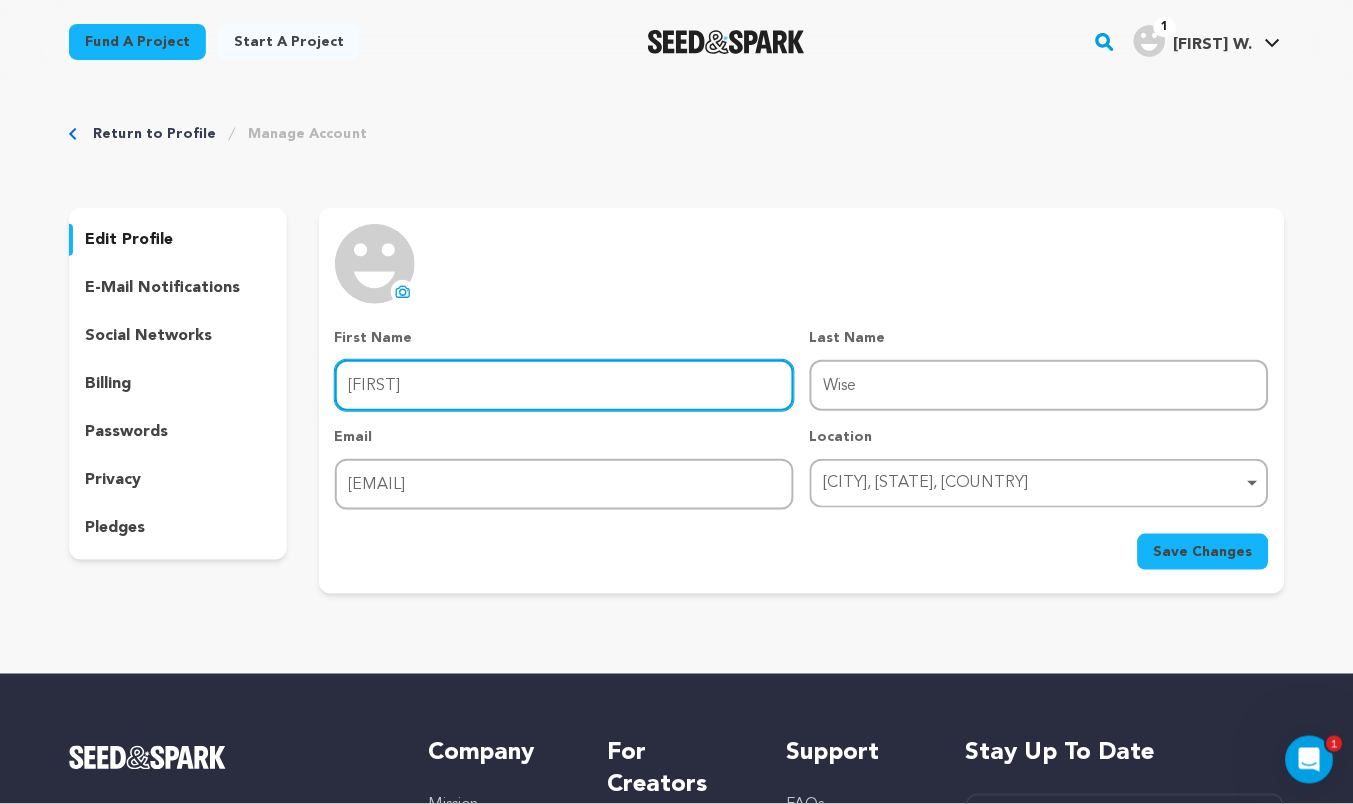scroll, scrollTop: 0, scrollLeft: 0, axis: both 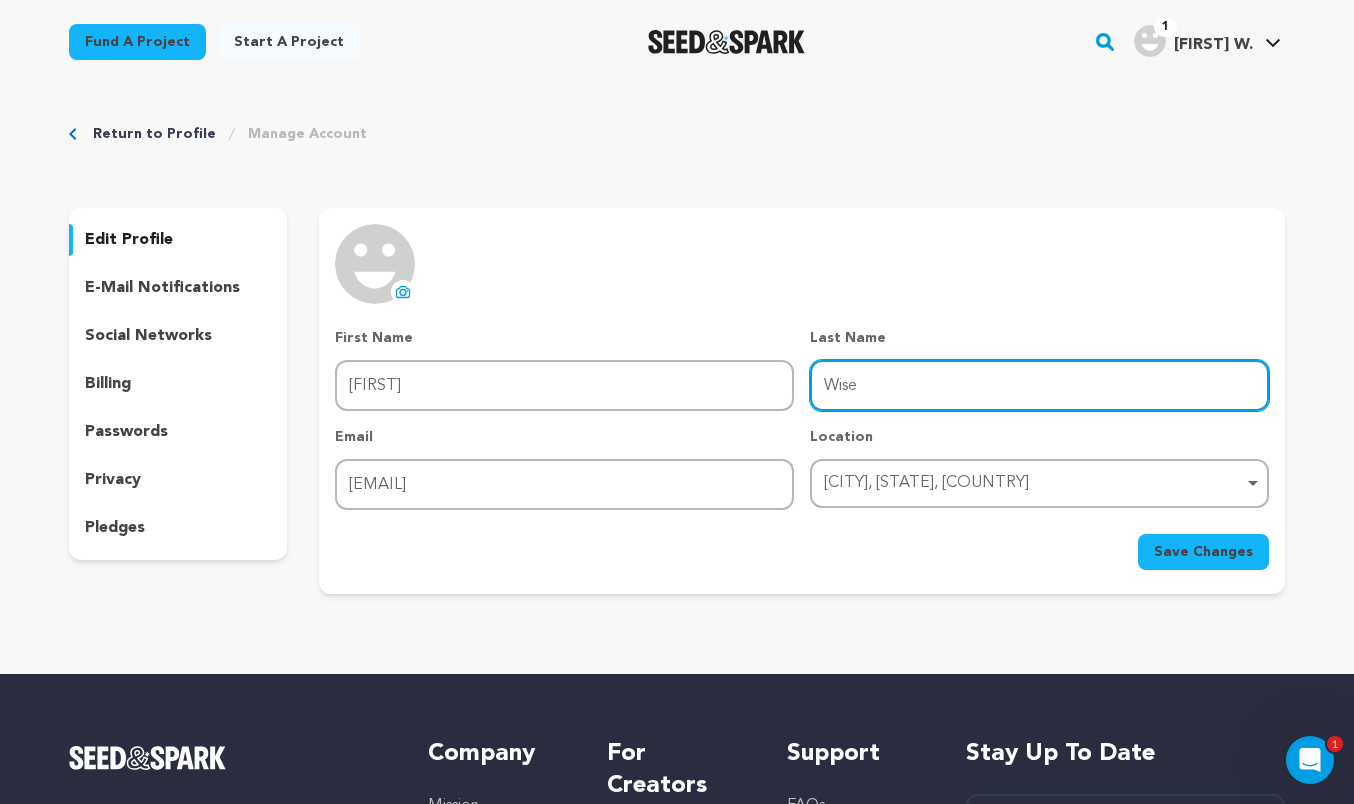 click on "Wise" at bounding box center (1039, 385) 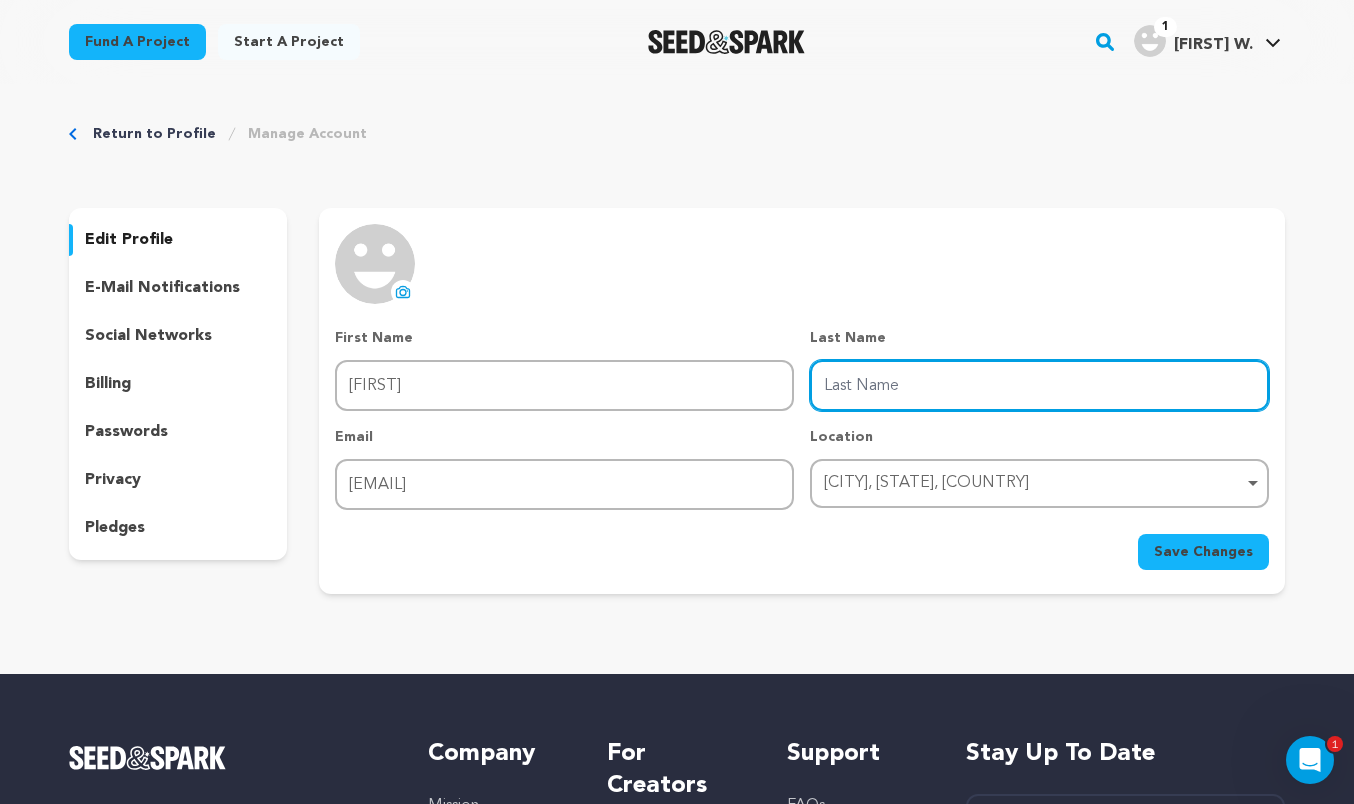 type 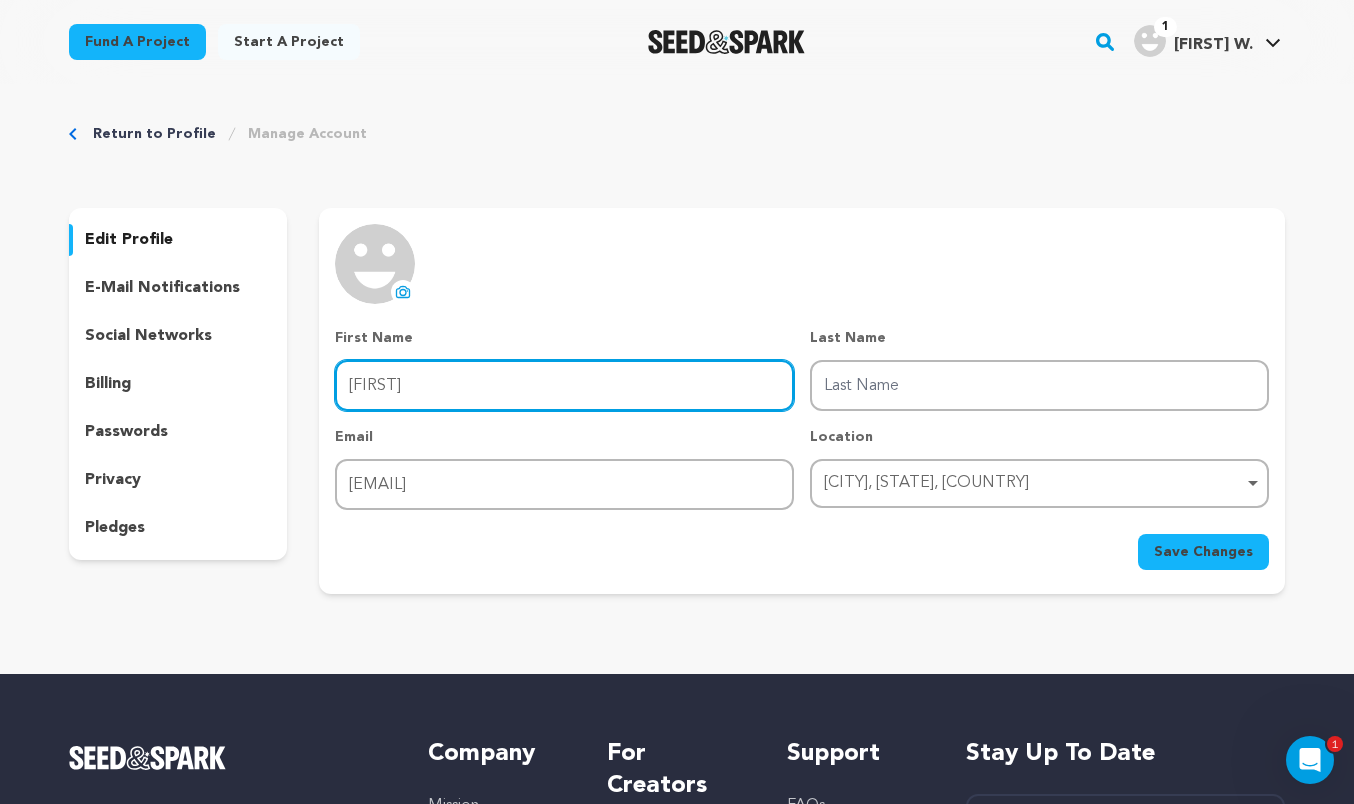 click on "Nathaniel" at bounding box center [564, 385] 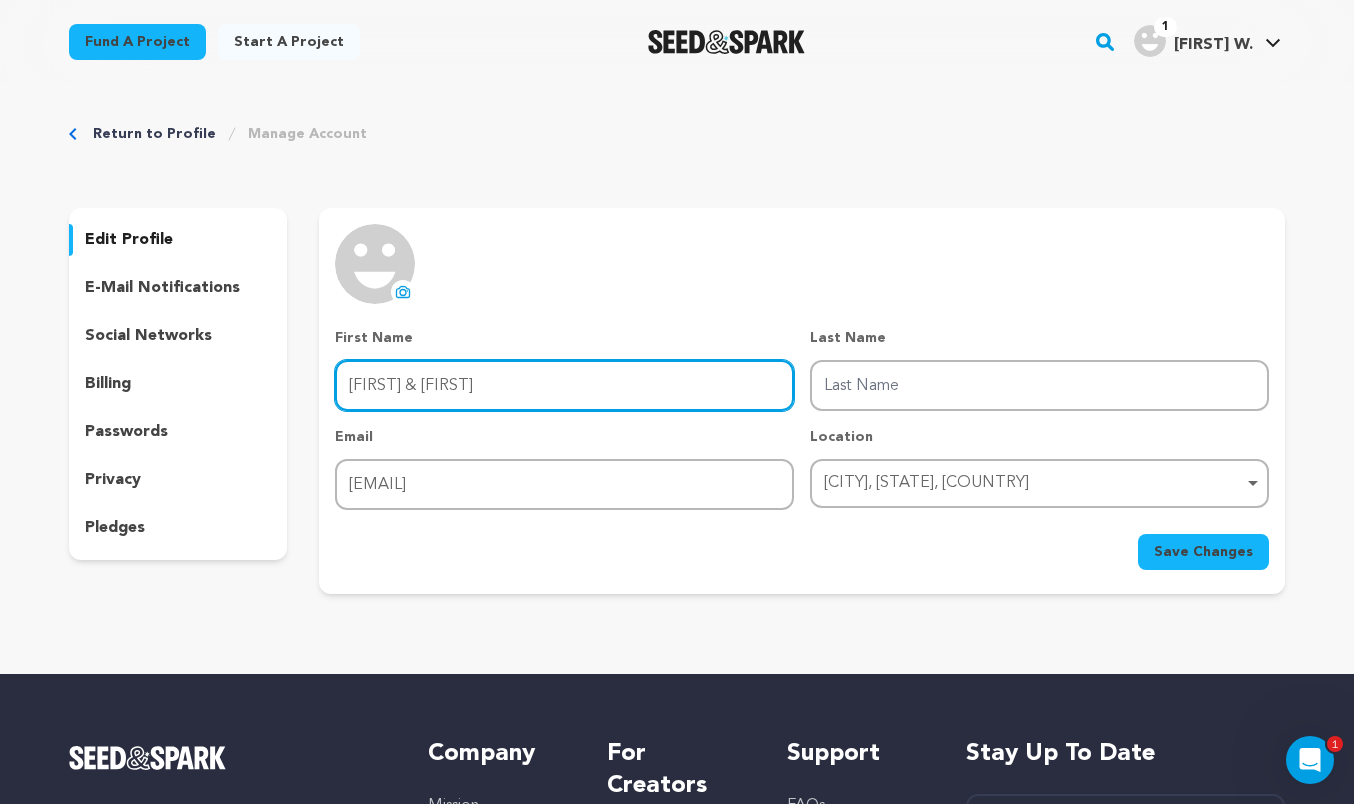 type on "[FIRST] & [FIRST]" 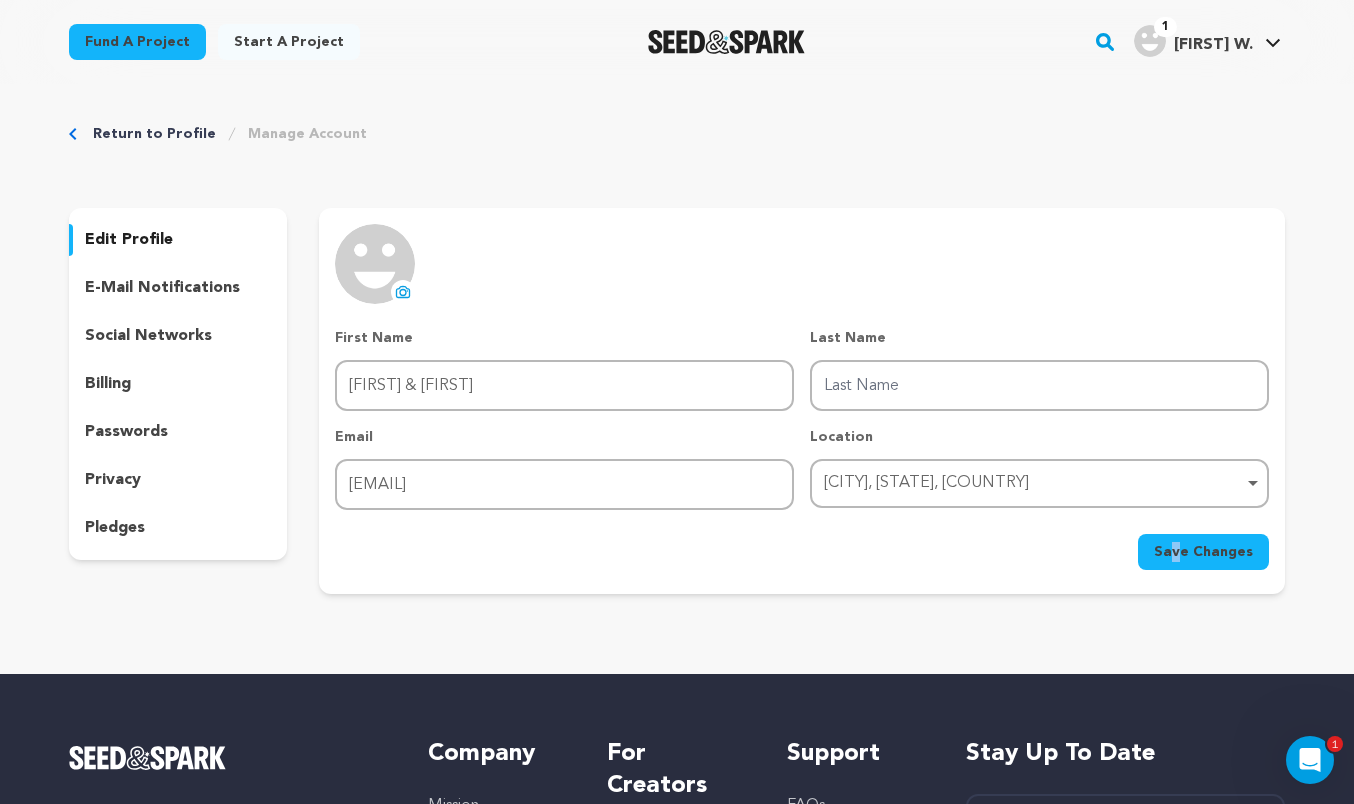 click on "First Name
First Name
Nathaniel & Sydney
Last Name
Last Name
Email
Email
greedotherodian20@gmail.com
Location
Warsaw, Indiana, United States  Warsaw, Indiana, United States Remove item  Warsaw, Indiana, United States
Save Changes" at bounding box center (802, 449) 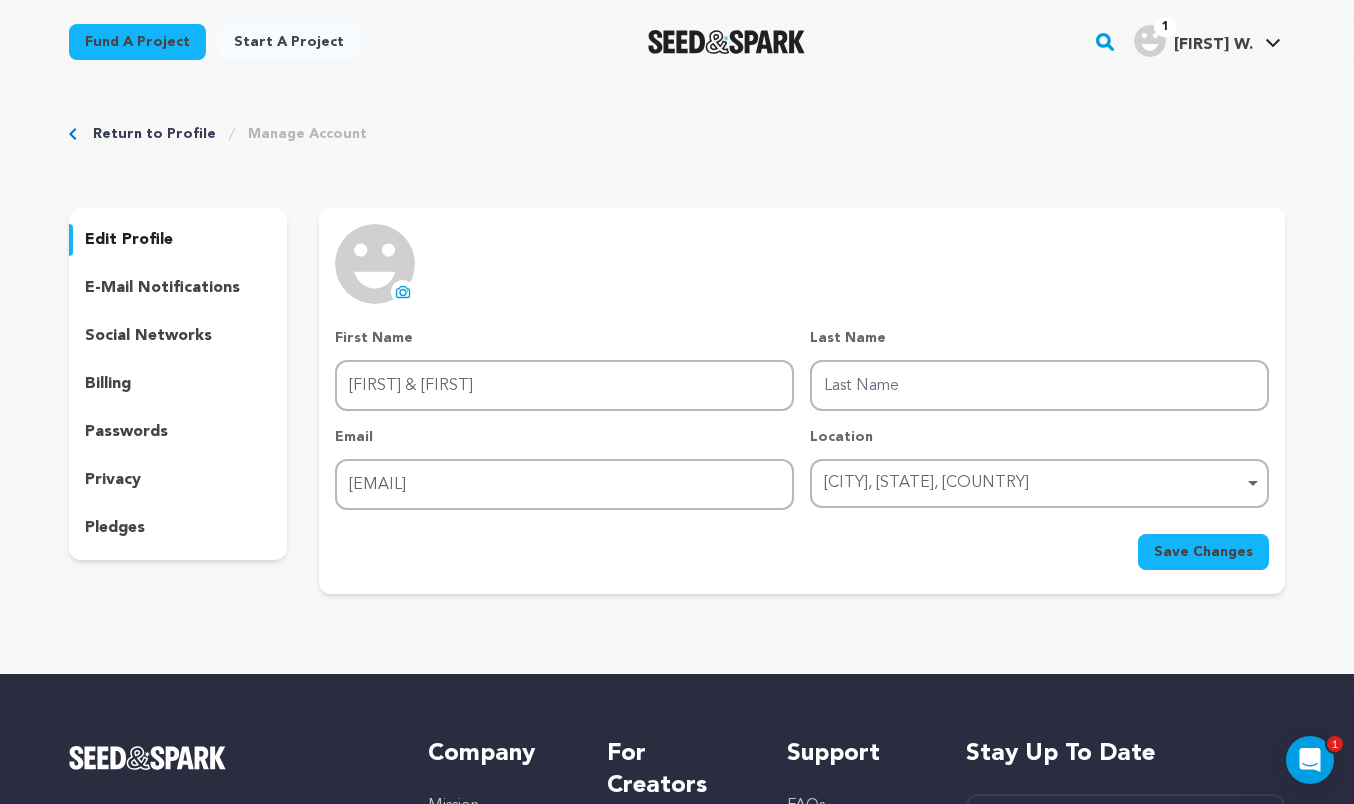click on "Save Changes" at bounding box center [1203, 552] 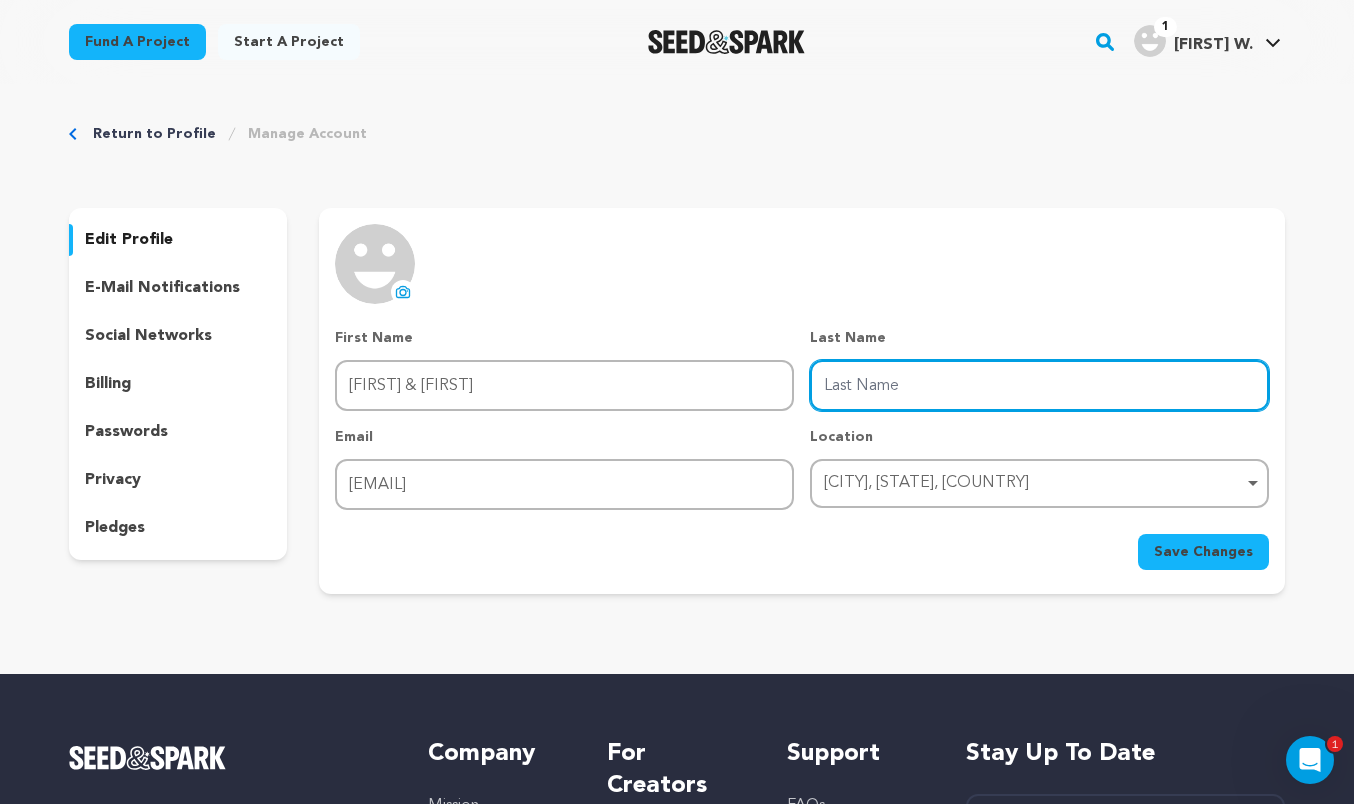 click on "Last Name" at bounding box center [1039, 385] 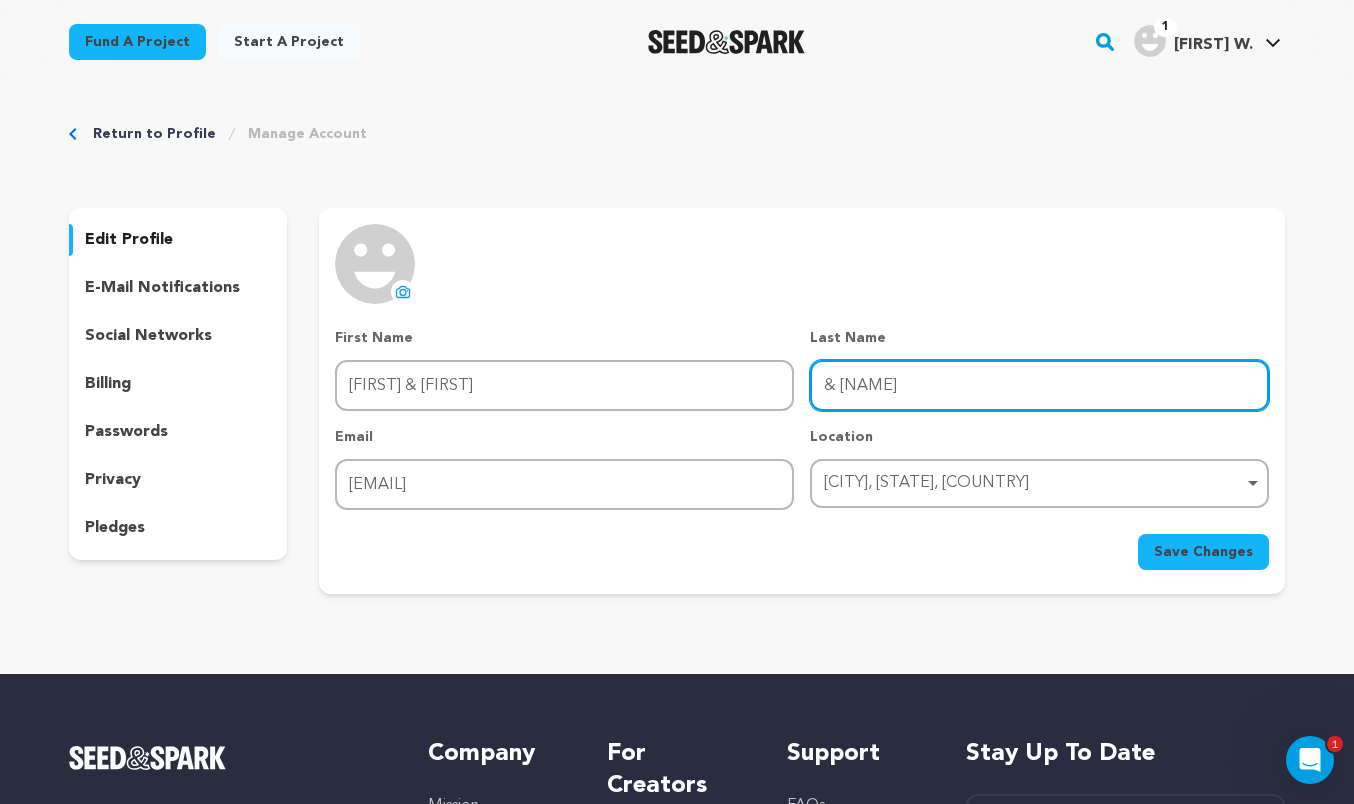 type on "& Sydney" 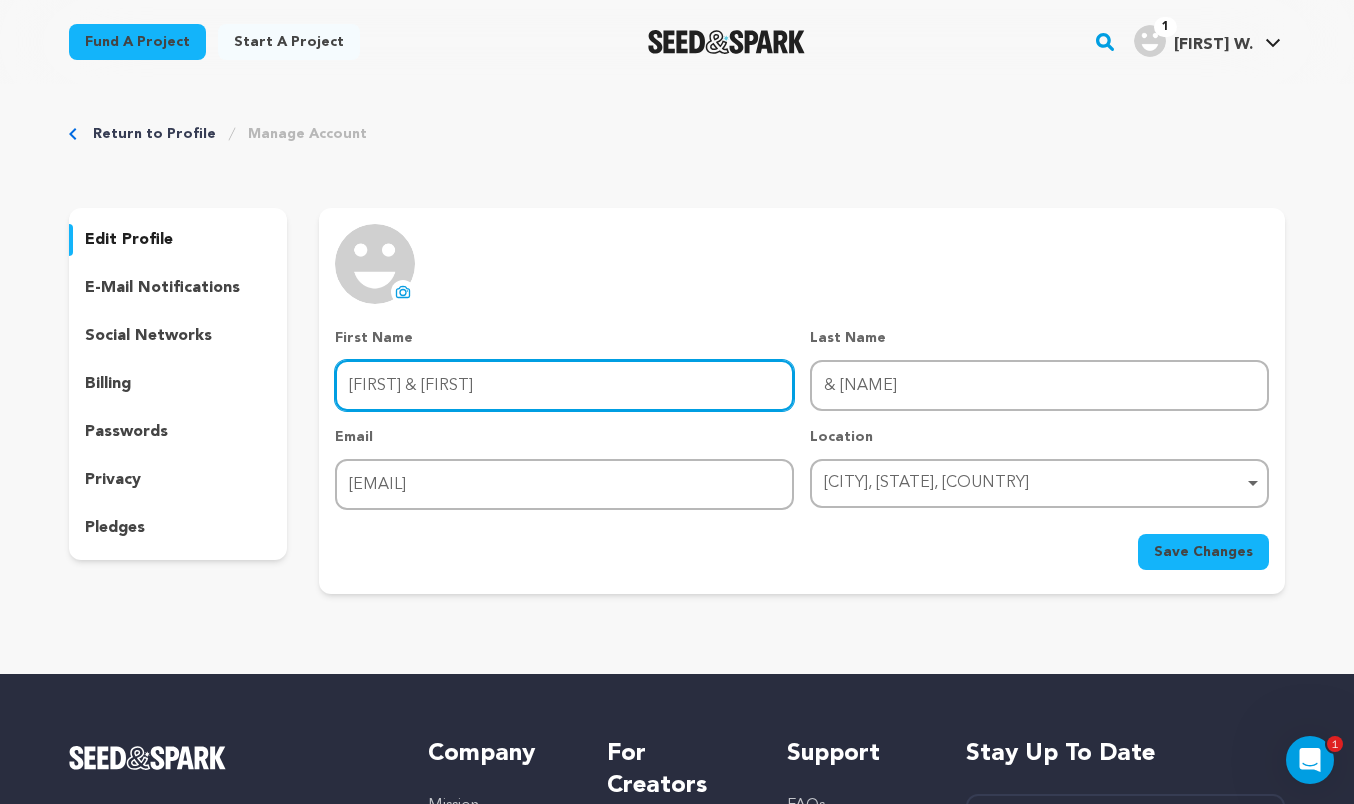click on "[FIRST] & [FIRST]" at bounding box center (564, 385) 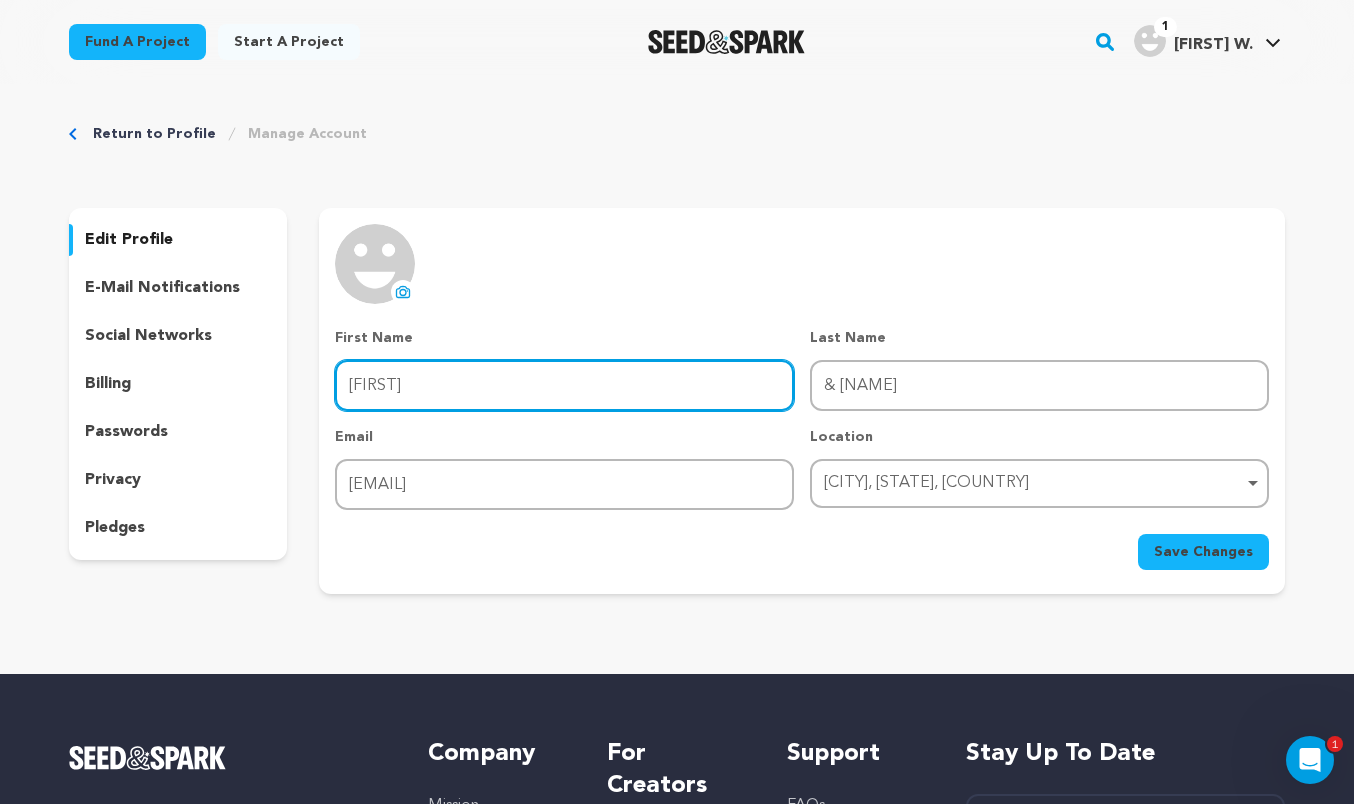 type on "Nathaniel" 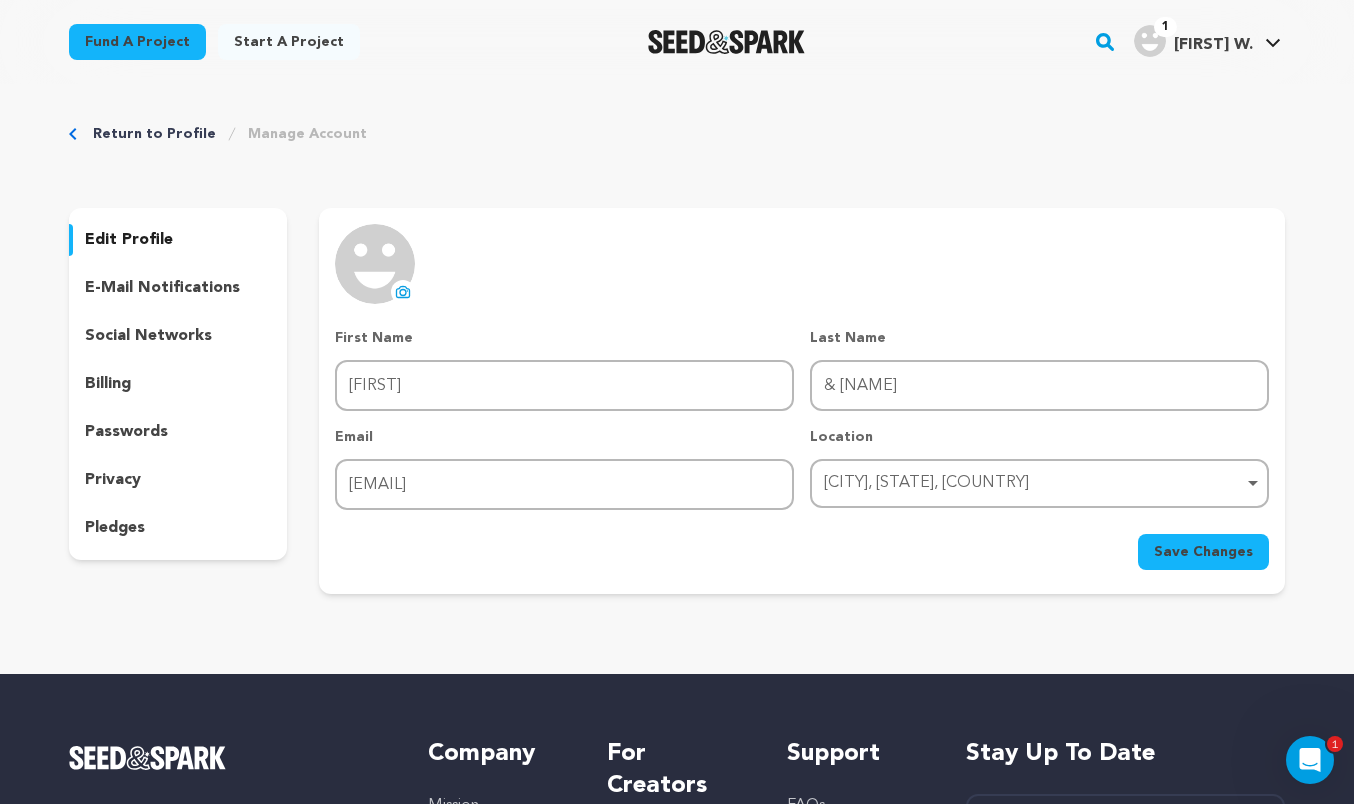 click on "Save Changes" at bounding box center (1203, 552) 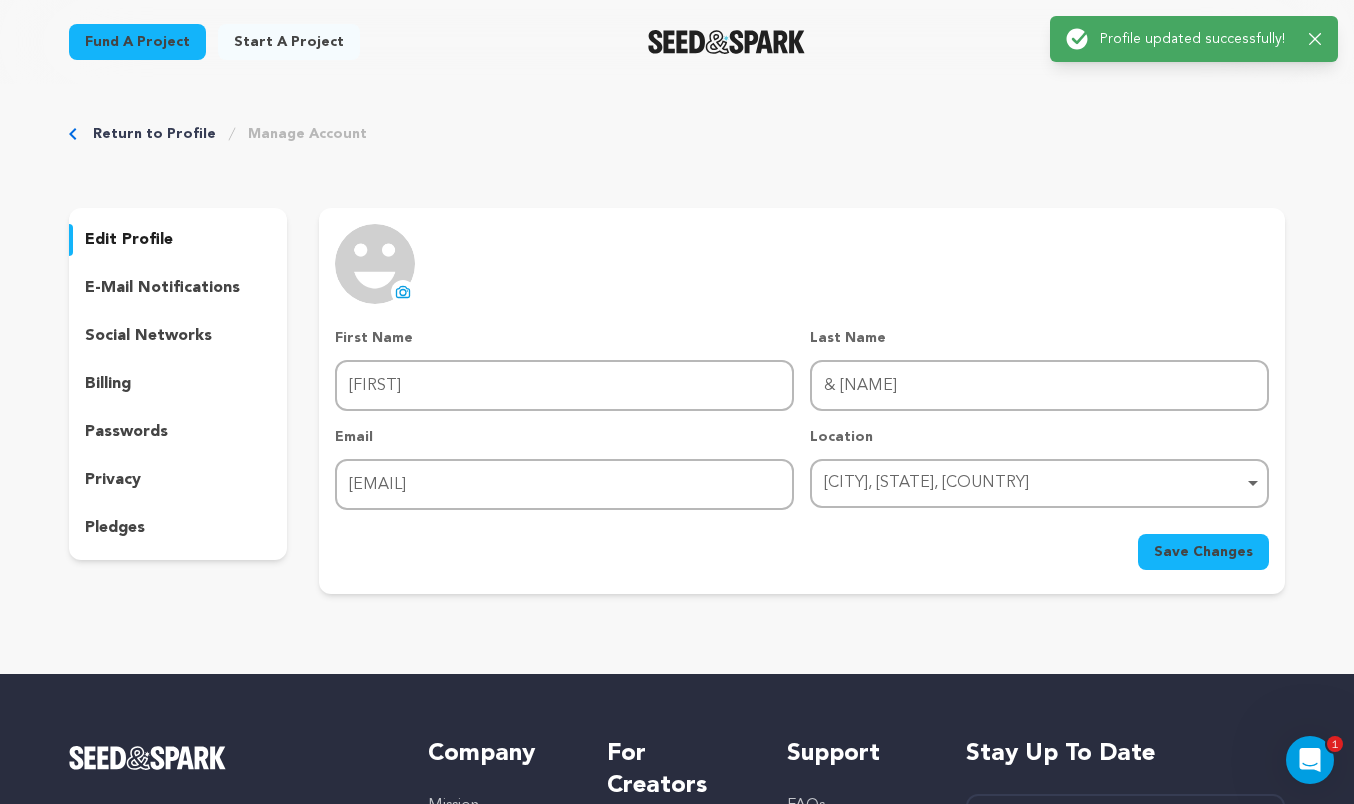 click on "Return to Profile
Manage Account" at bounding box center (677, 134) 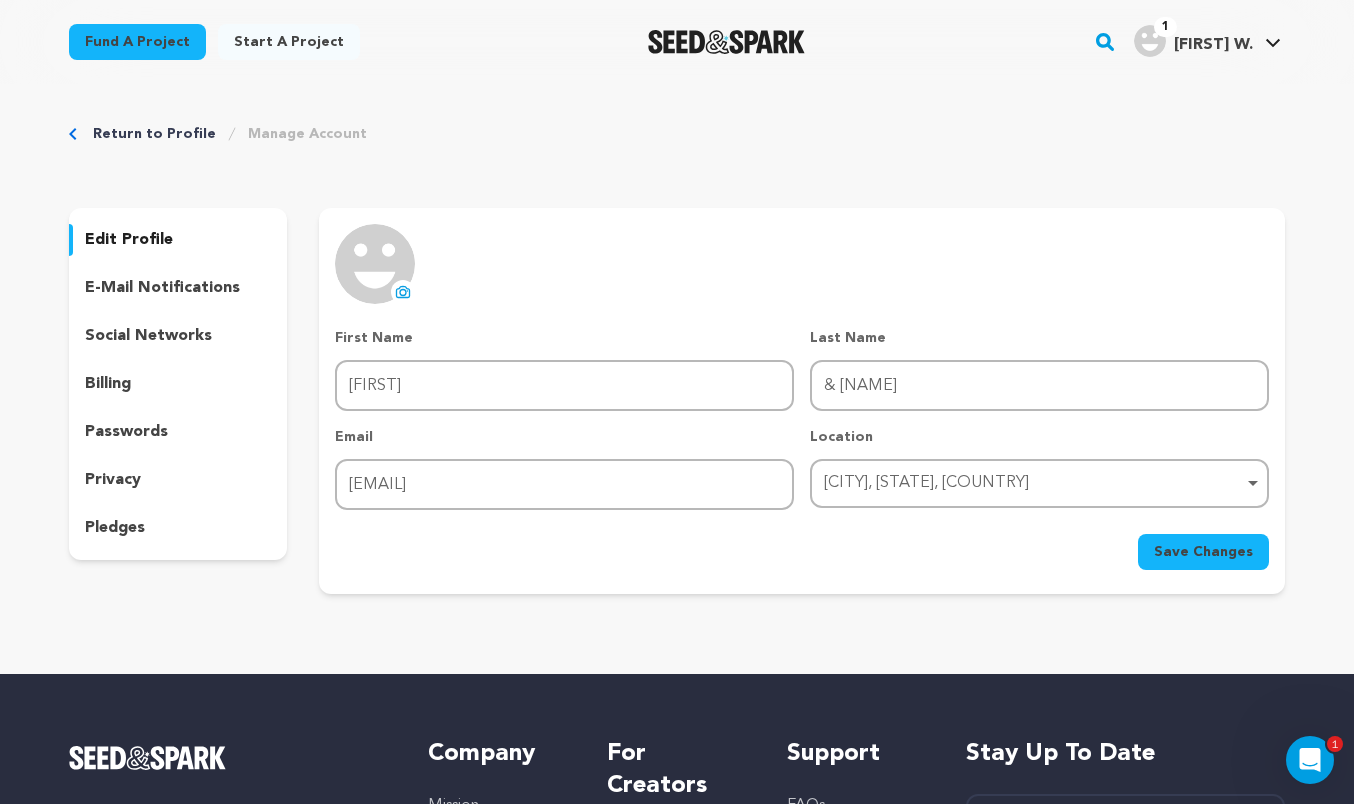 click on "pledges" at bounding box center (115, 528) 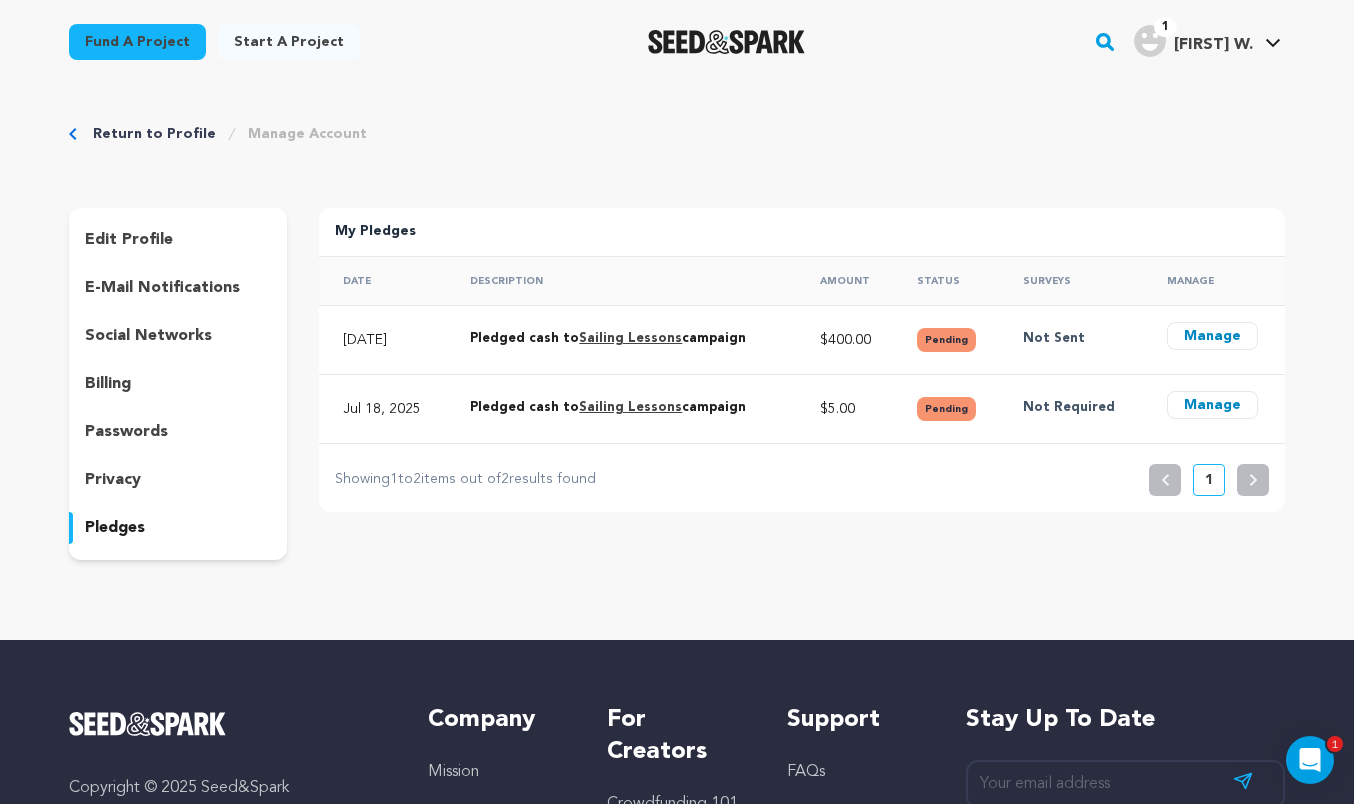 click on "Sailing Lessons" at bounding box center [630, 338] 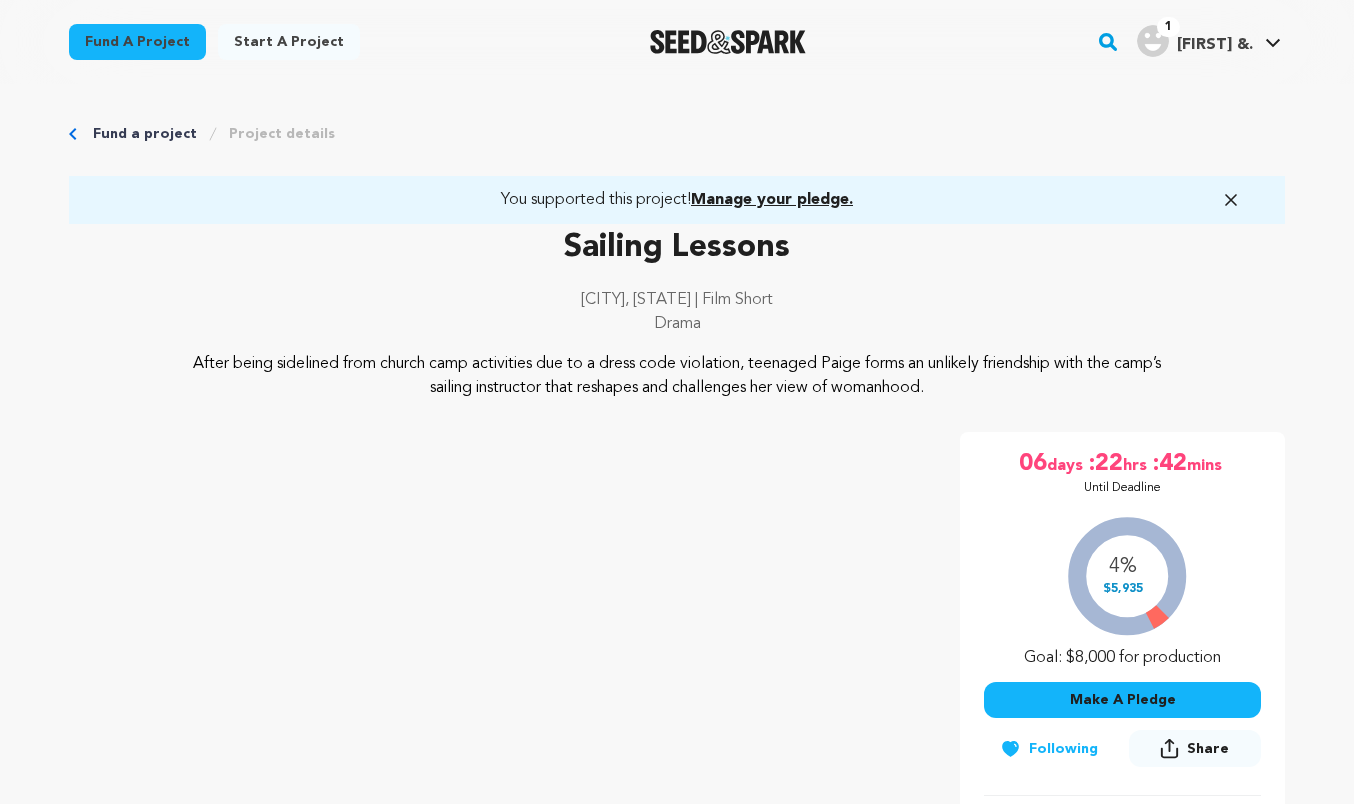 scroll, scrollTop: 0, scrollLeft: 0, axis: both 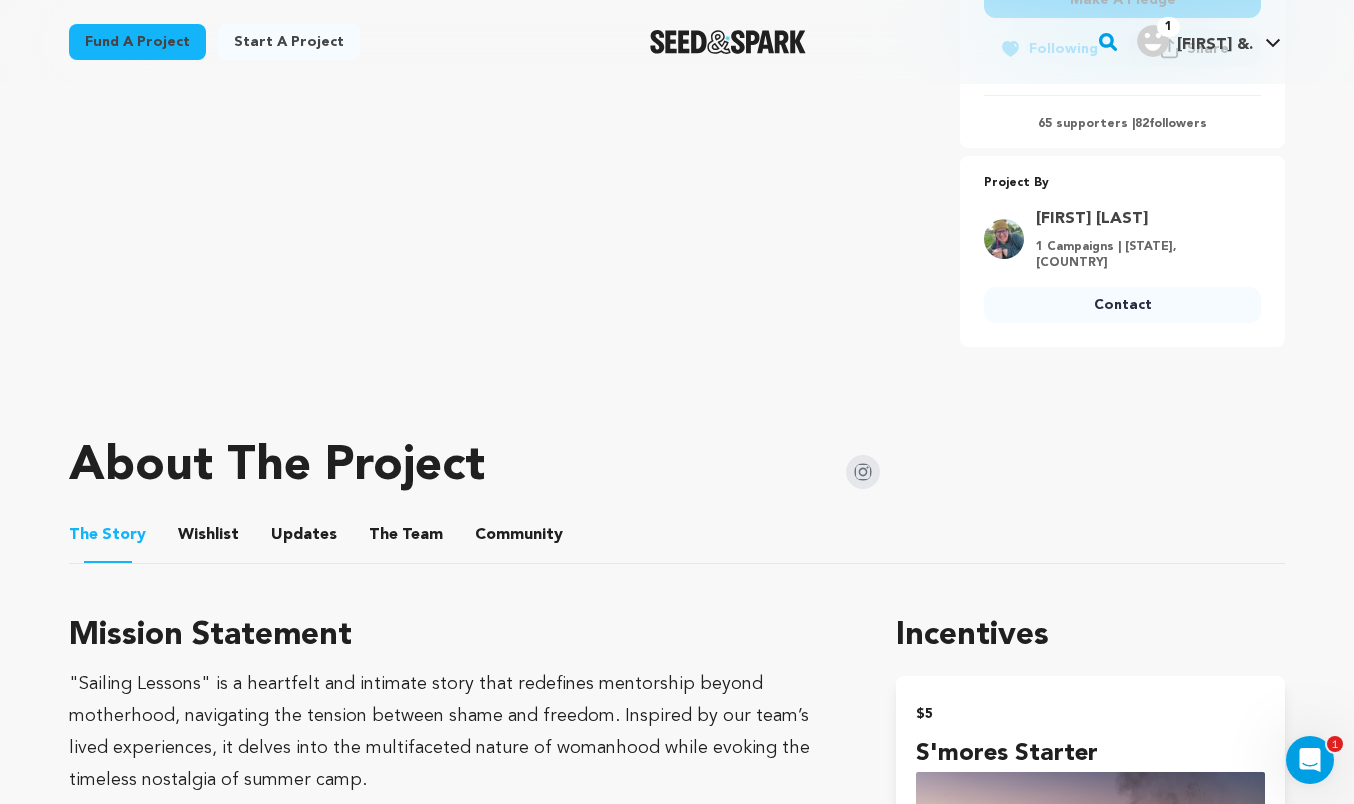click on "Community" at bounding box center [519, 539] 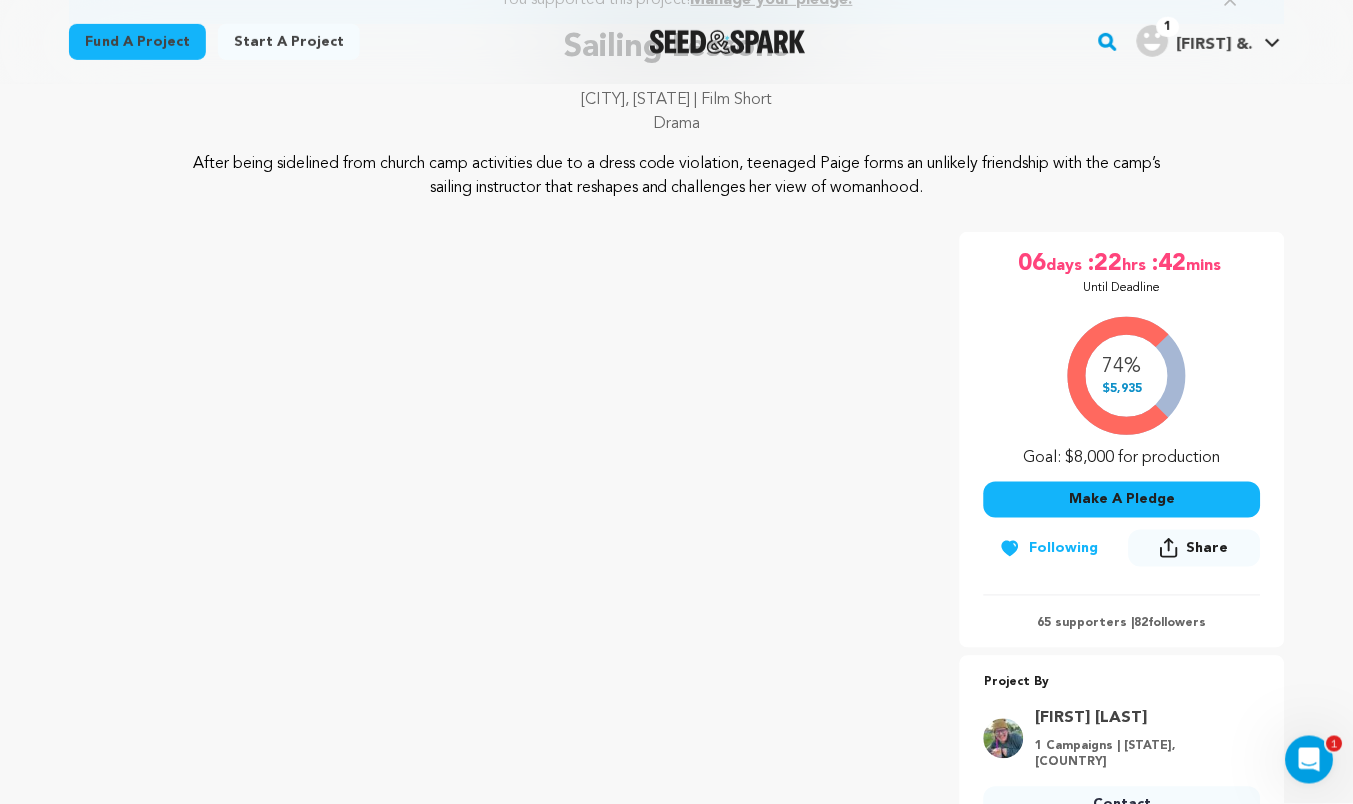 scroll, scrollTop: 0, scrollLeft: 0, axis: both 